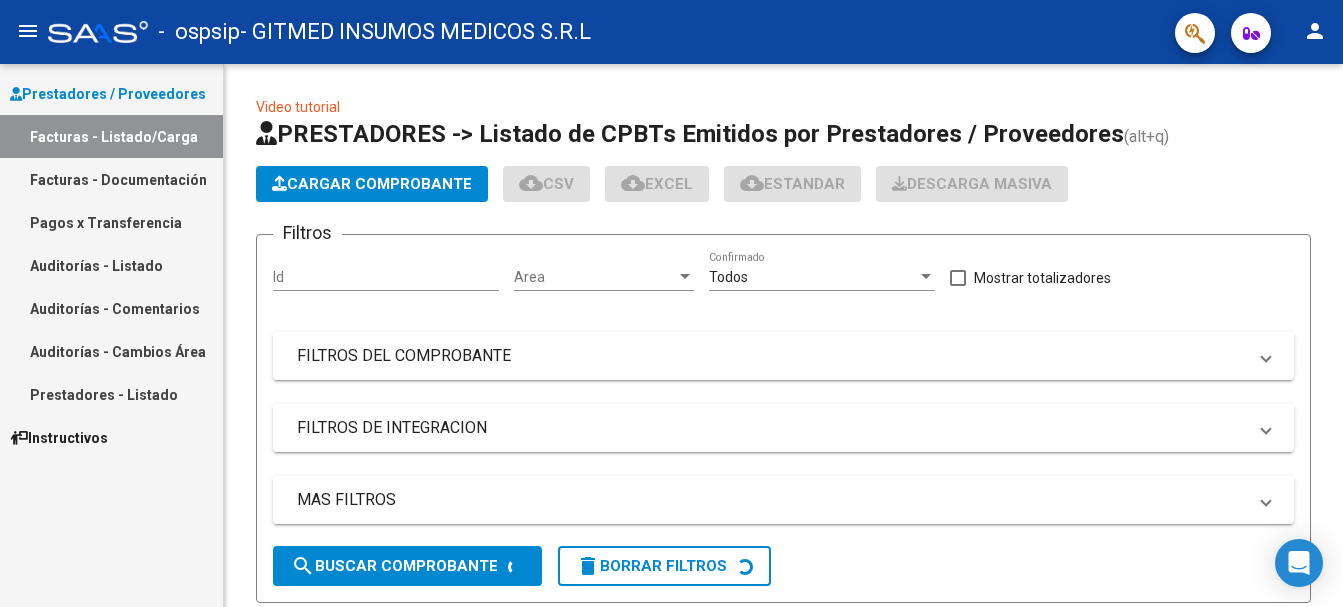 scroll, scrollTop: 0, scrollLeft: 0, axis: both 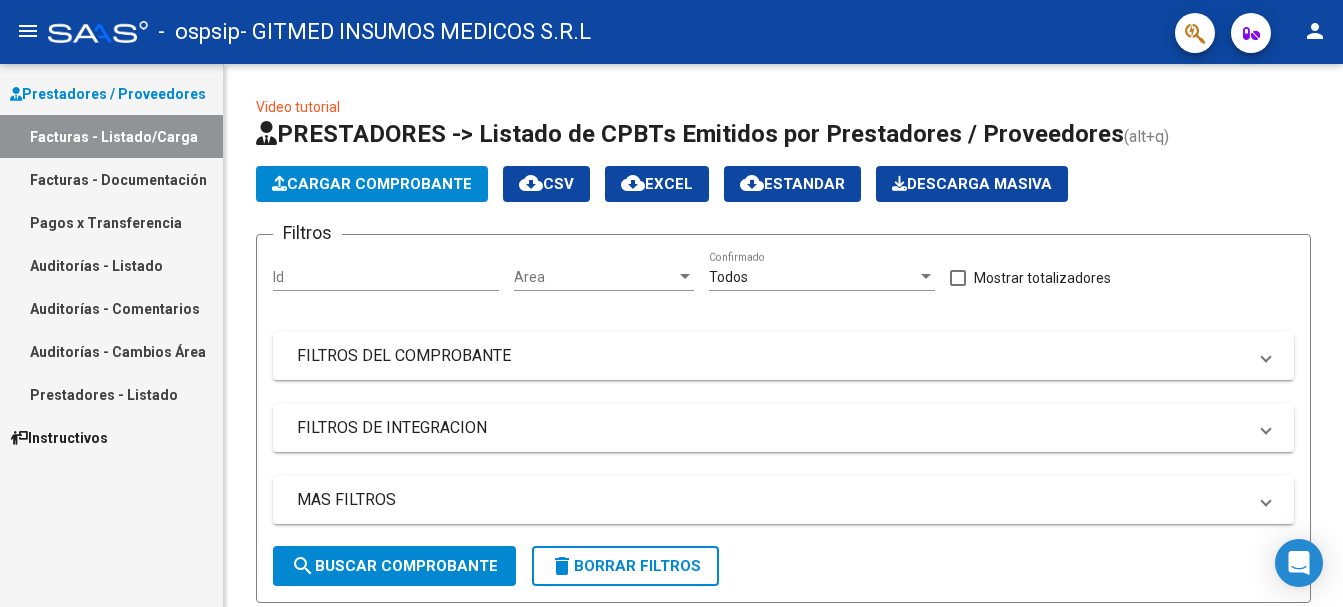 click on "Pagos x Transferencia" at bounding box center (111, 222) 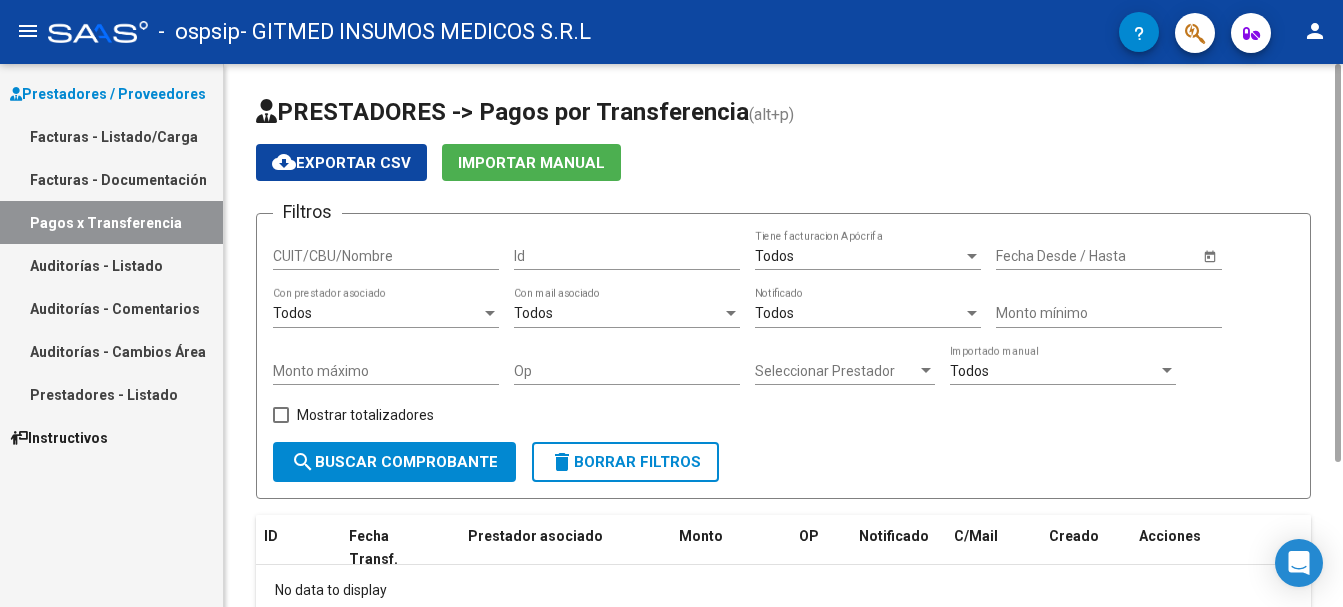 scroll, scrollTop: 123, scrollLeft: 0, axis: vertical 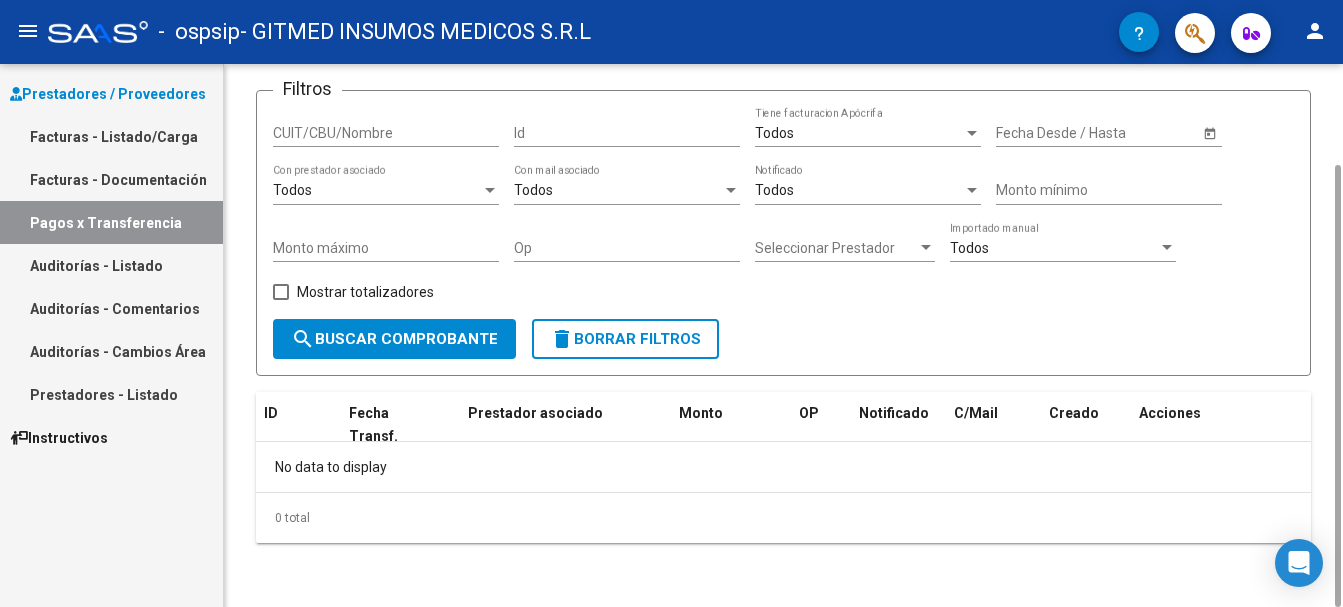 click on "search  Buscar Comprobante" 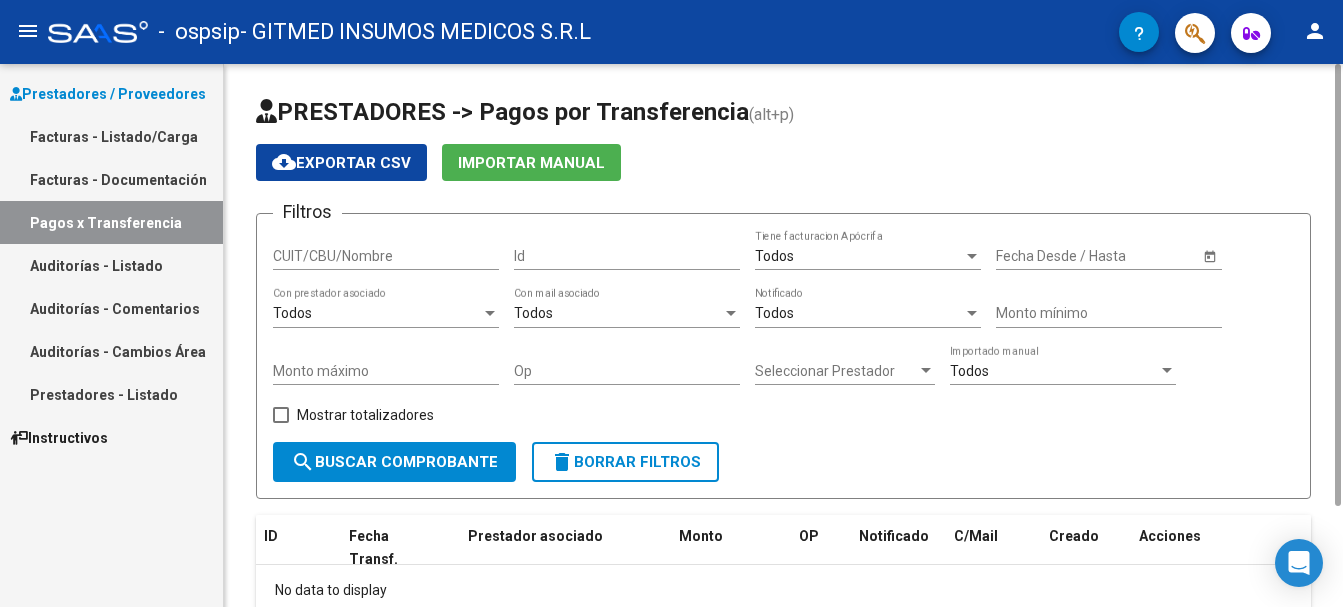 click on "CUIT/CBU/Nombre" at bounding box center (386, 256) 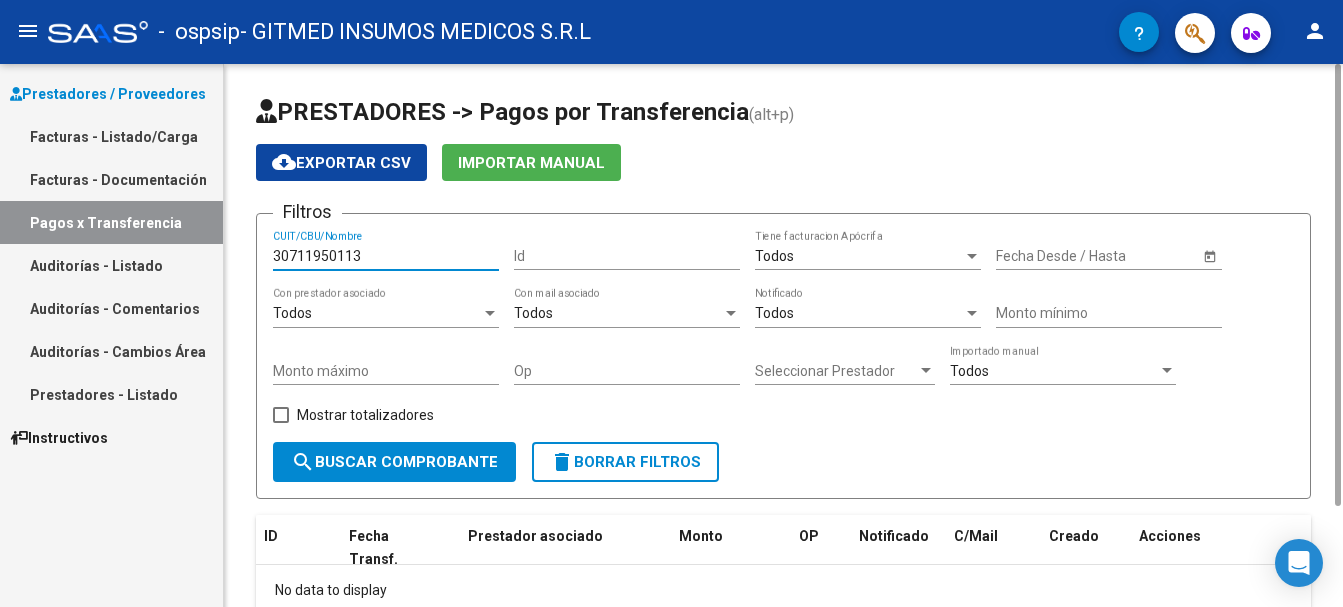 type on "30711950113" 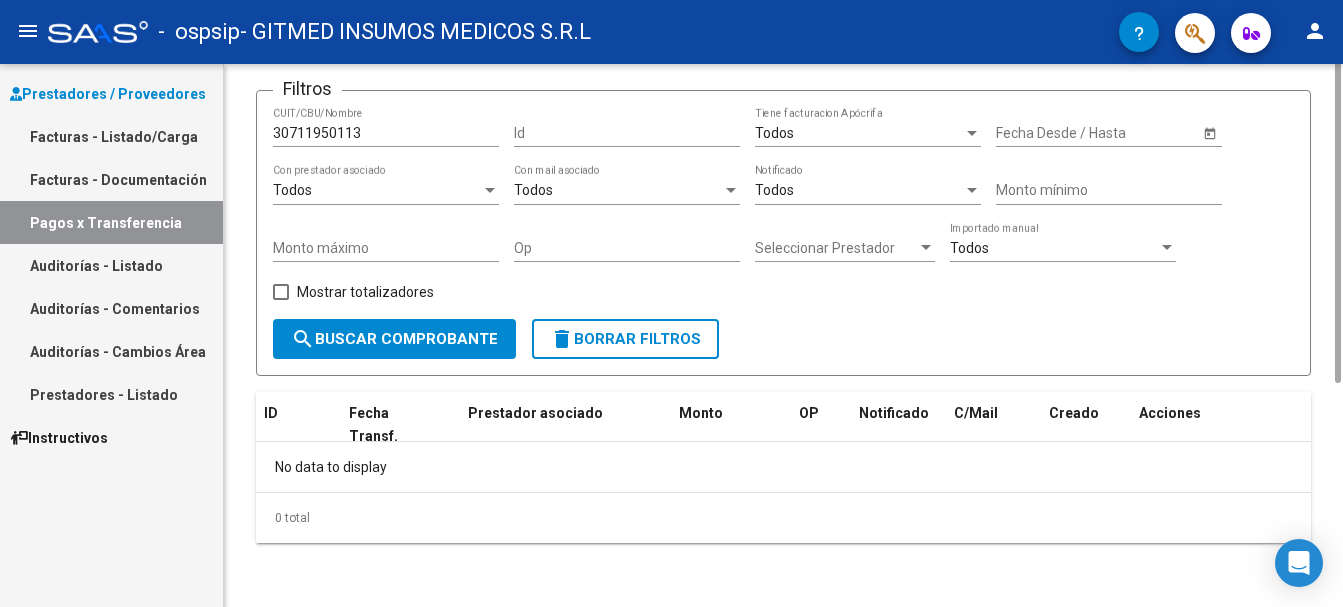 scroll, scrollTop: 0, scrollLeft: 0, axis: both 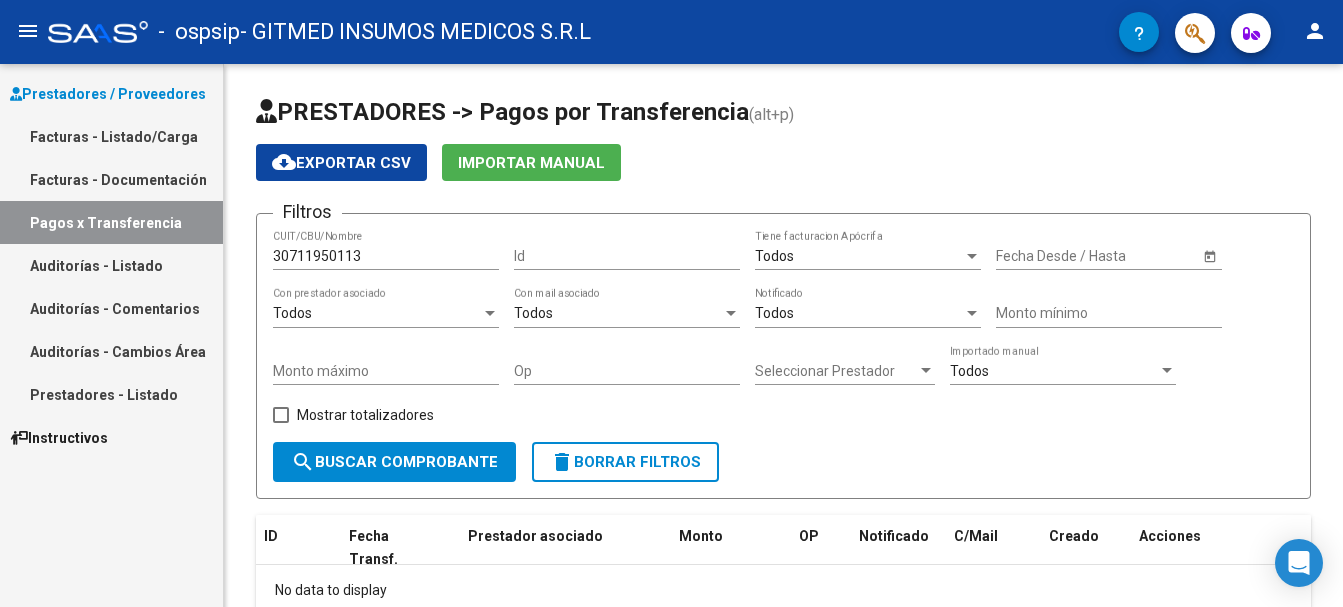 click on "Facturas - Listado/Carga" at bounding box center (111, 136) 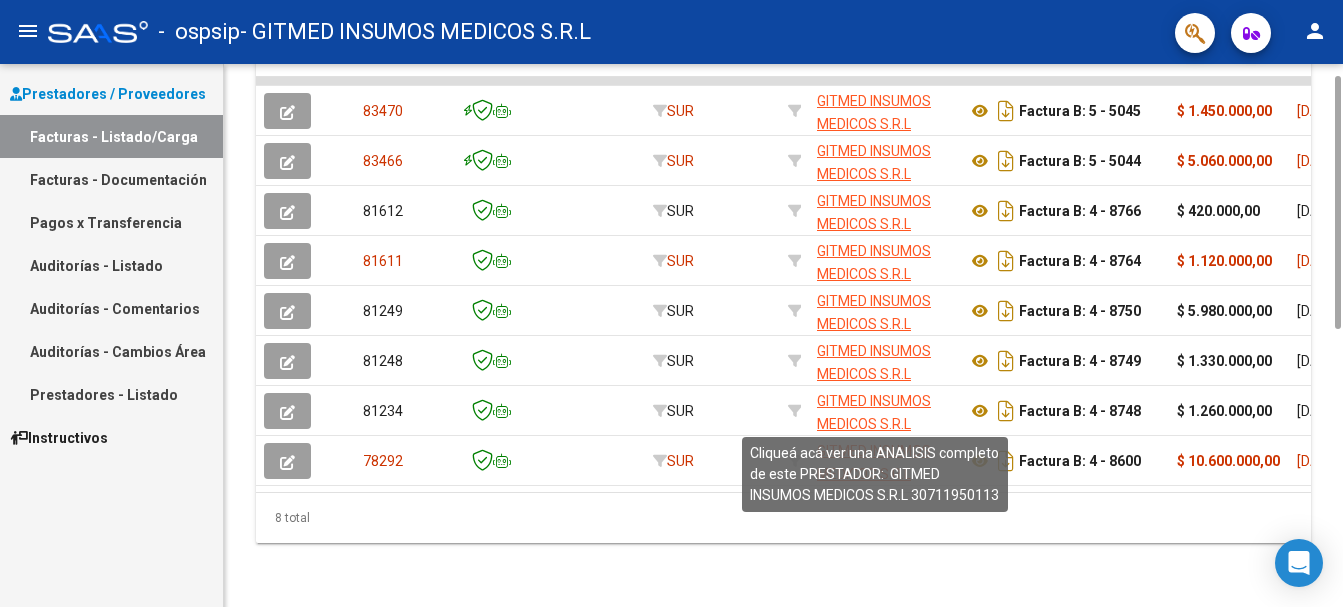 scroll, scrollTop: 422, scrollLeft: 0, axis: vertical 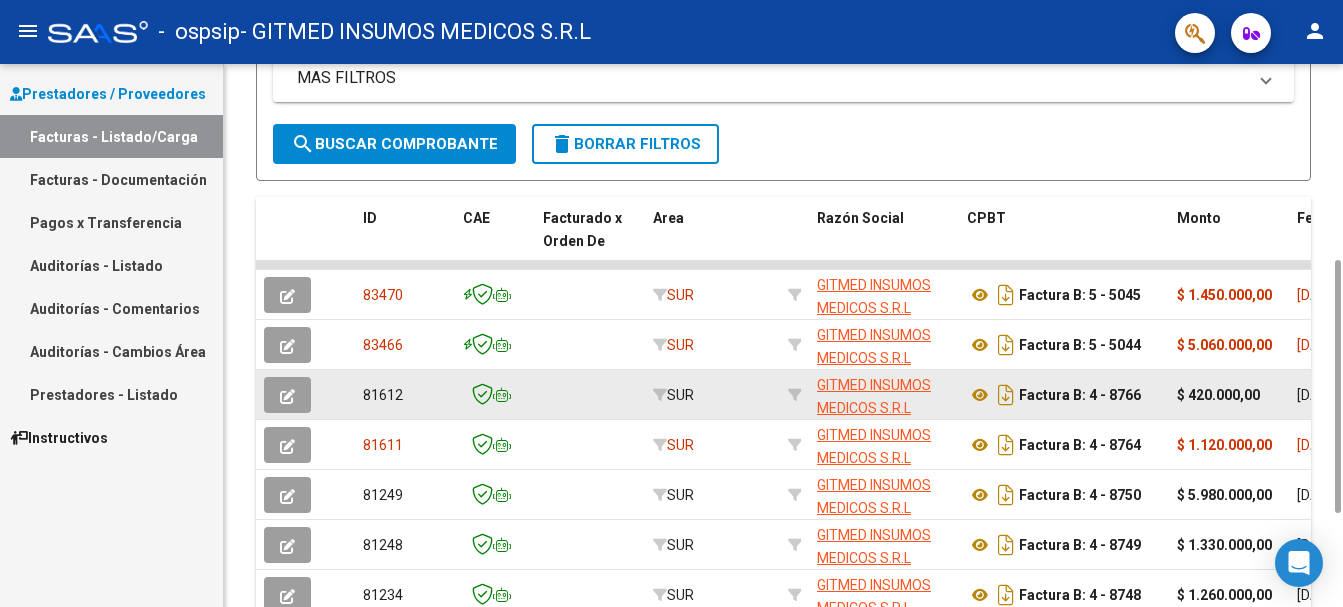 drag, startPoint x: 1162, startPoint y: 395, endPoint x: 627, endPoint y: 403, distance: 535.0598 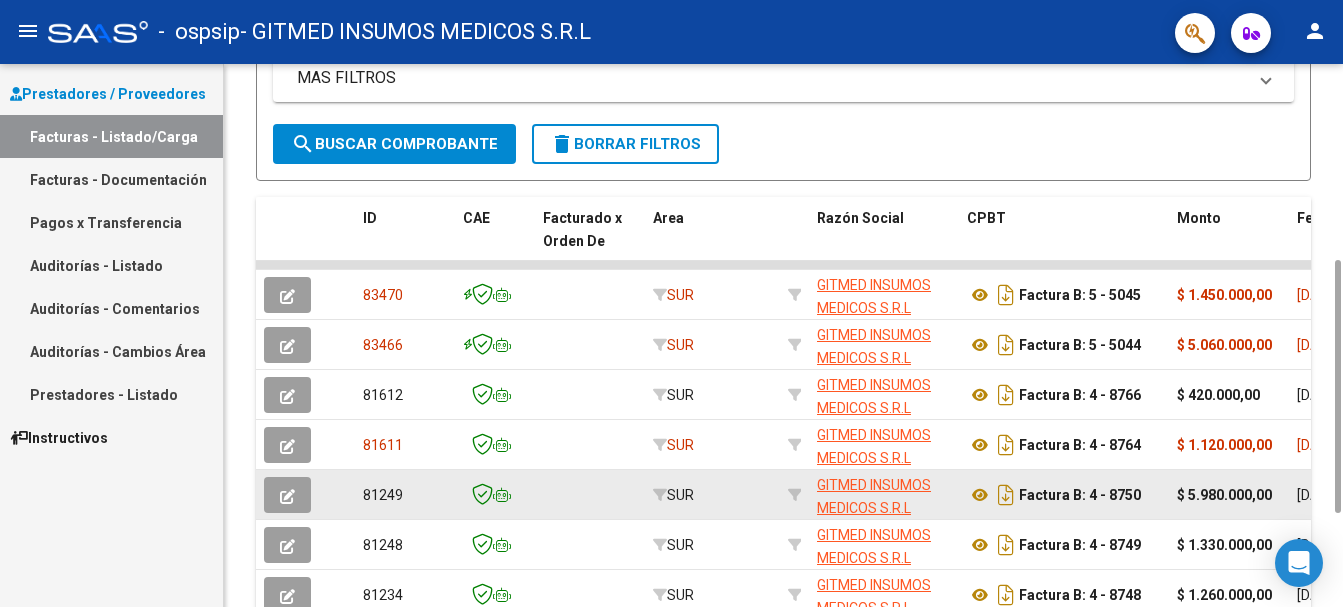 scroll, scrollTop: 622, scrollLeft: 0, axis: vertical 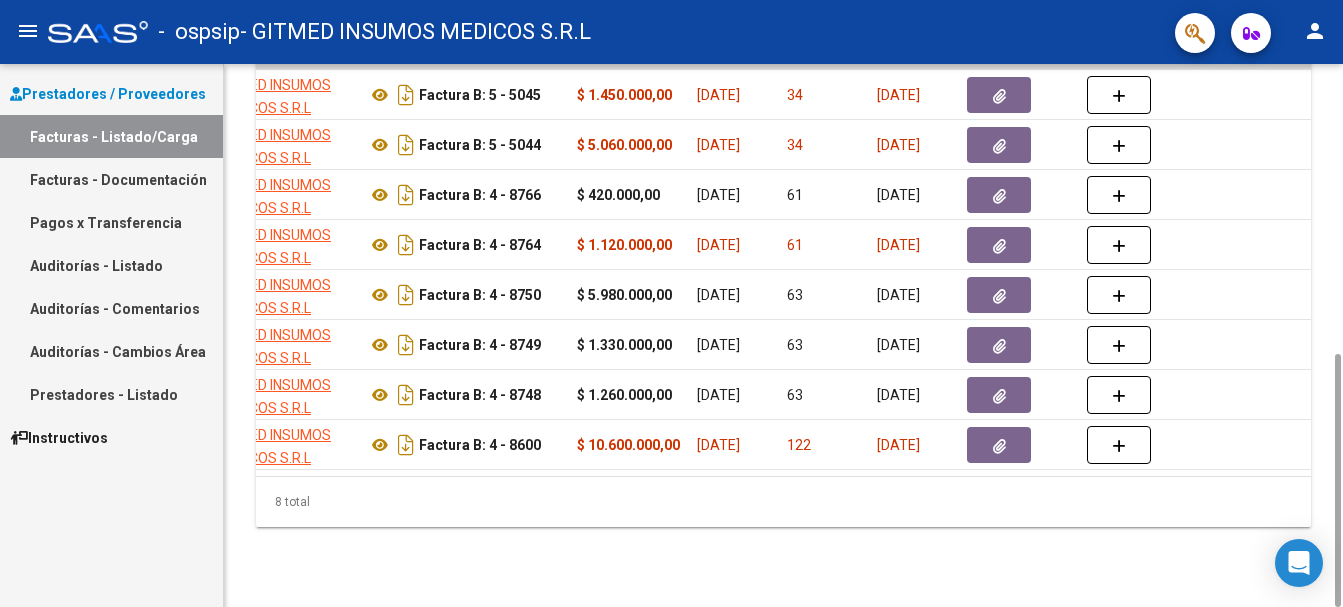 drag, startPoint x: 540, startPoint y: 494, endPoint x: 324, endPoint y: 487, distance: 216.1134 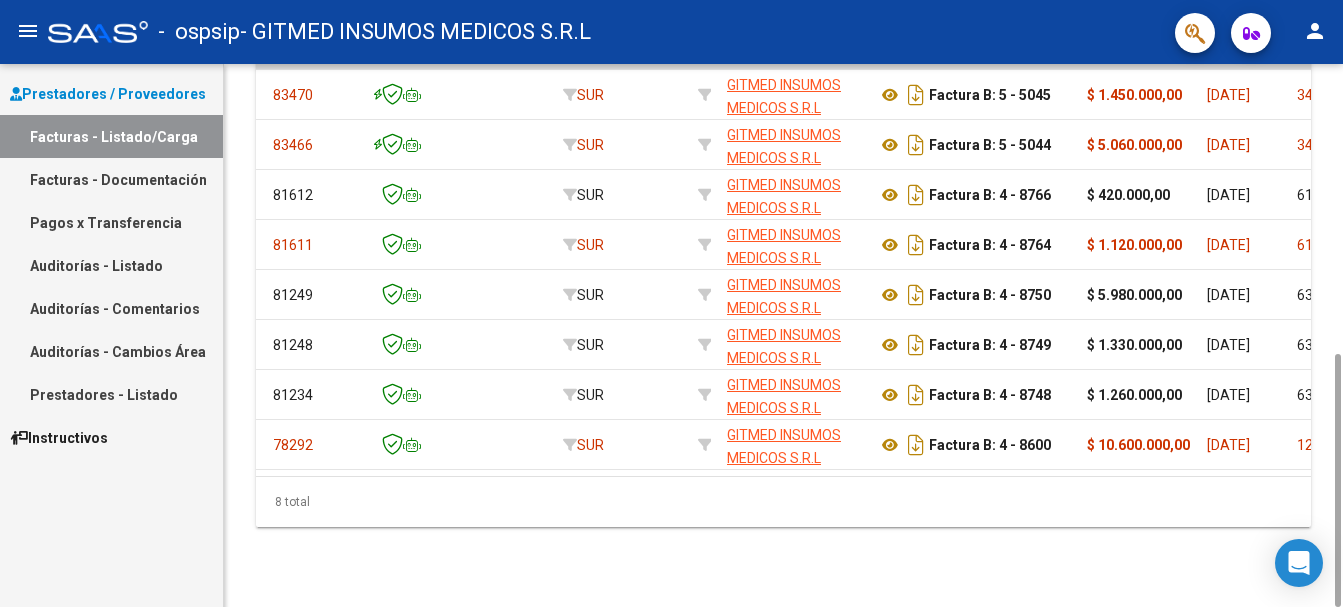 scroll, scrollTop: 0, scrollLeft: 0, axis: both 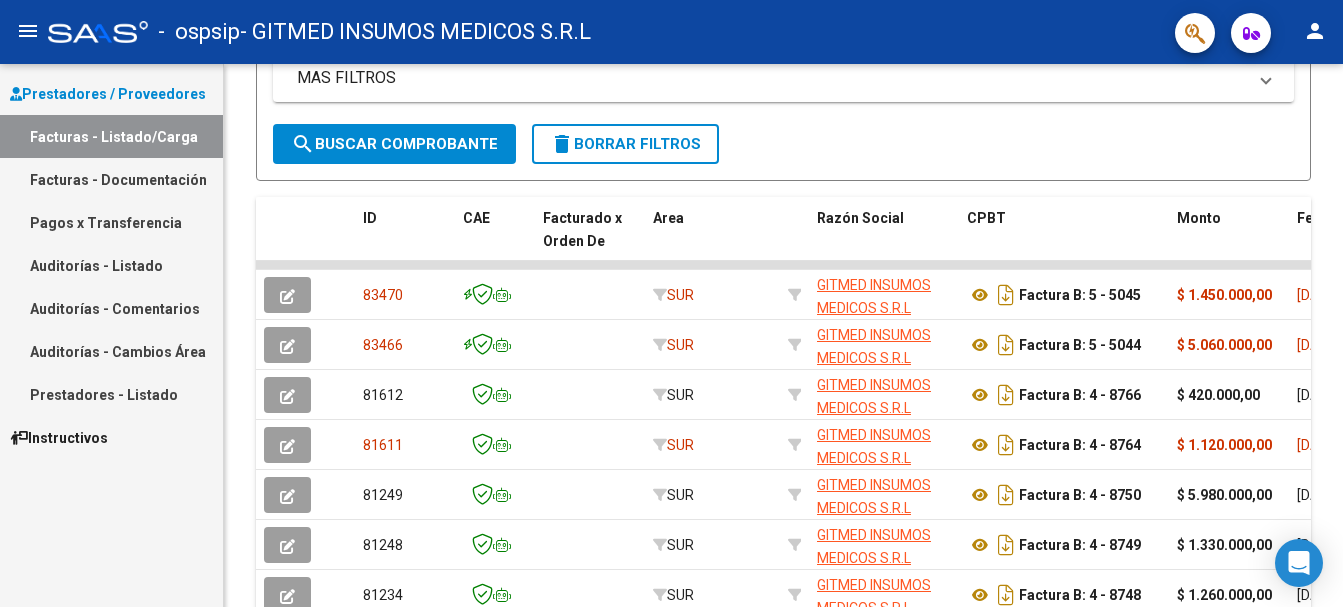 click on "Pagos x Transferencia" at bounding box center (111, 222) 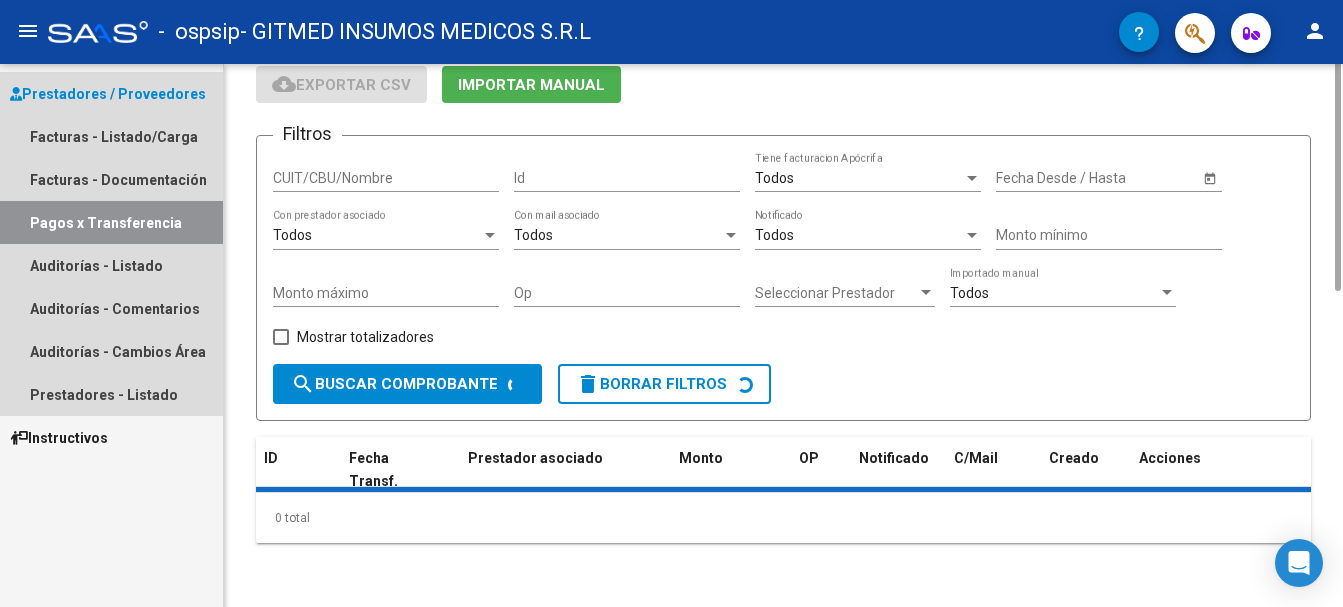 scroll, scrollTop: 0, scrollLeft: 0, axis: both 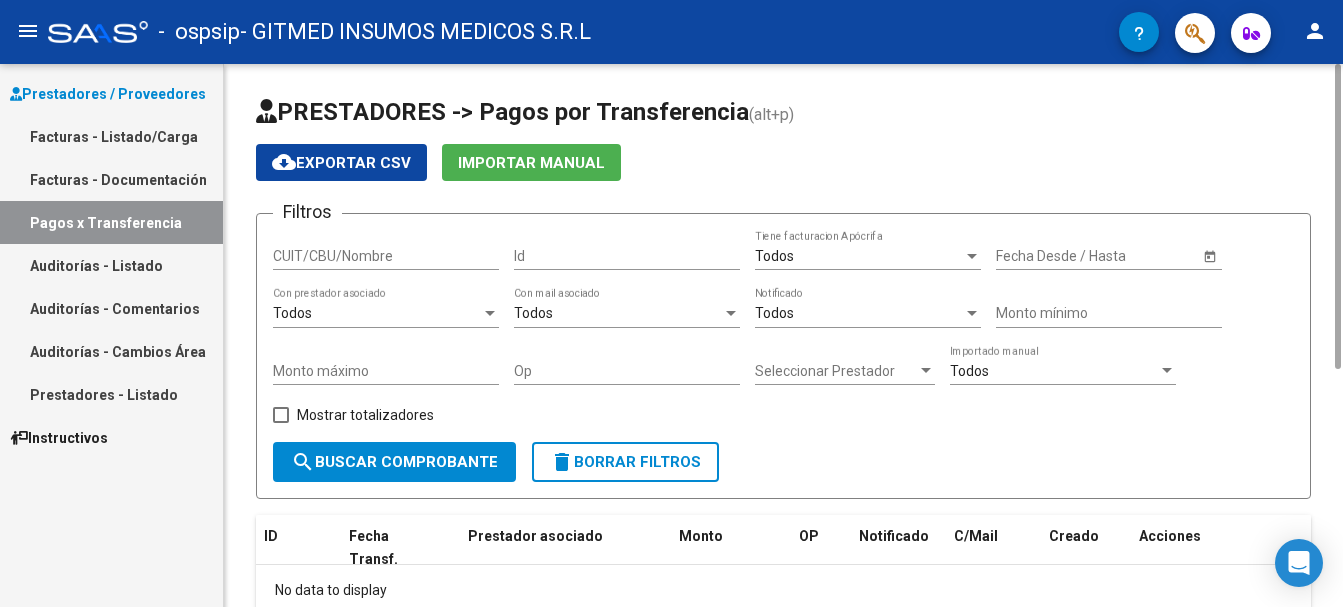click on "CUIT/CBU/Nombre" at bounding box center (386, 256) 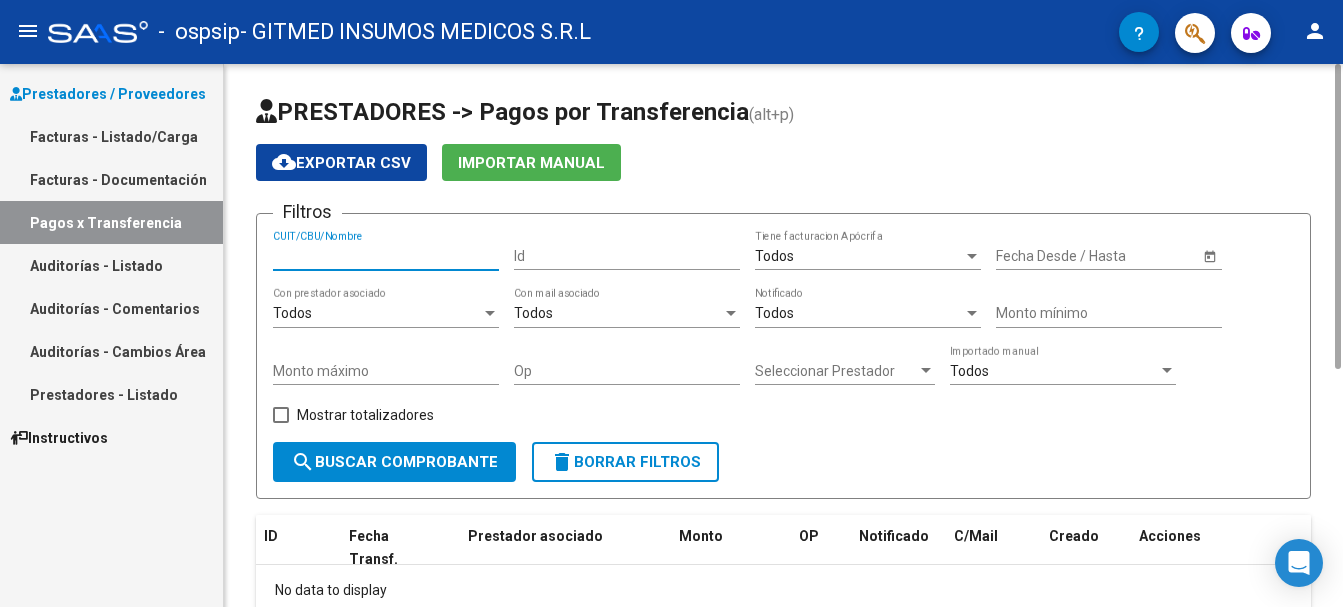 click on "Mostrar totalizadores" at bounding box center [365, 415] 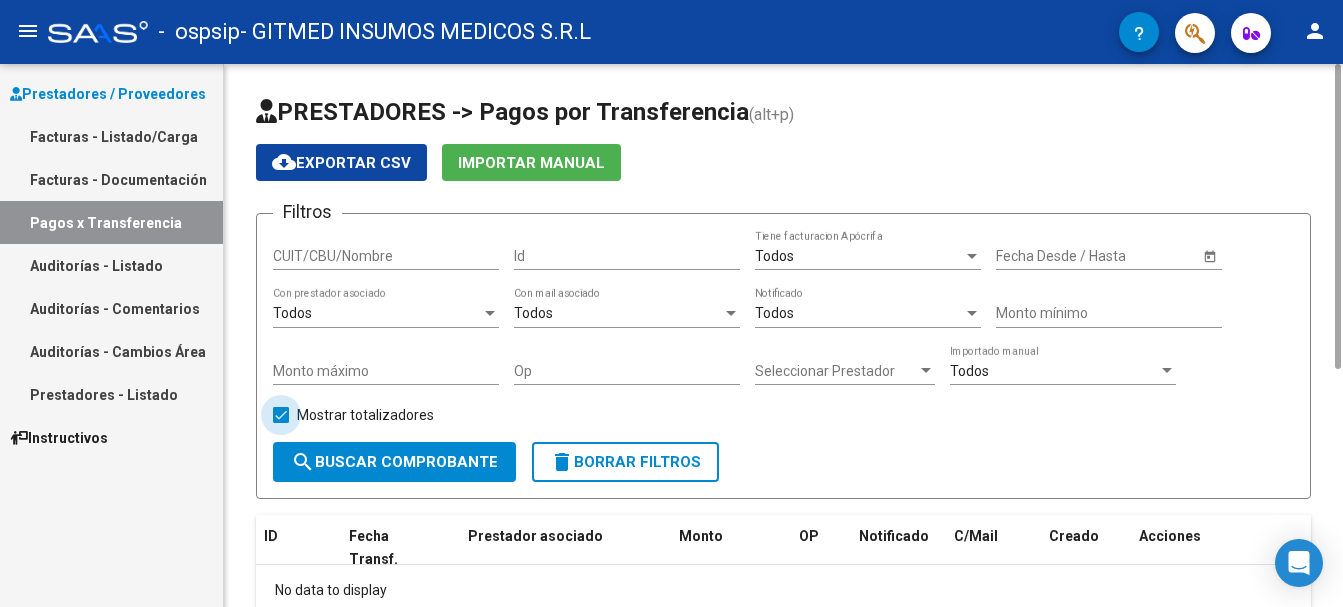 click on "Mostrar totalizadores" at bounding box center (365, 415) 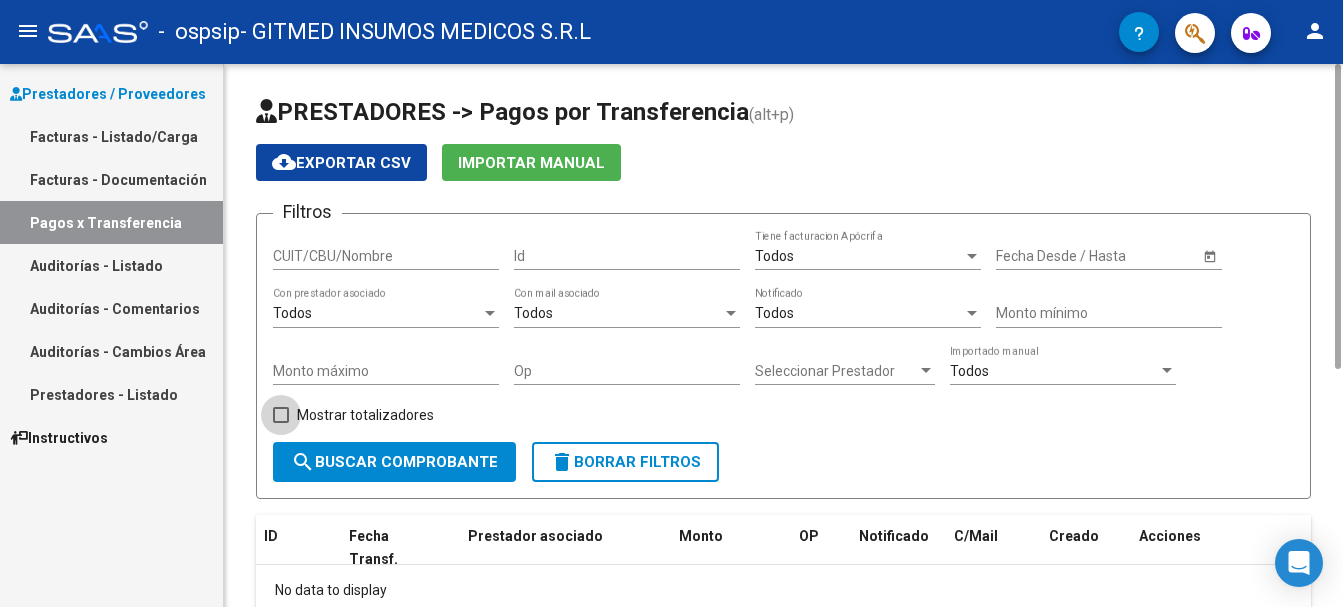 click on "Mostrar totalizadores" at bounding box center [365, 415] 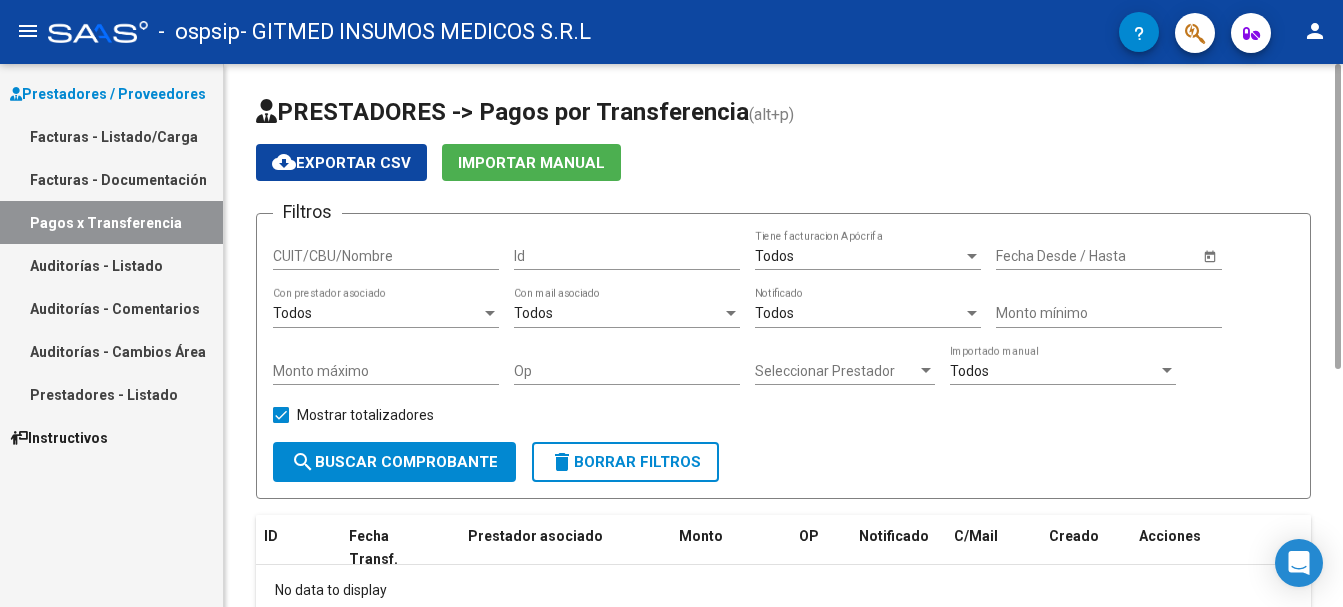click on "search  Buscar Comprobante" 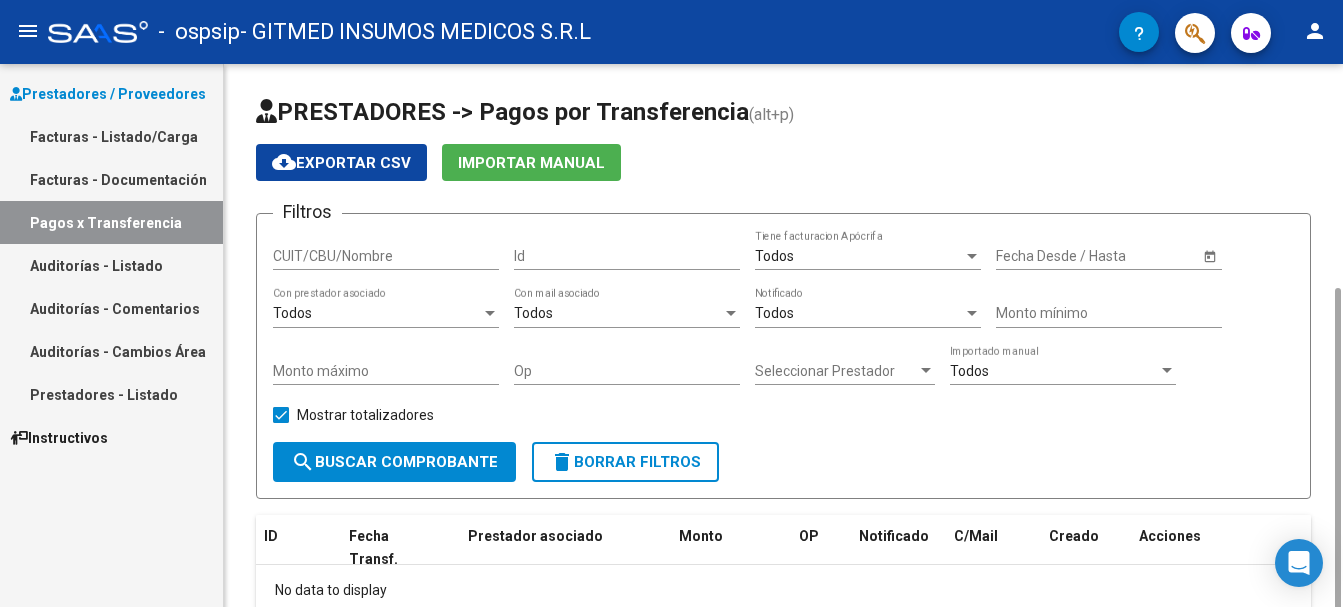 scroll, scrollTop: 123, scrollLeft: 0, axis: vertical 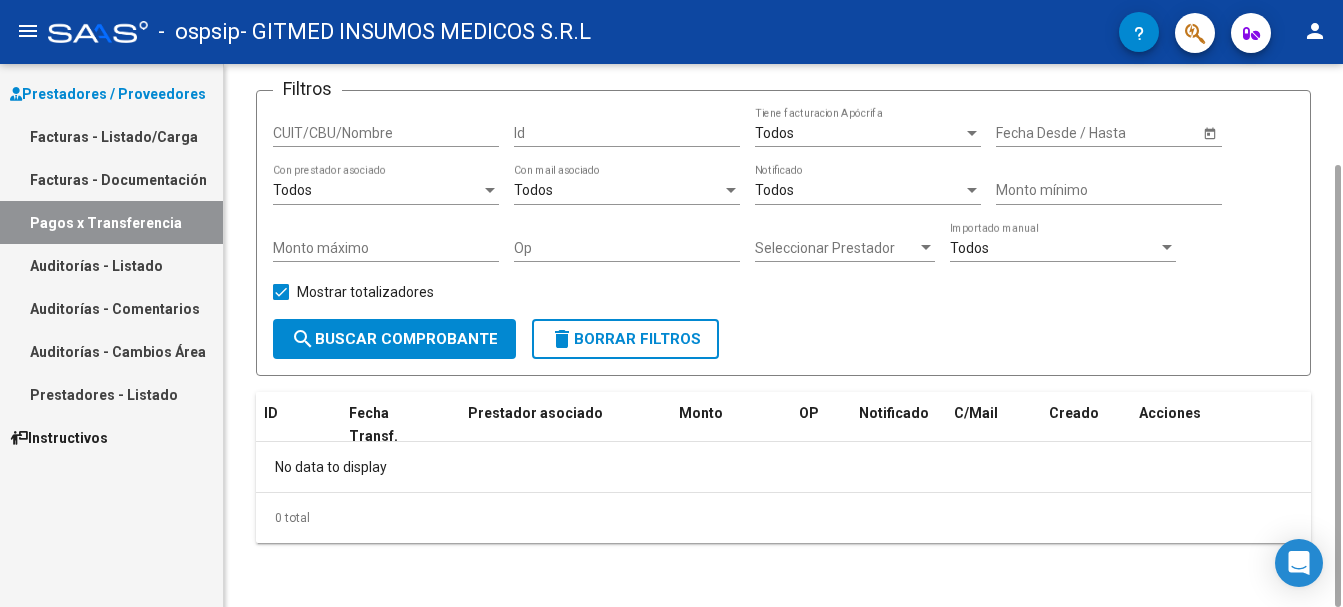 click on "Monto máximo" 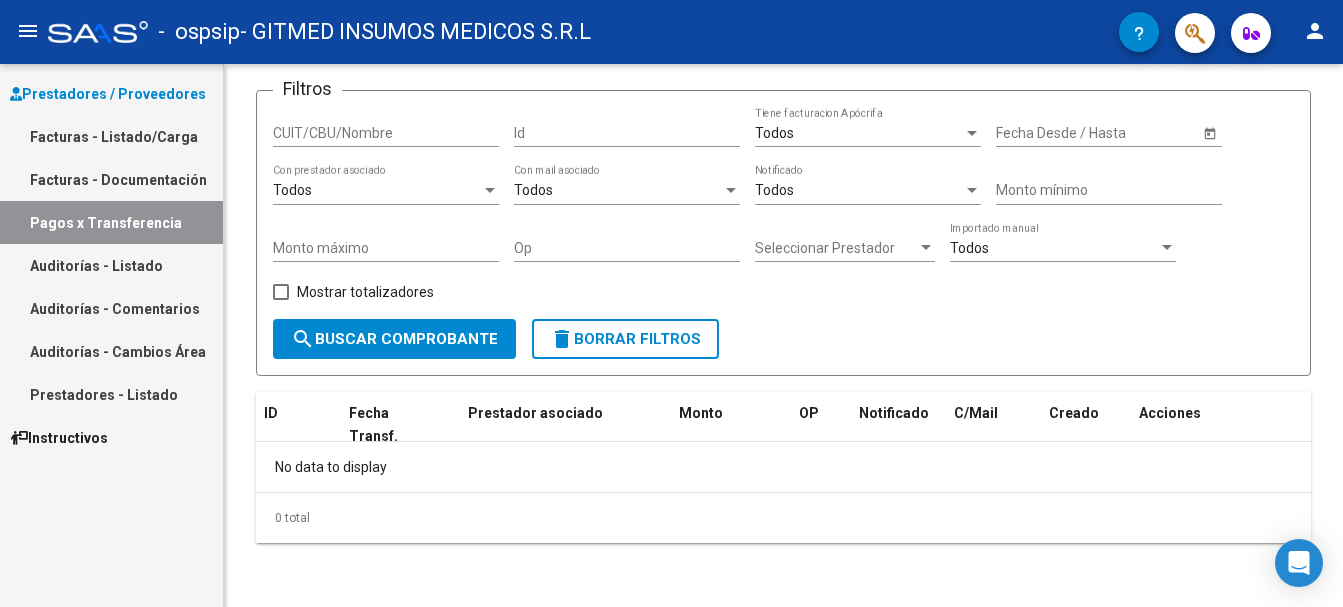 click on "Instructivos" at bounding box center (111, 437) 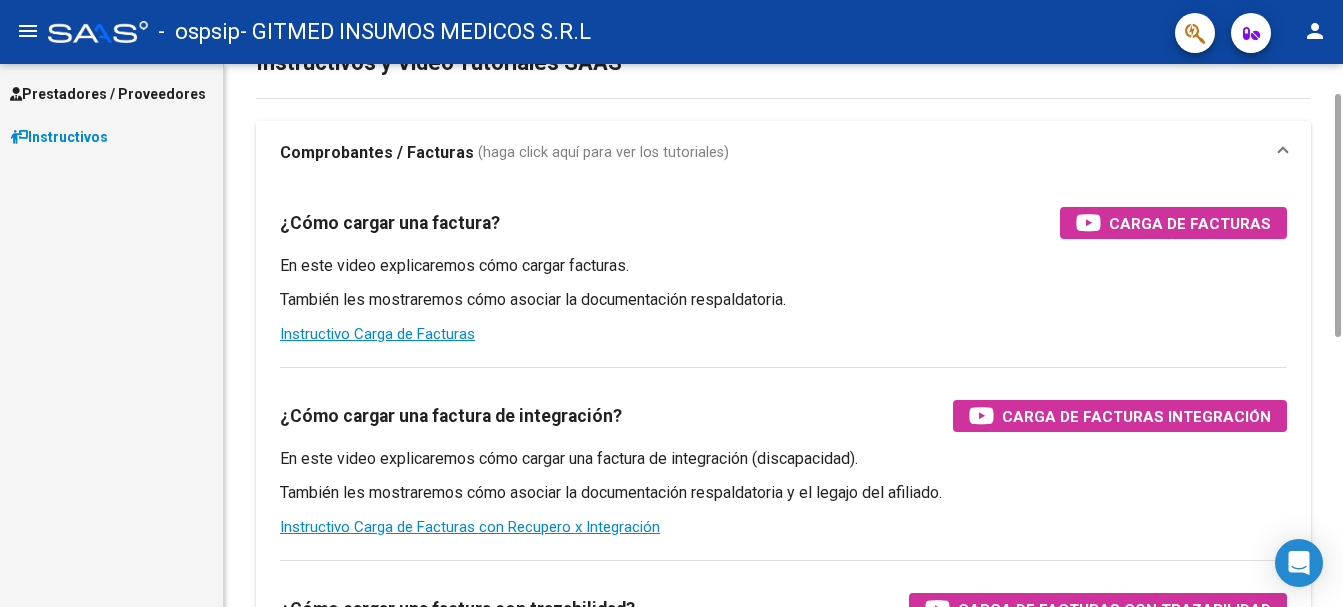scroll, scrollTop: 0, scrollLeft: 0, axis: both 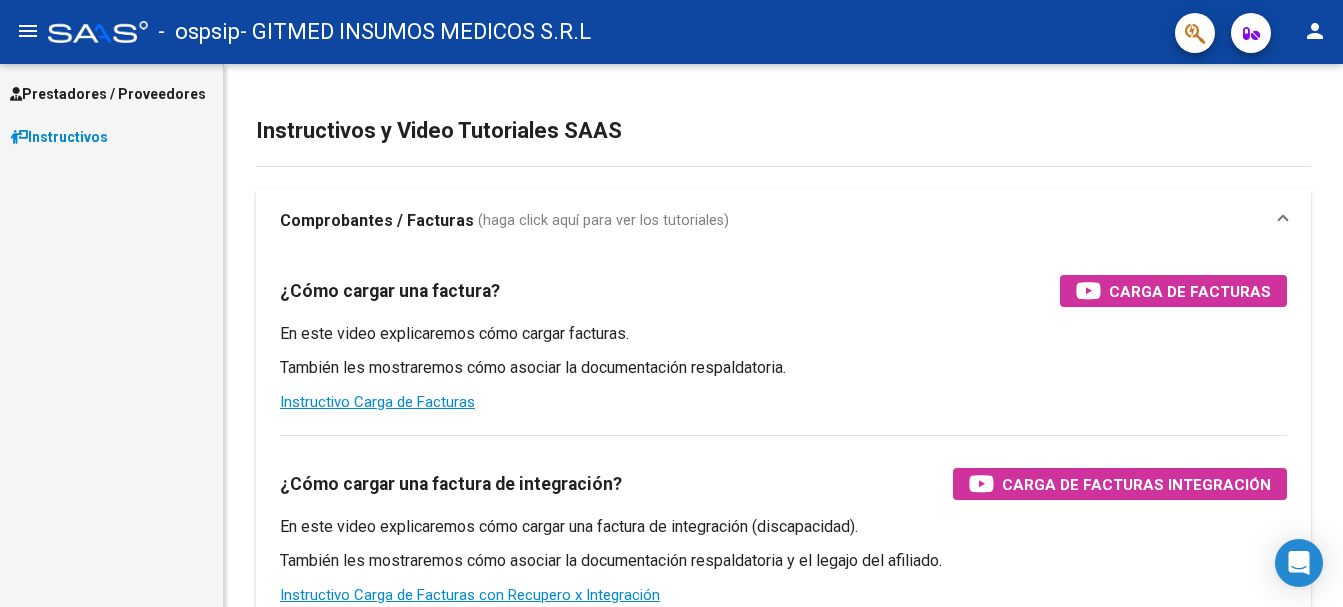 click on "Prestadores / Proveedores" at bounding box center (108, 94) 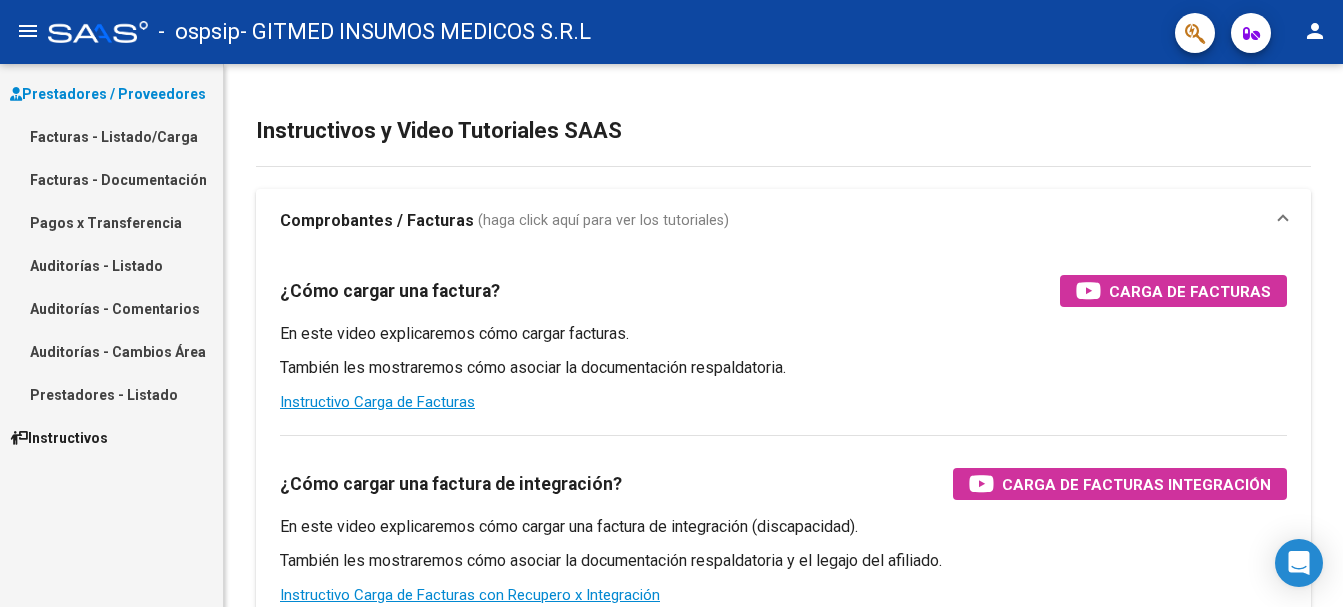 click on "Pagos x Transferencia" at bounding box center (111, 222) 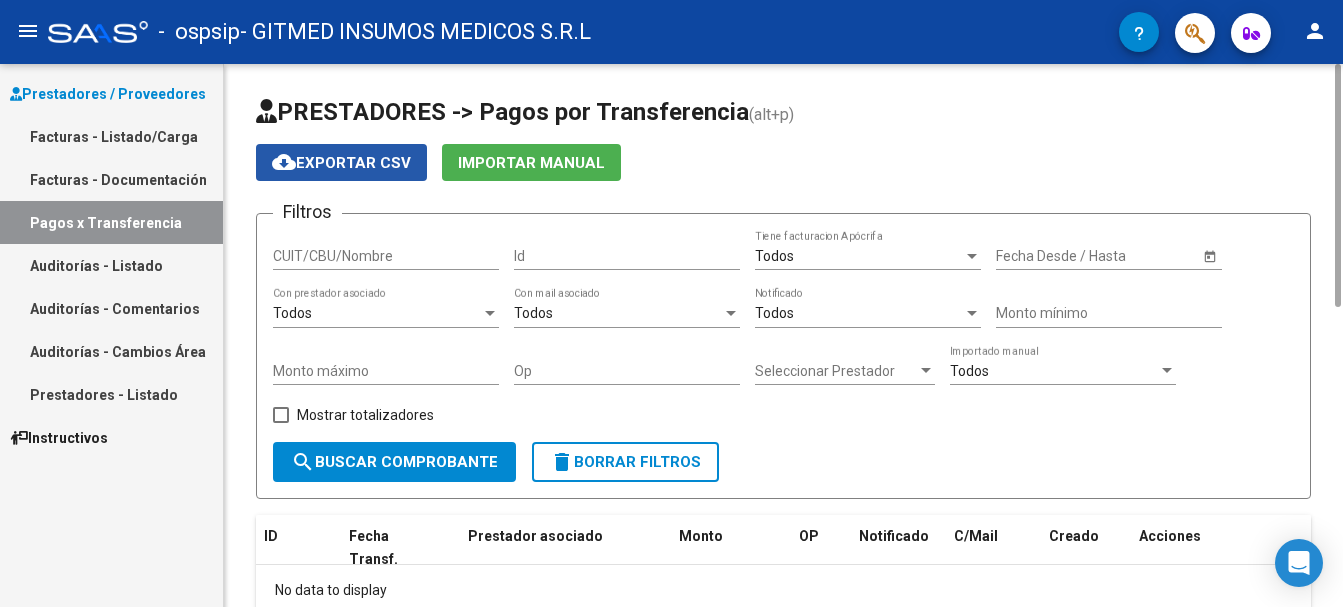 click on "cloud_download  Exportar CSV" 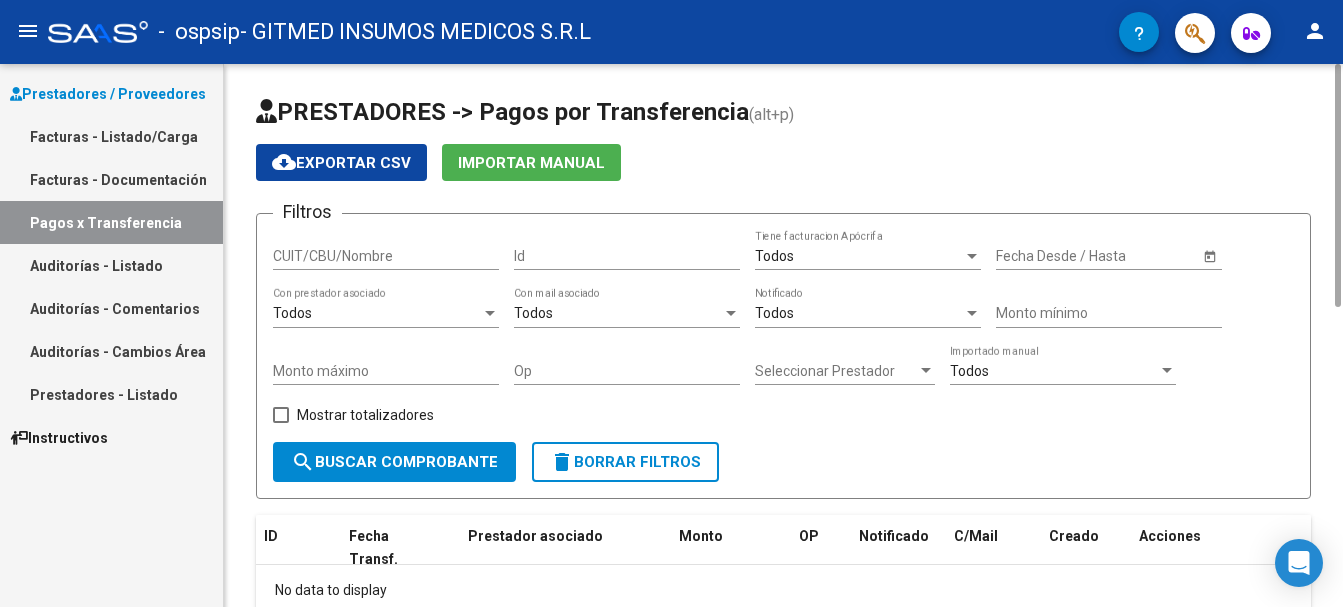 click on "CUIT/CBU/Nombre" at bounding box center [386, 256] 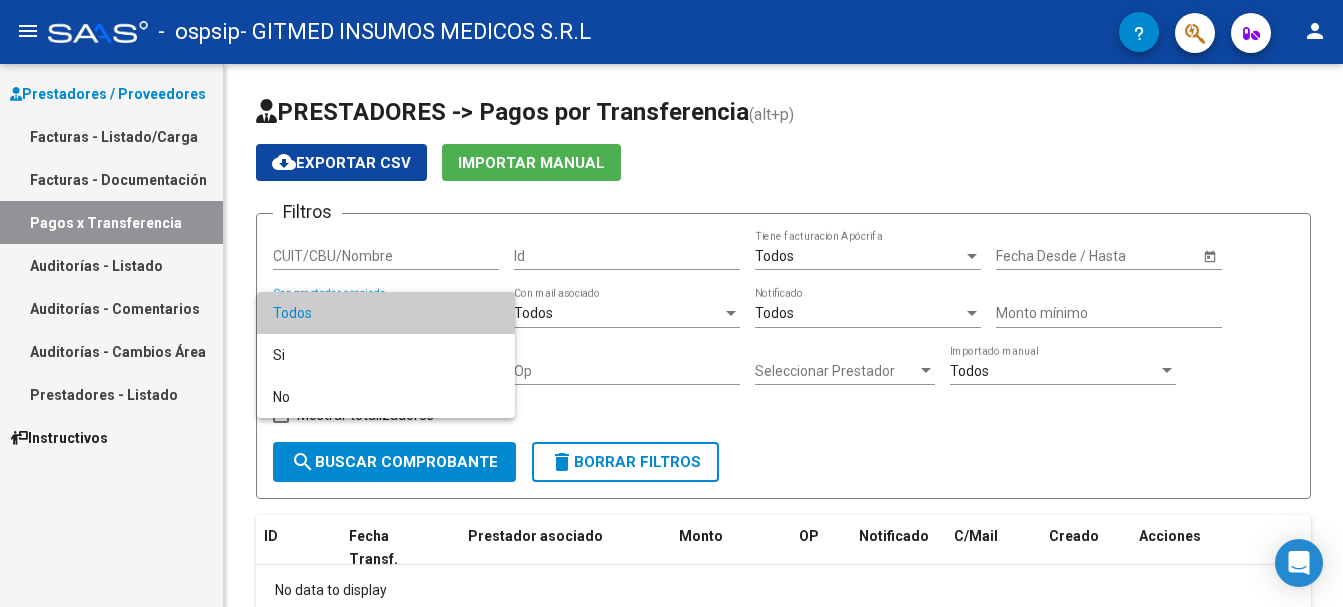 click at bounding box center [671, 303] 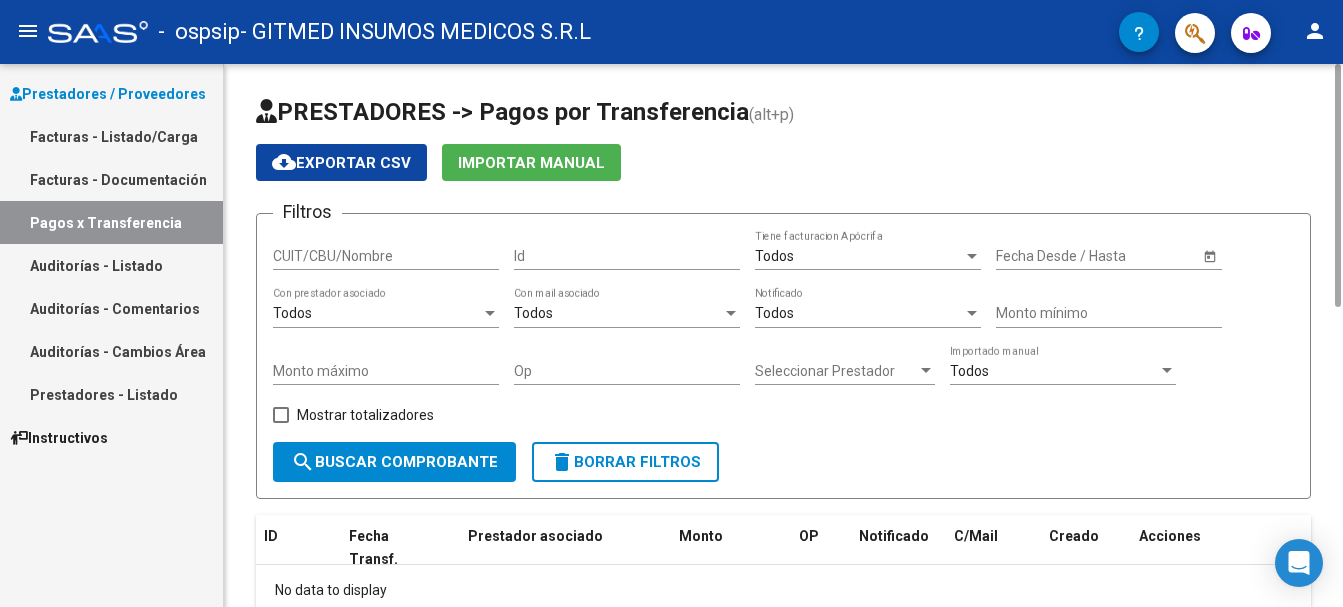 click on "Todos" at bounding box center [859, 313] 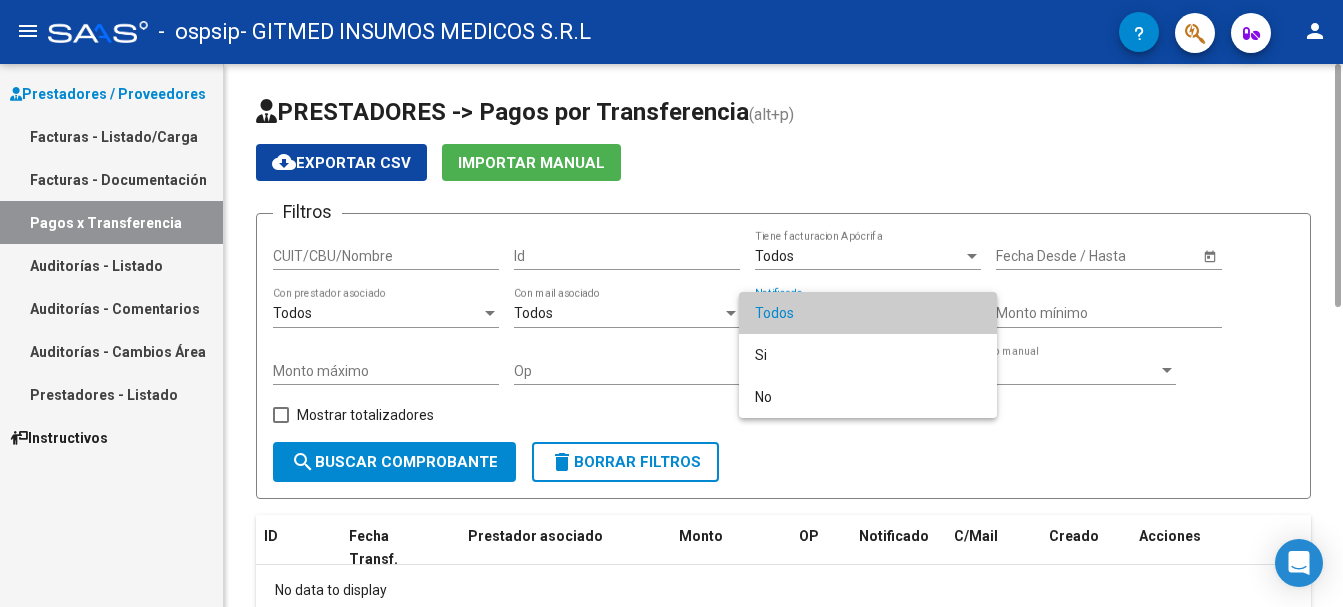 click on "Todos" at bounding box center [868, 313] 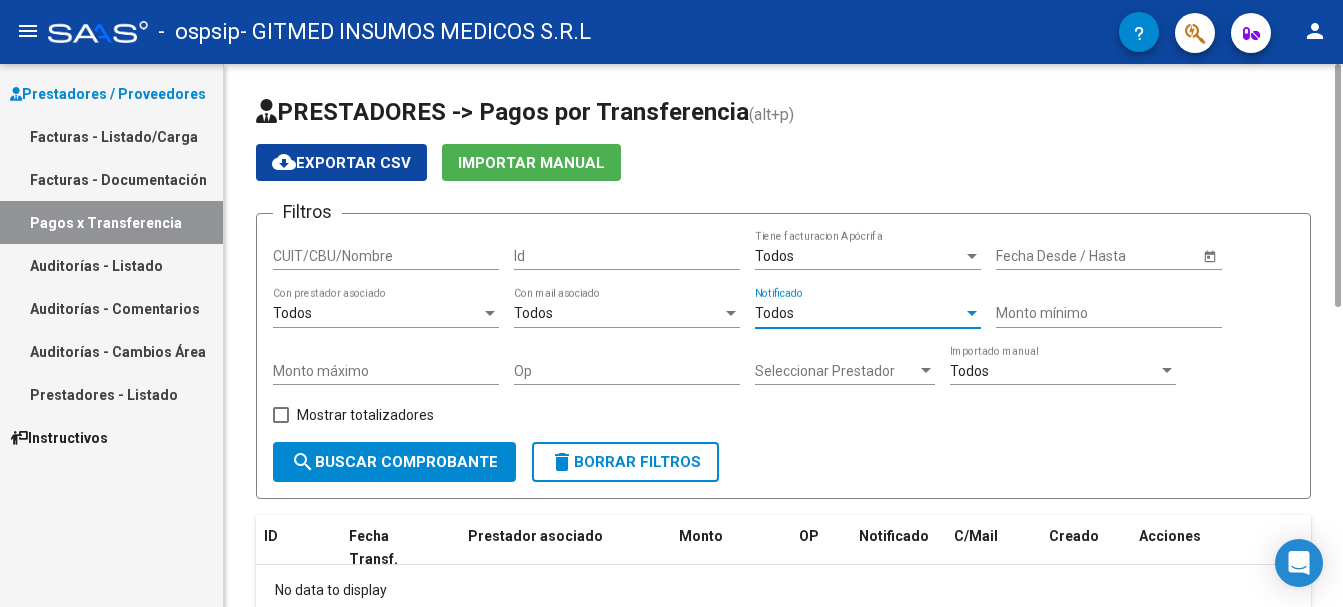 click on "Seleccionar Prestador" at bounding box center [836, 371] 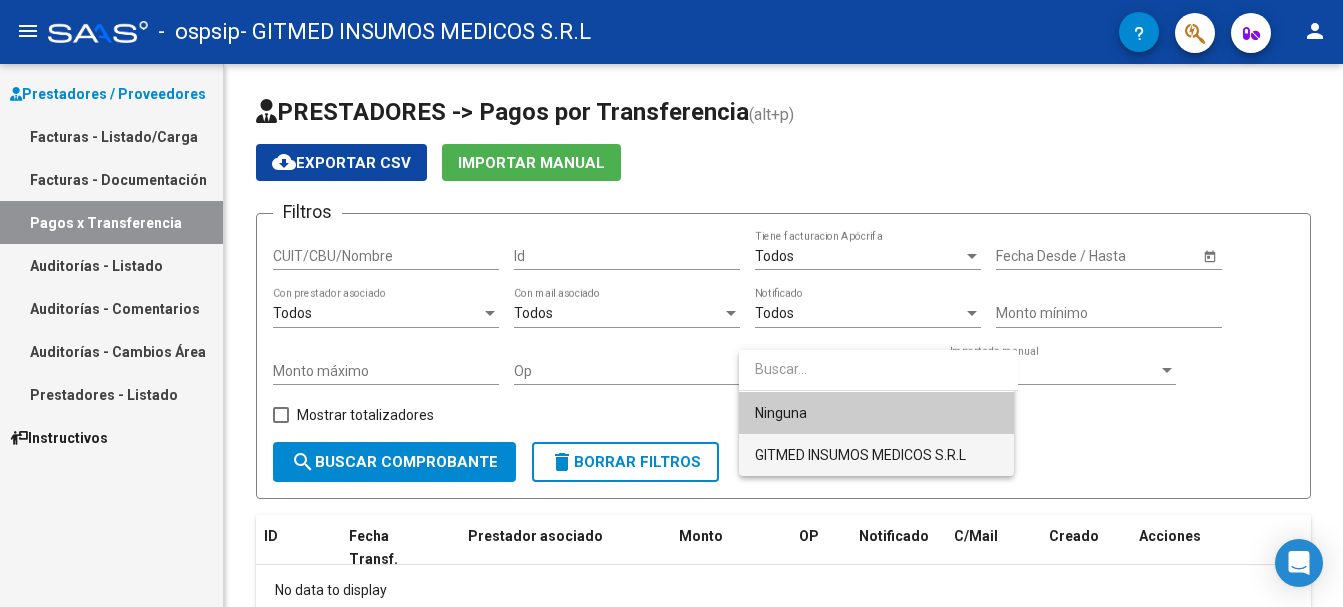 click on "GITMED INSUMOS MEDICOS S.R.L" at bounding box center [860, 455] 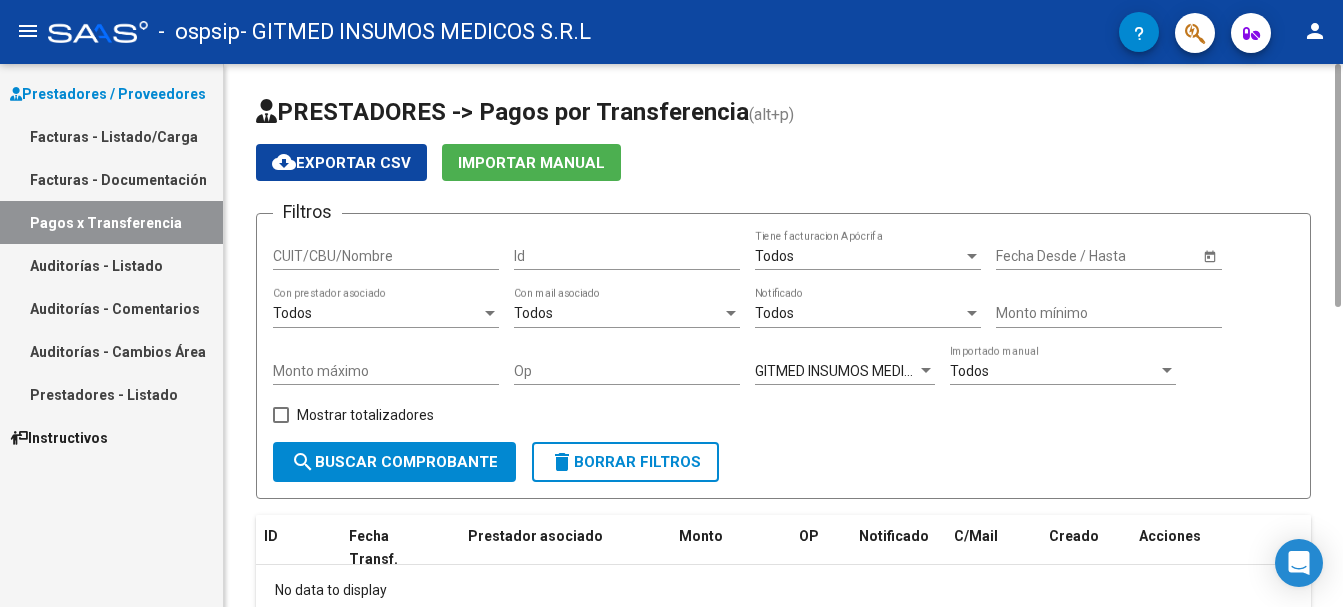 click on "Filtros CUIT/CBU/Nombre Id Todos  Tiene facturacion Apócrifa Start date – Fecha Desde / Hasta Todos  Con prestador asociado Todos  Con mail asociado Todos  Notificado Monto mínimo Monto máximo Op GITMED INSUMOS MEDICOS S.R.L Seleccionar Prestador Todos  Importado manual    Mostrar totalizadores" 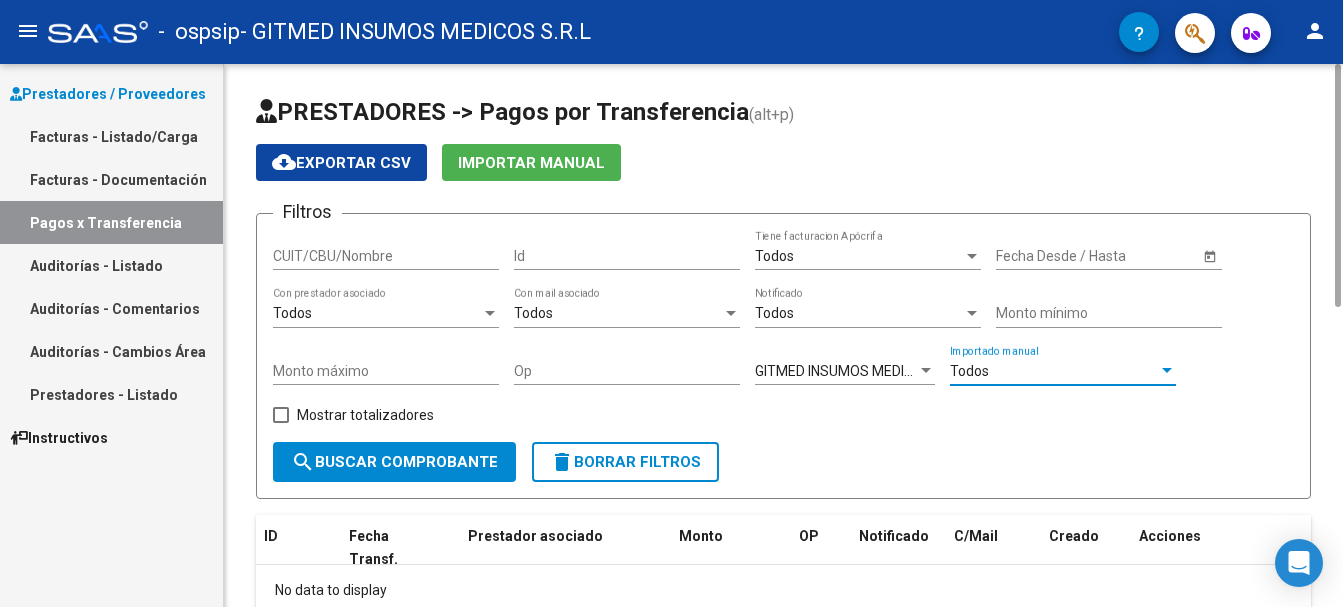 click on "Todos" at bounding box center (1054, 371) 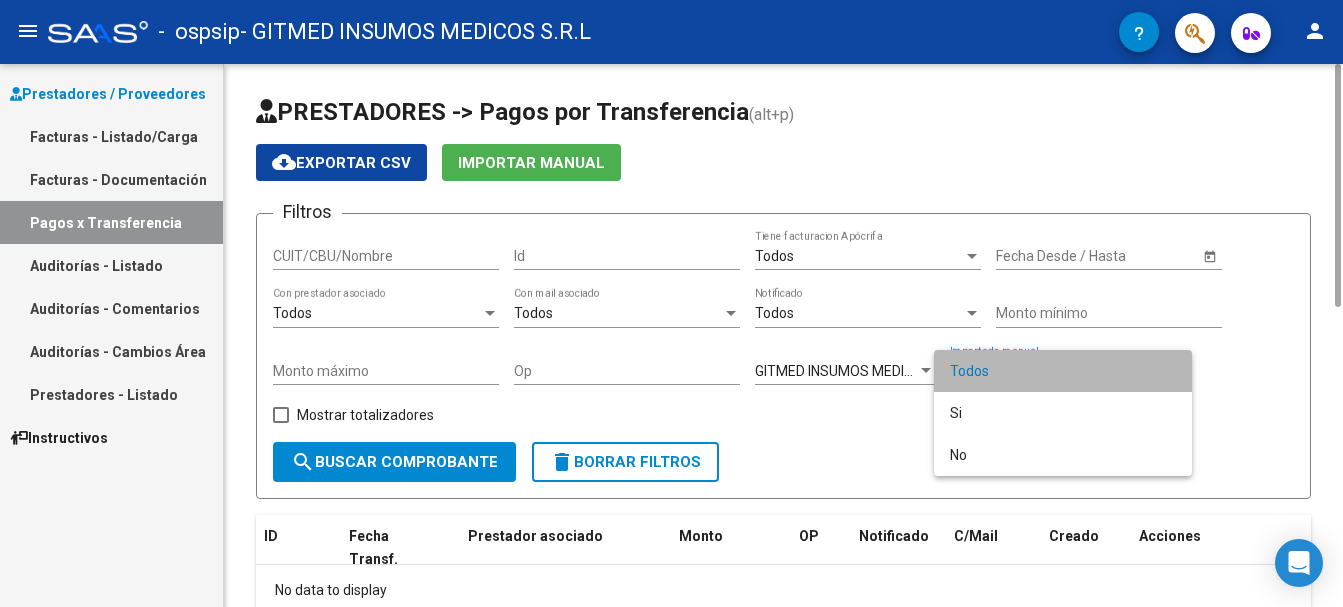click on "Todos" at bounding box center [1063, 371] 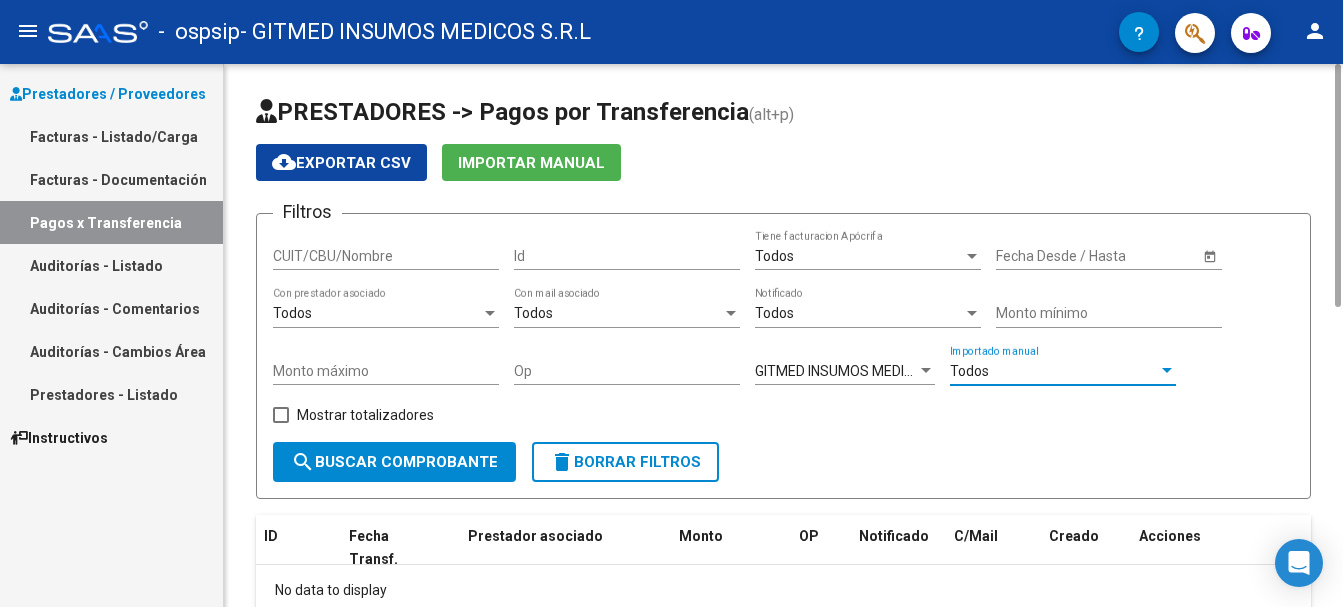 click on "search  Buscar Comprobante" 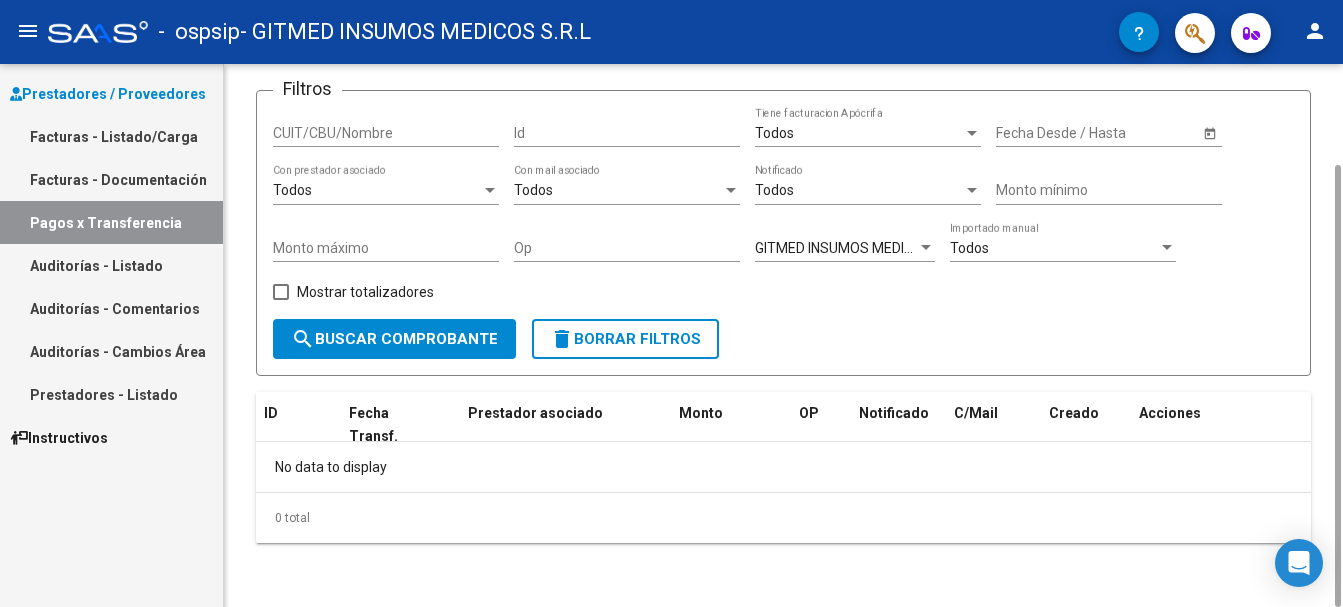 scroll, scrollTop: 0, scrollLeft: 0, axis: both 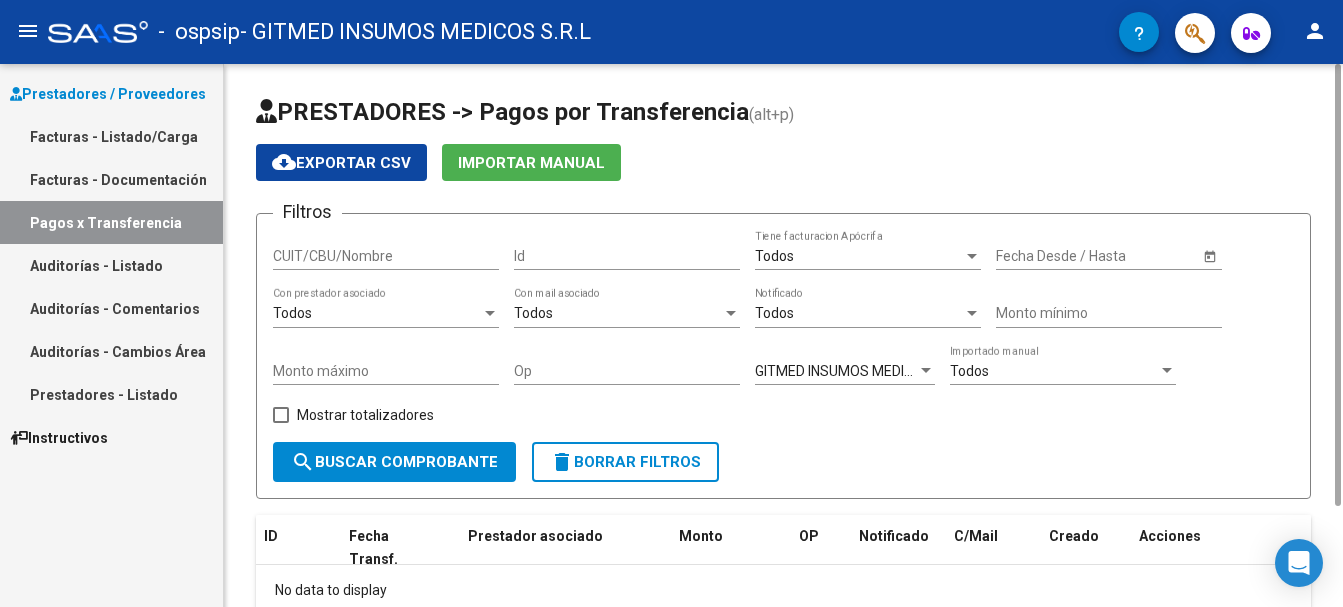 click on "Start date – Fecha Desde / Hasta" 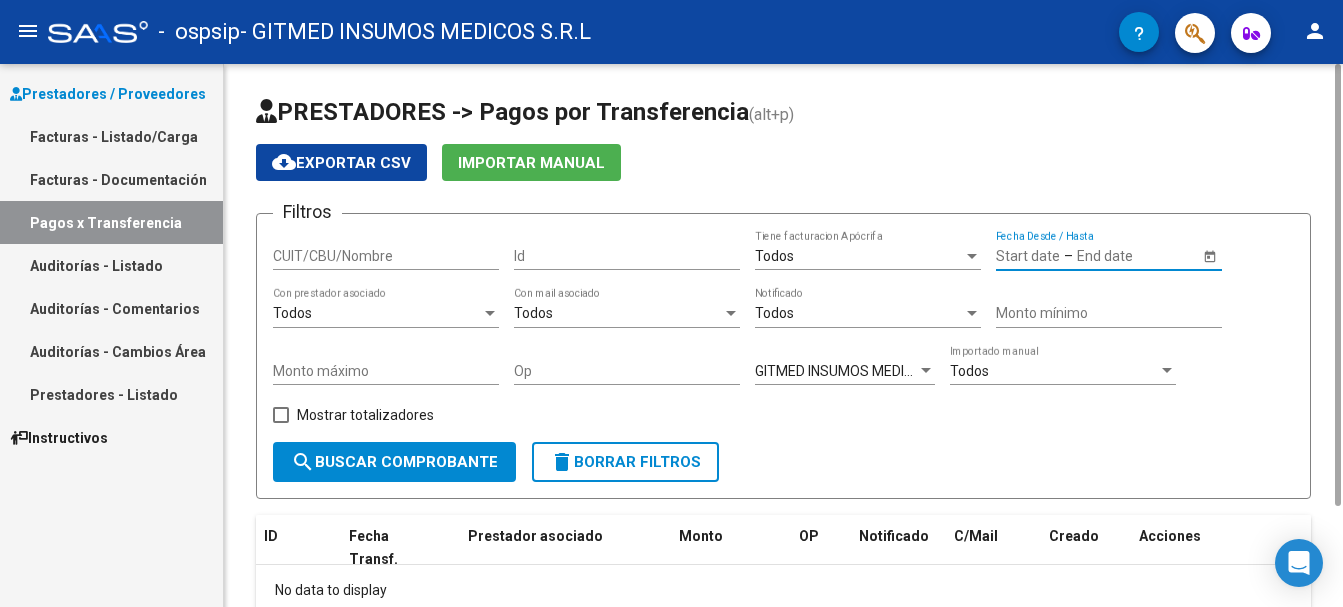 click on "Monto mínimo" at bounding box center (1109, 313) 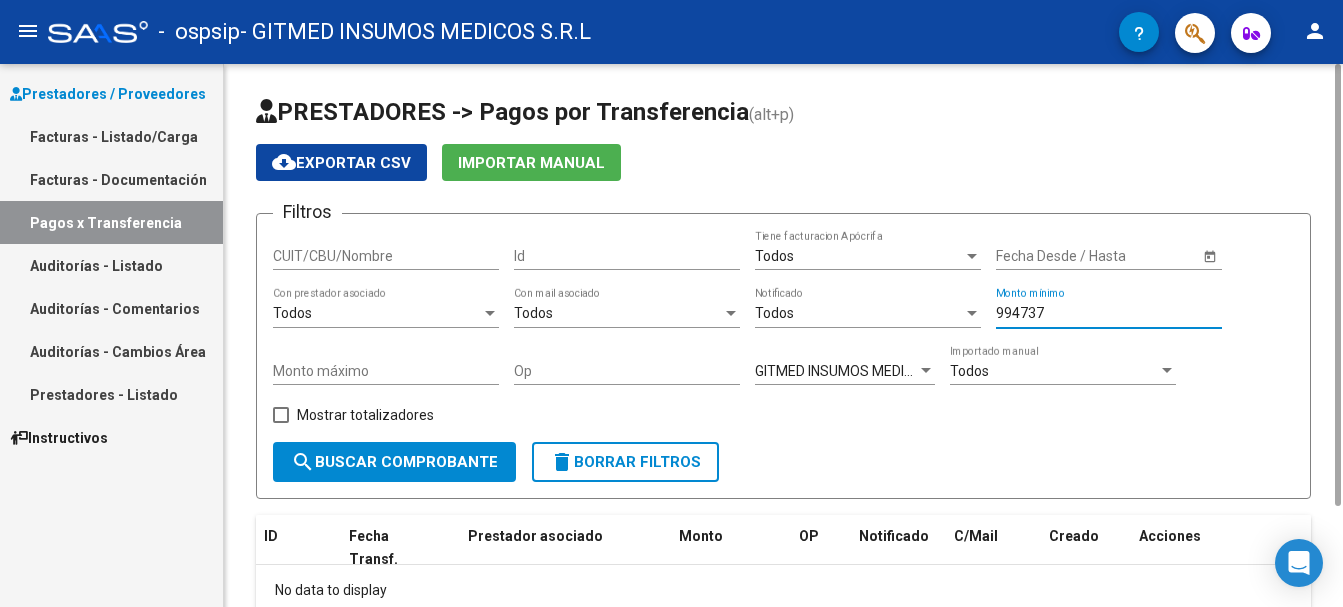 type on "9947372" 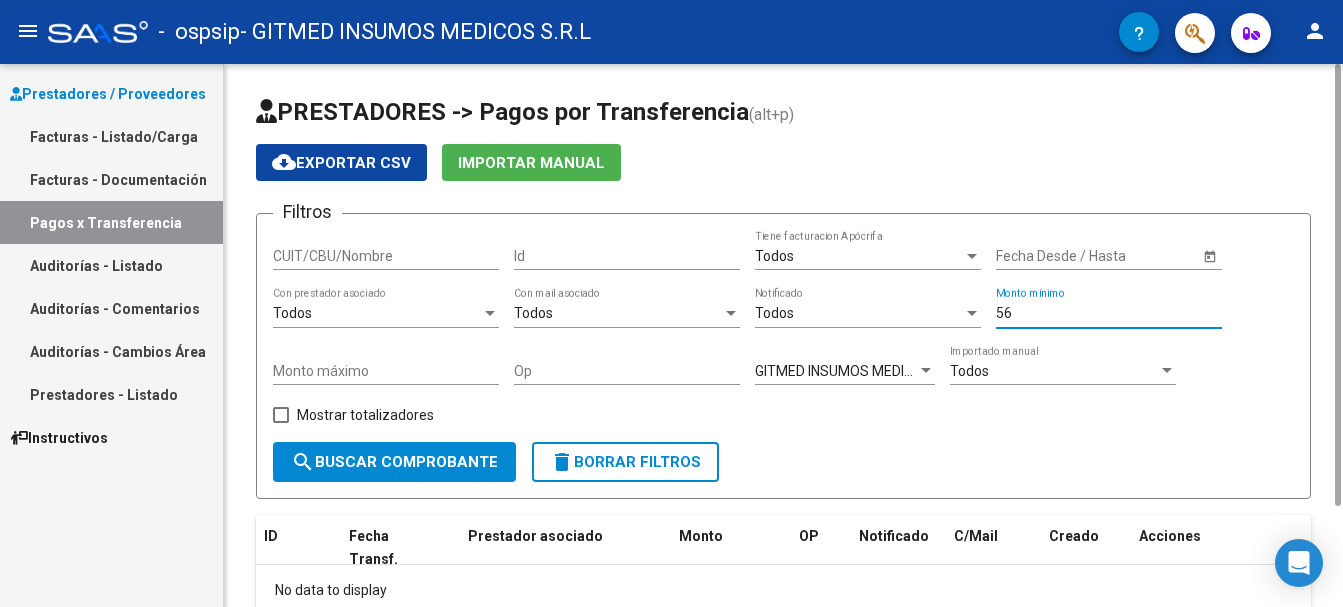type on "5" 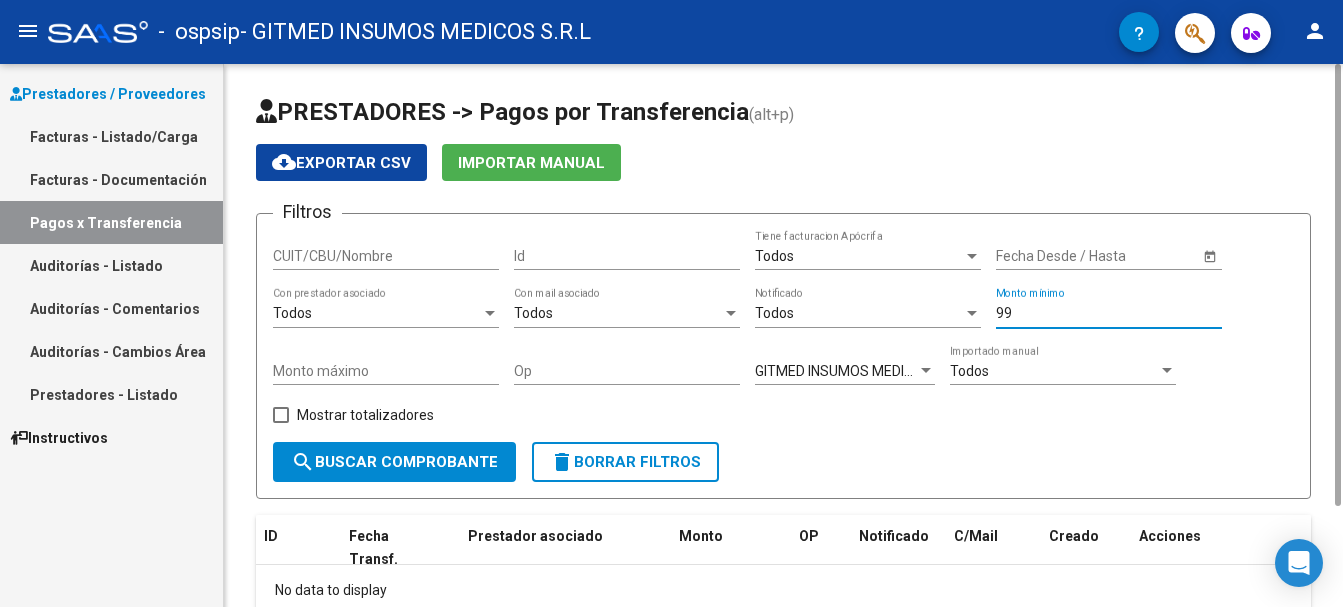 type on "9" 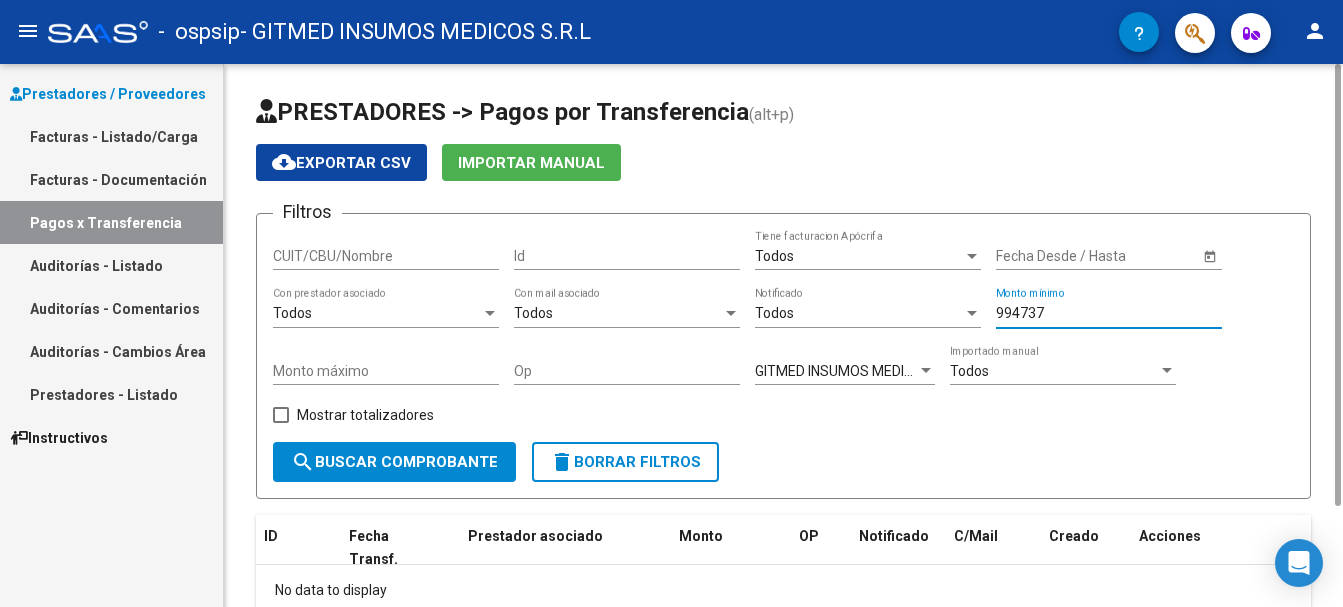 type on "9947372" 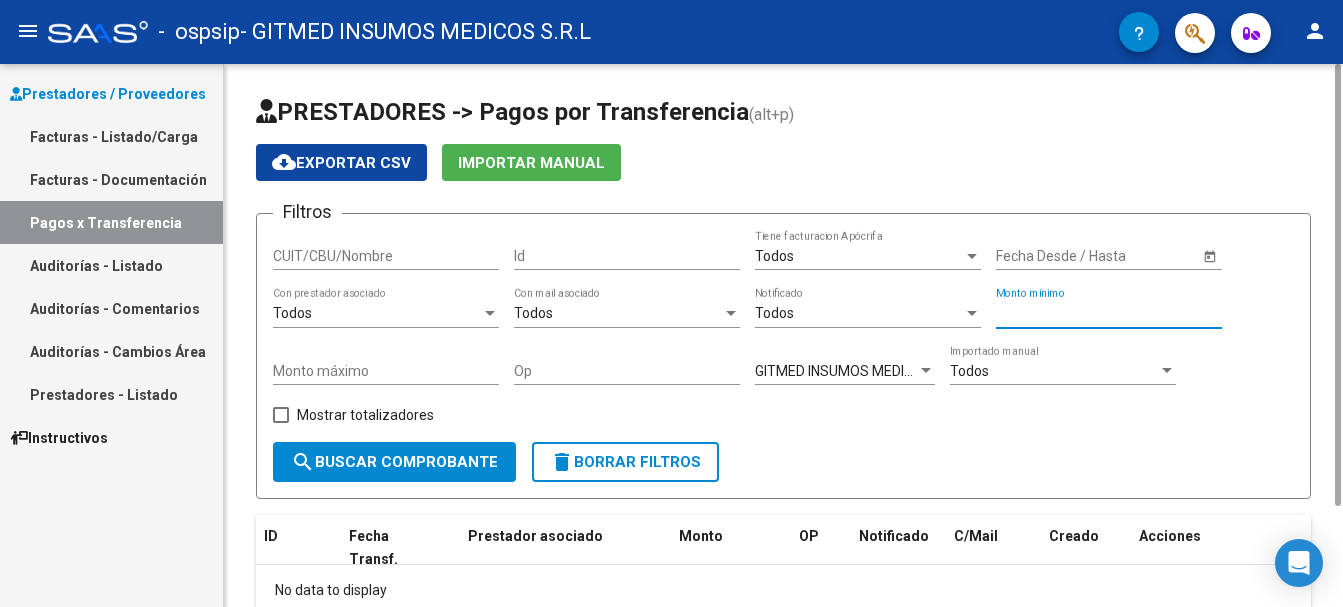 type on "5" 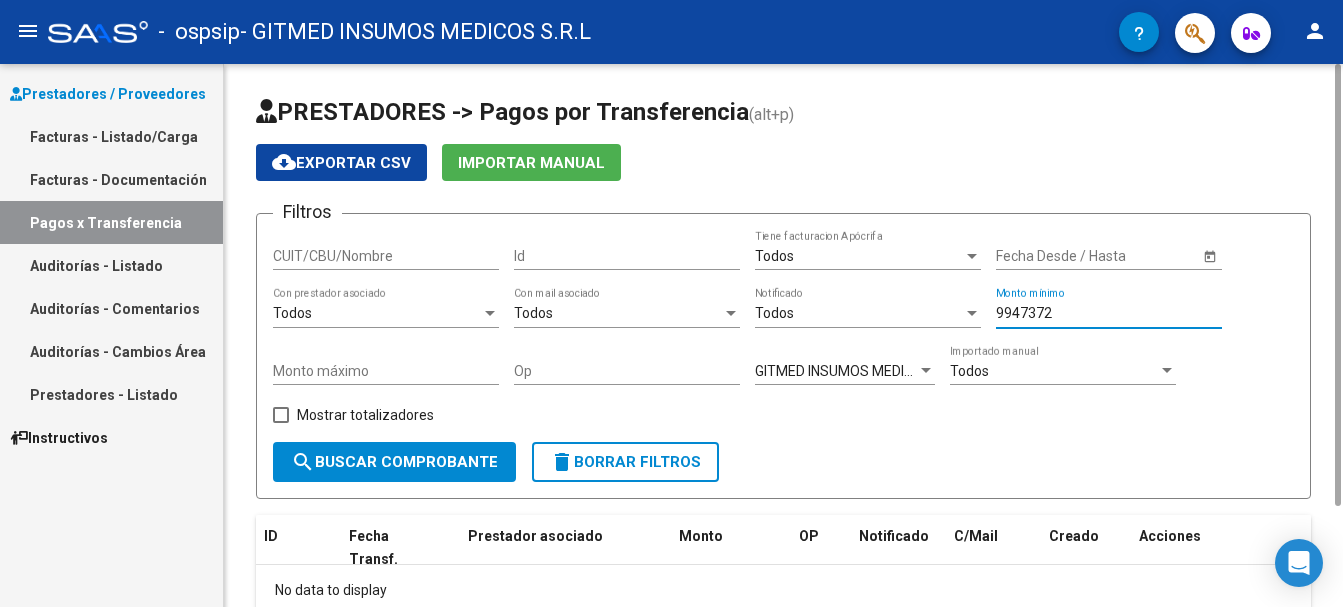 type on "9947372" 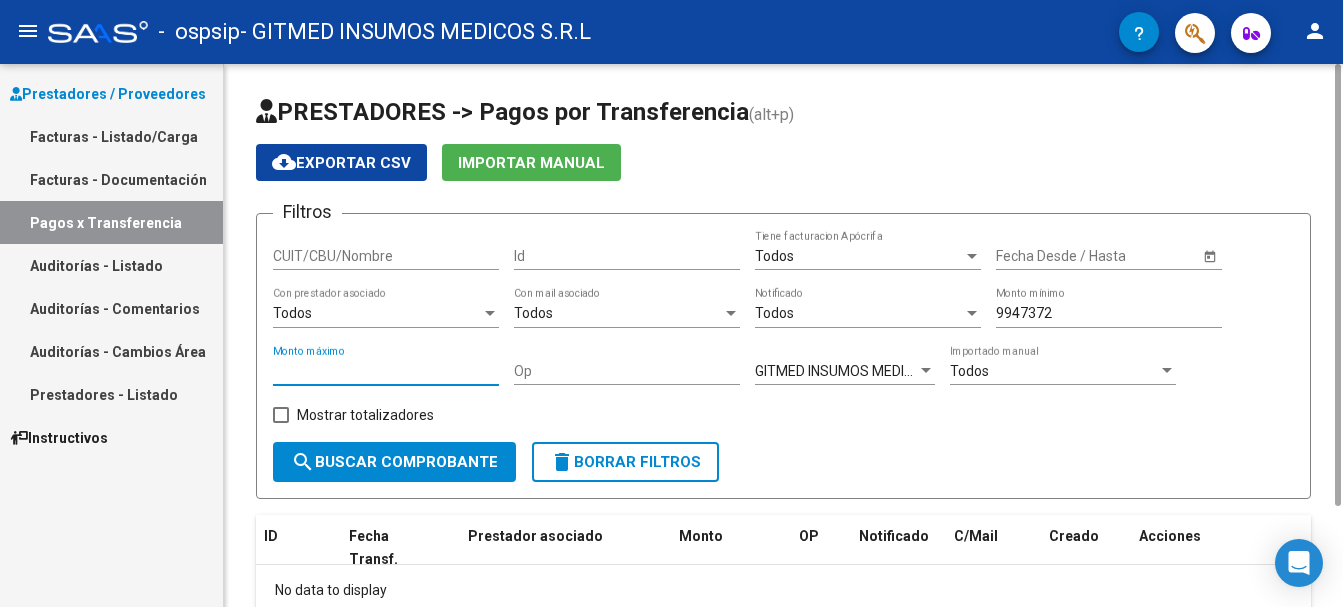 click on "Monto máximo" at bounding box center (386, 371) 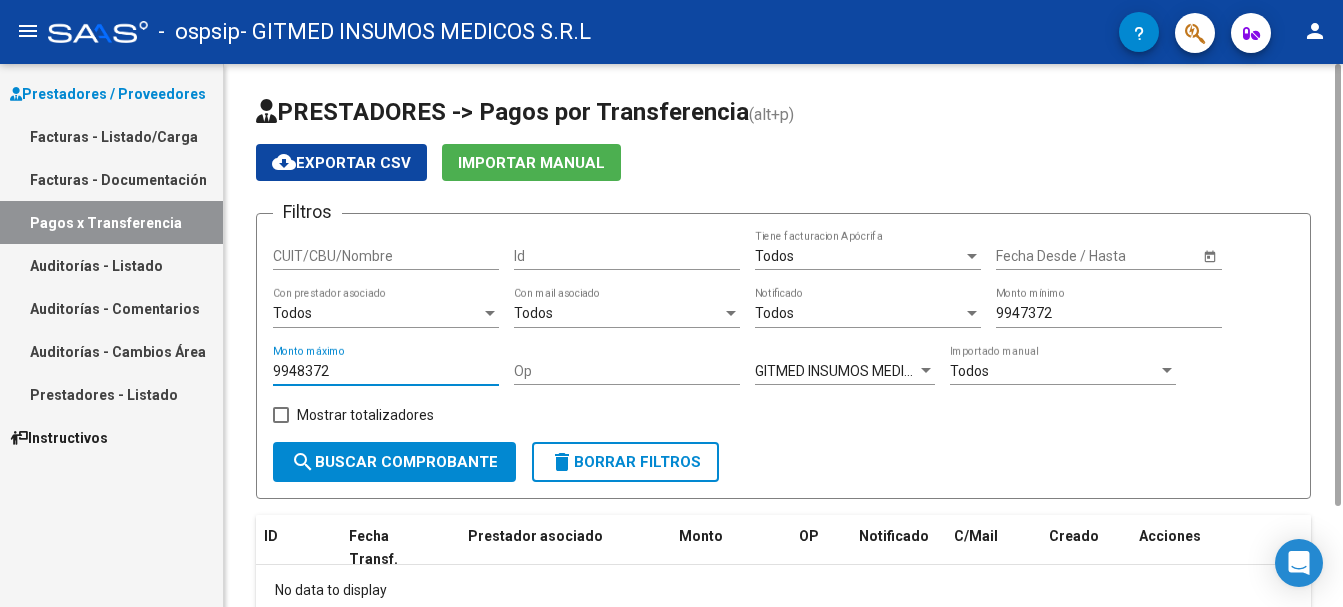 type on "9948372" 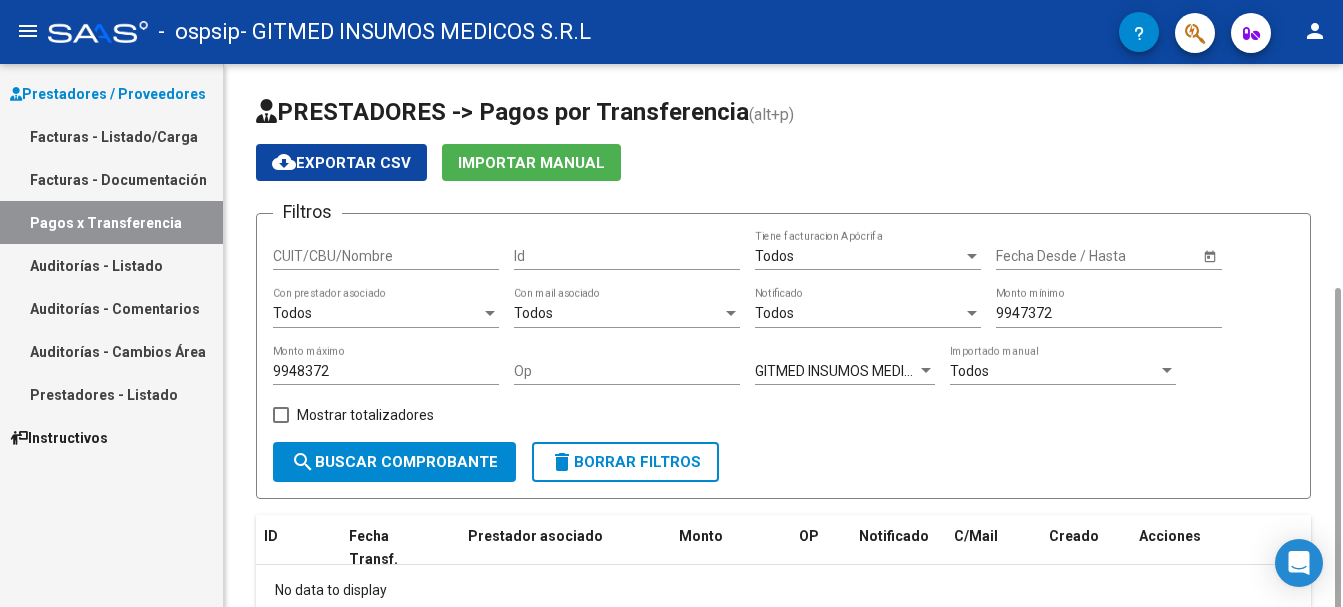 scroll, scrollTop: 123, scrollLeft: 0, axis: vertical 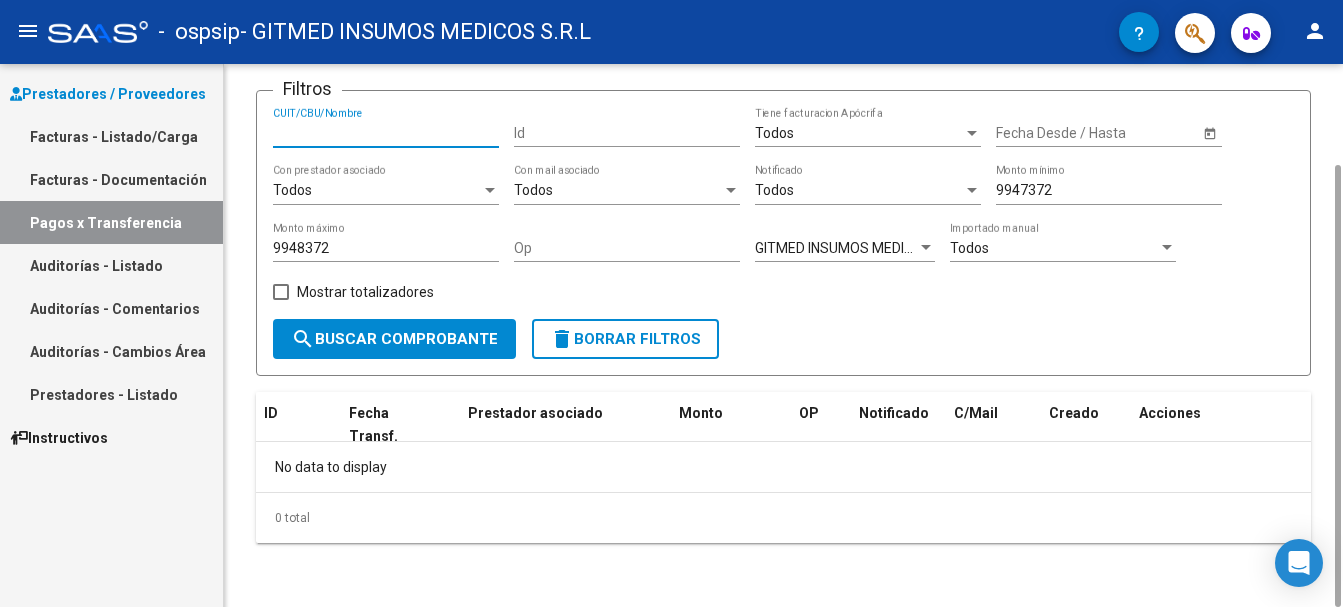 click on "CUIT/CBU/Nombre" at bounding box center [386, 133] 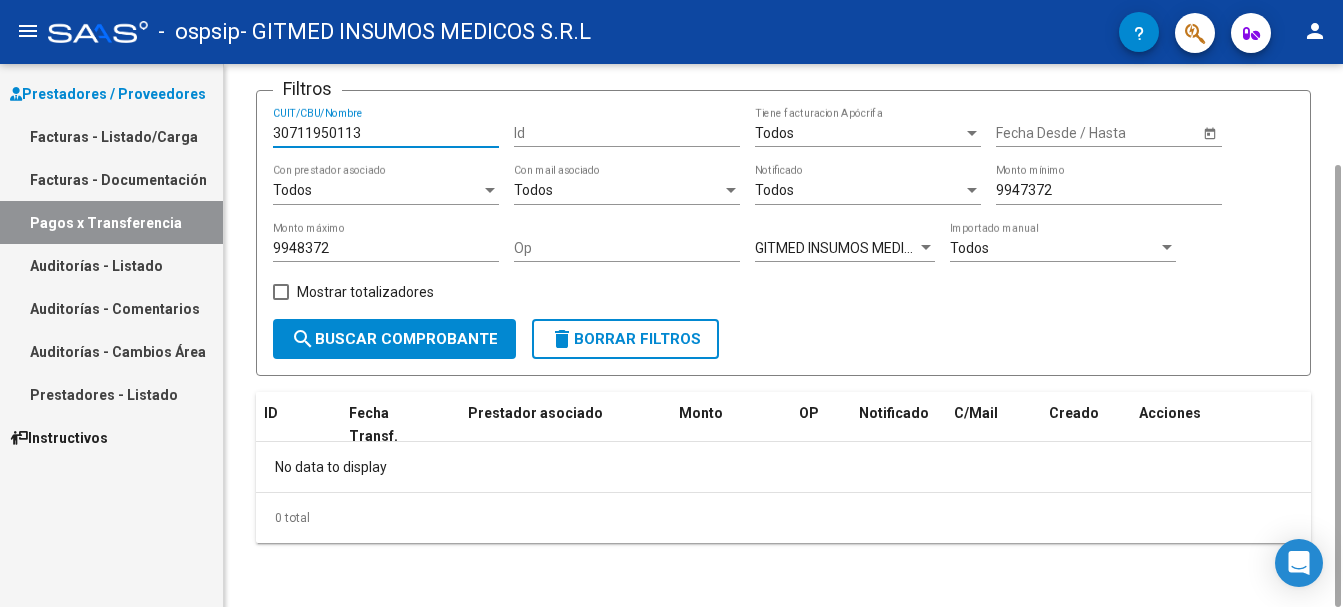 type on "30711950113" 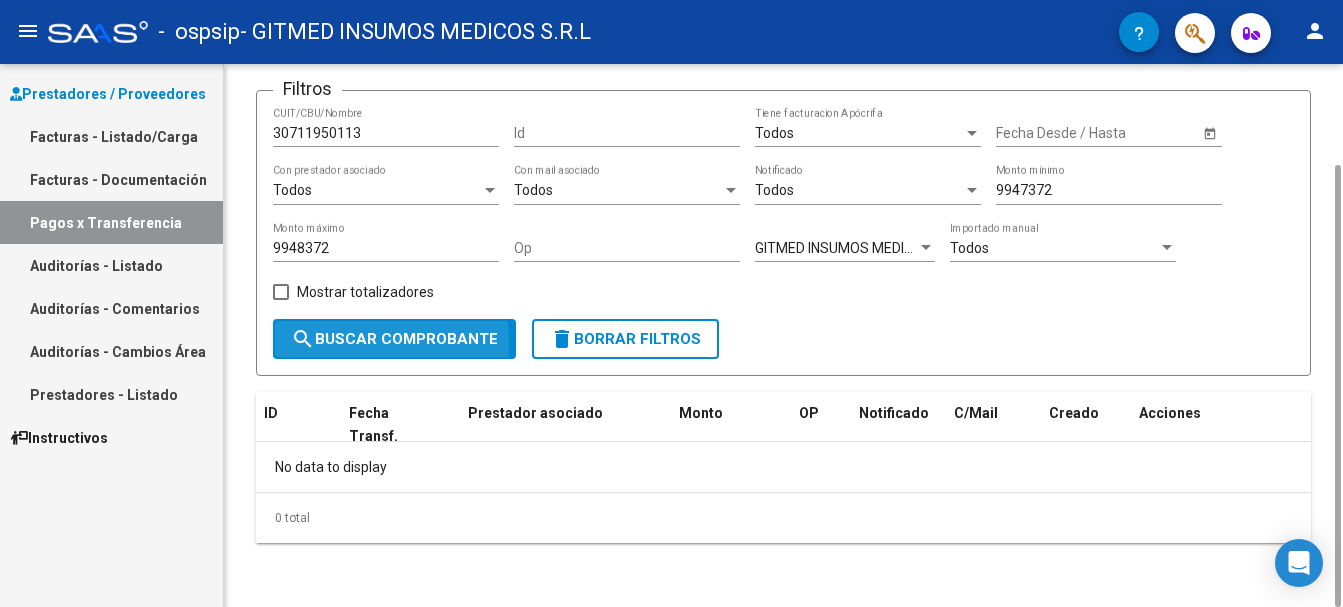 click on "search  Buscar Comprobante" 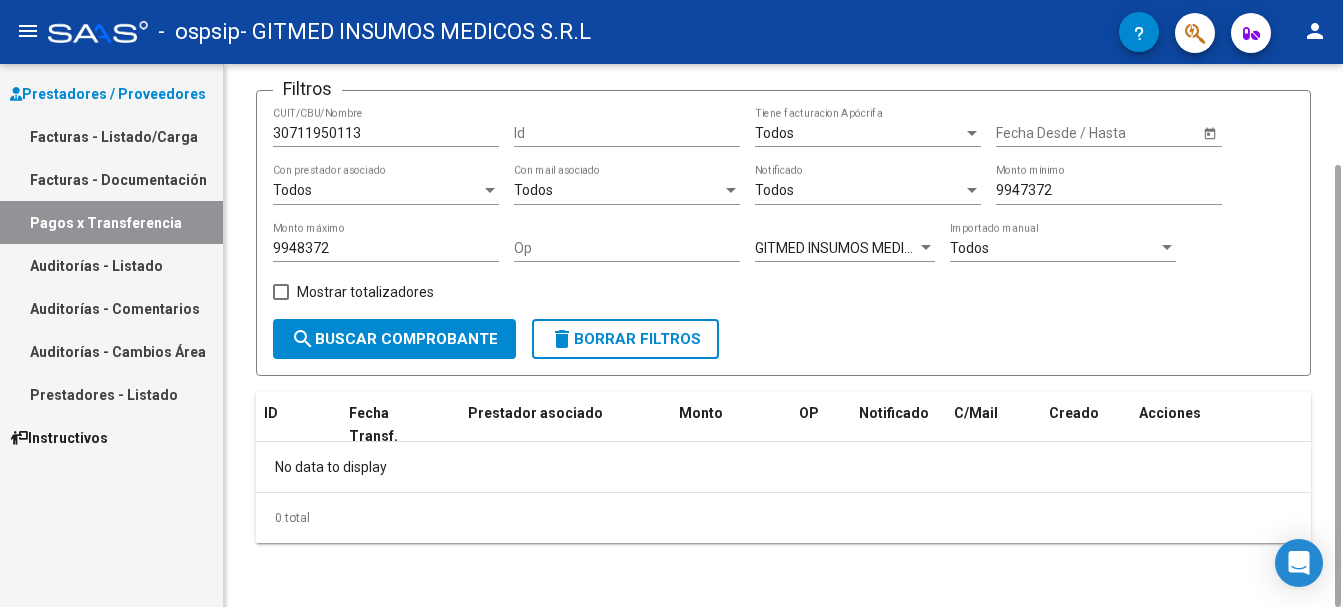 scroll, scrollTop: 0, scrollLeft: 0, axis: both 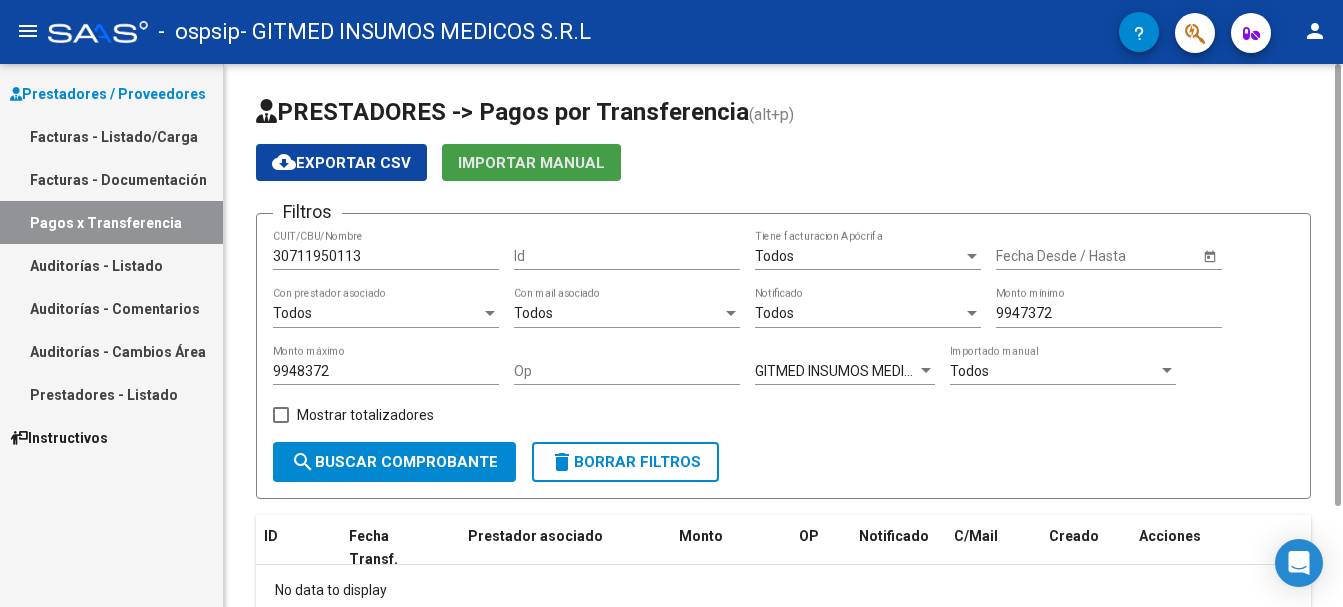 click on "Importar Manual" 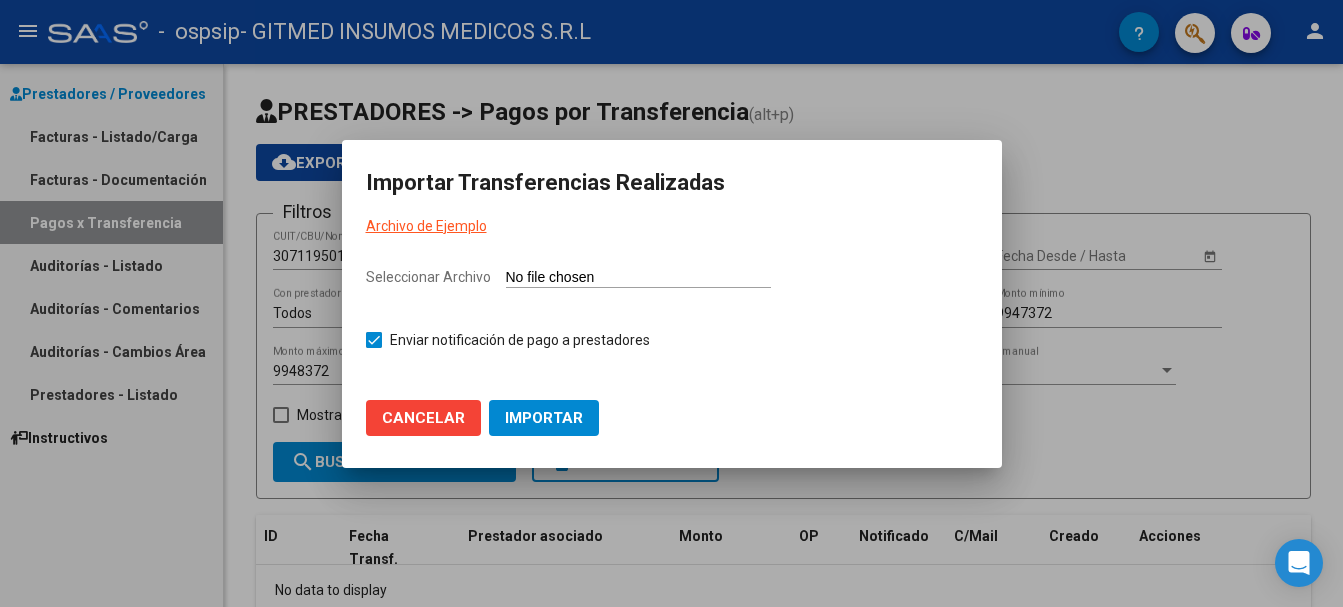 click on "Cancelar" 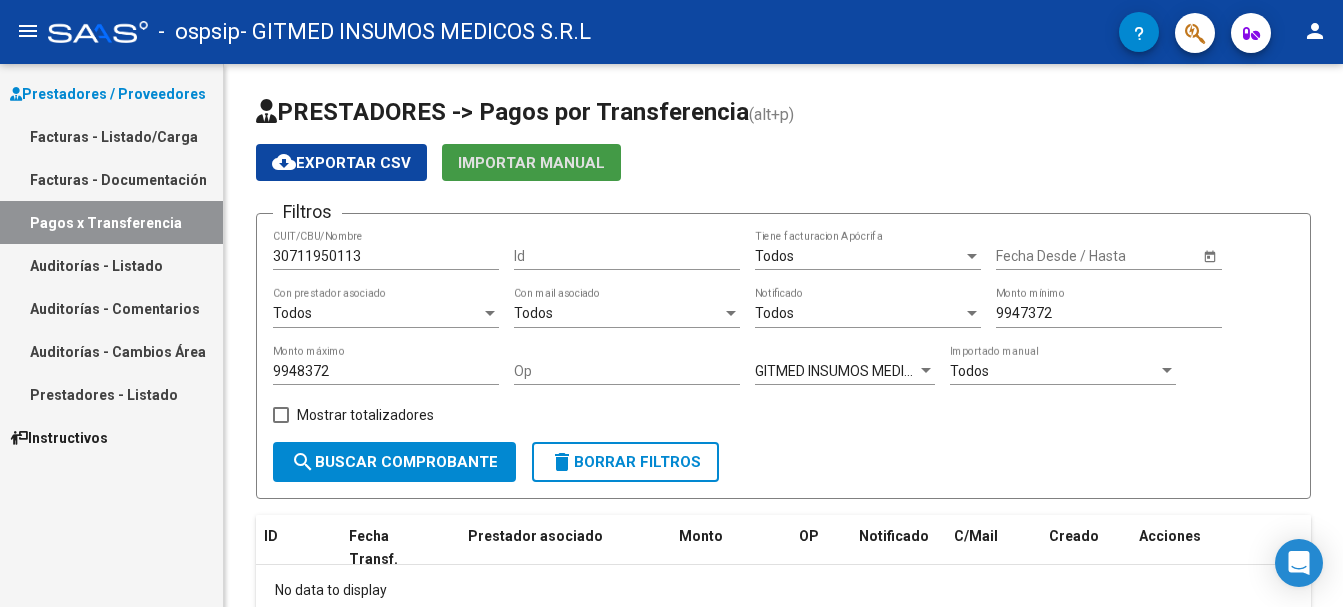 click on "person" 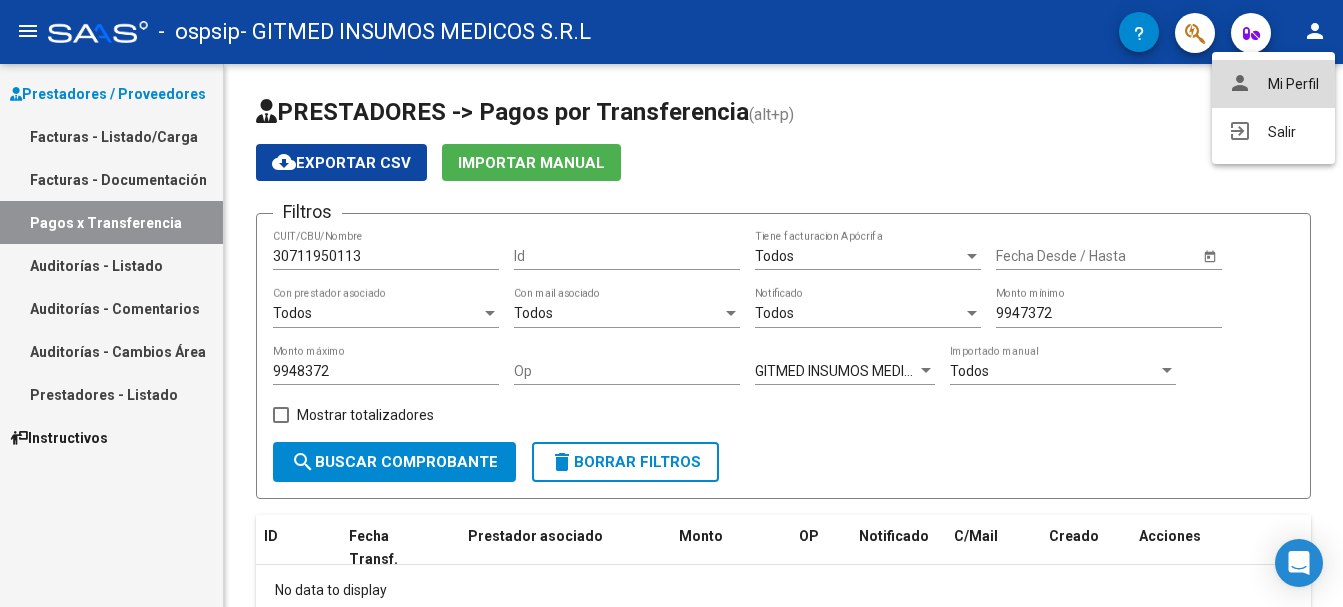 click on "person  Mi Perfil" at bounding box center [1273, 84] 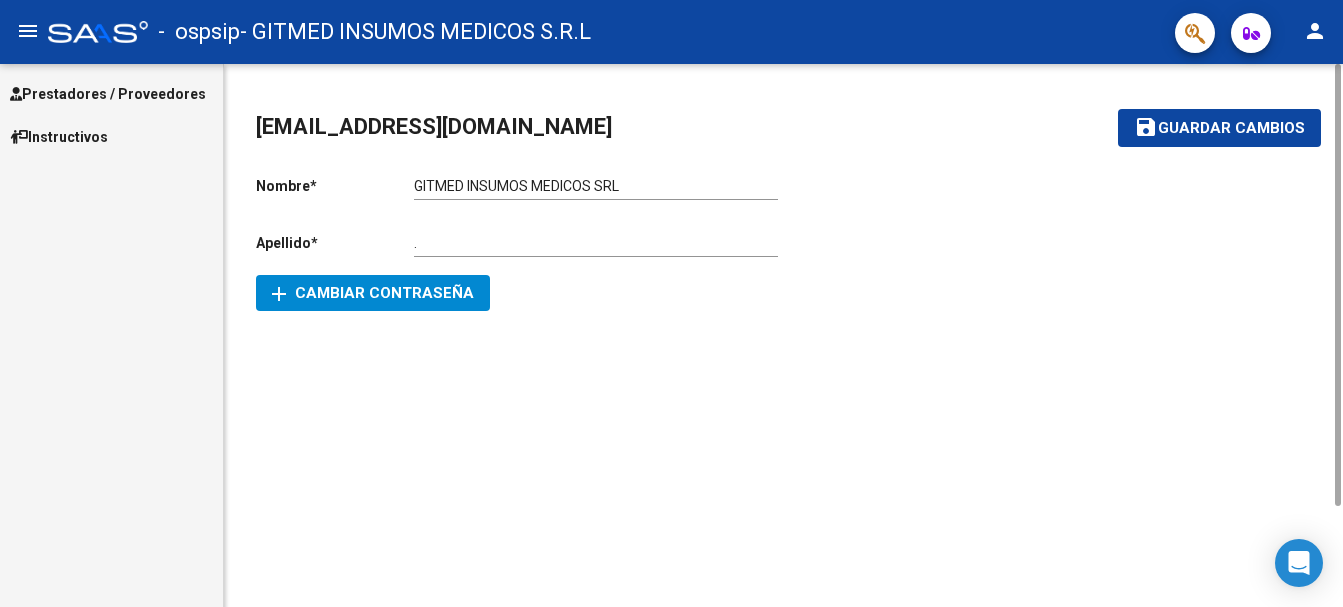 click on "Apellido  *" 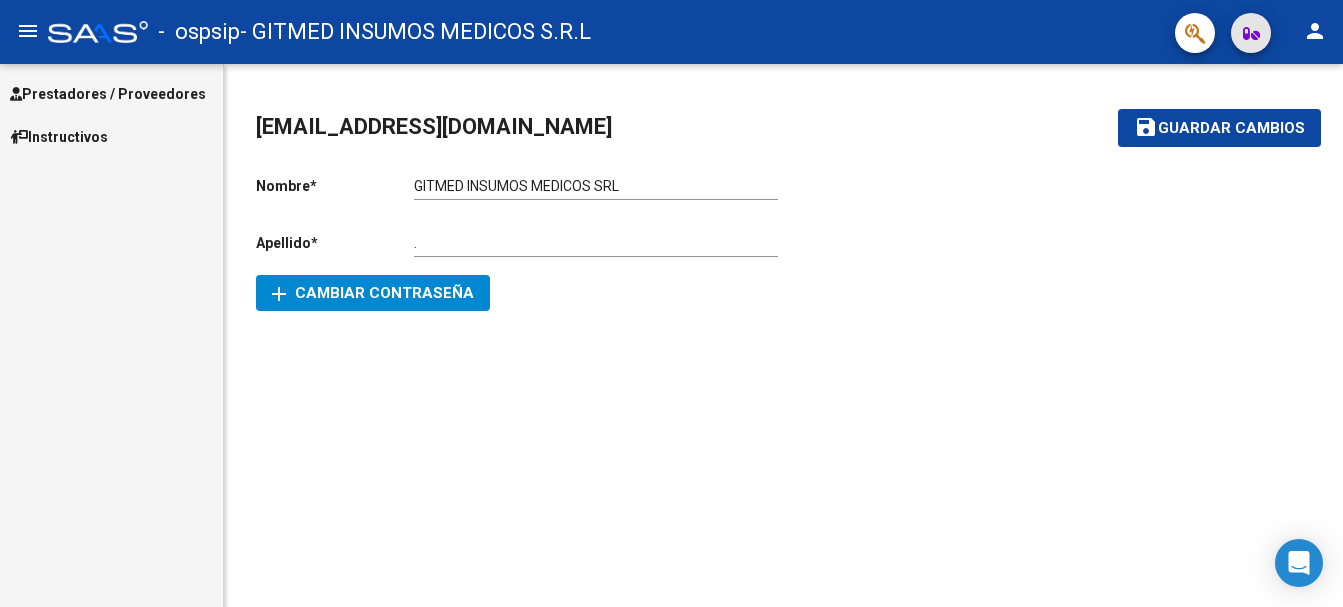 click 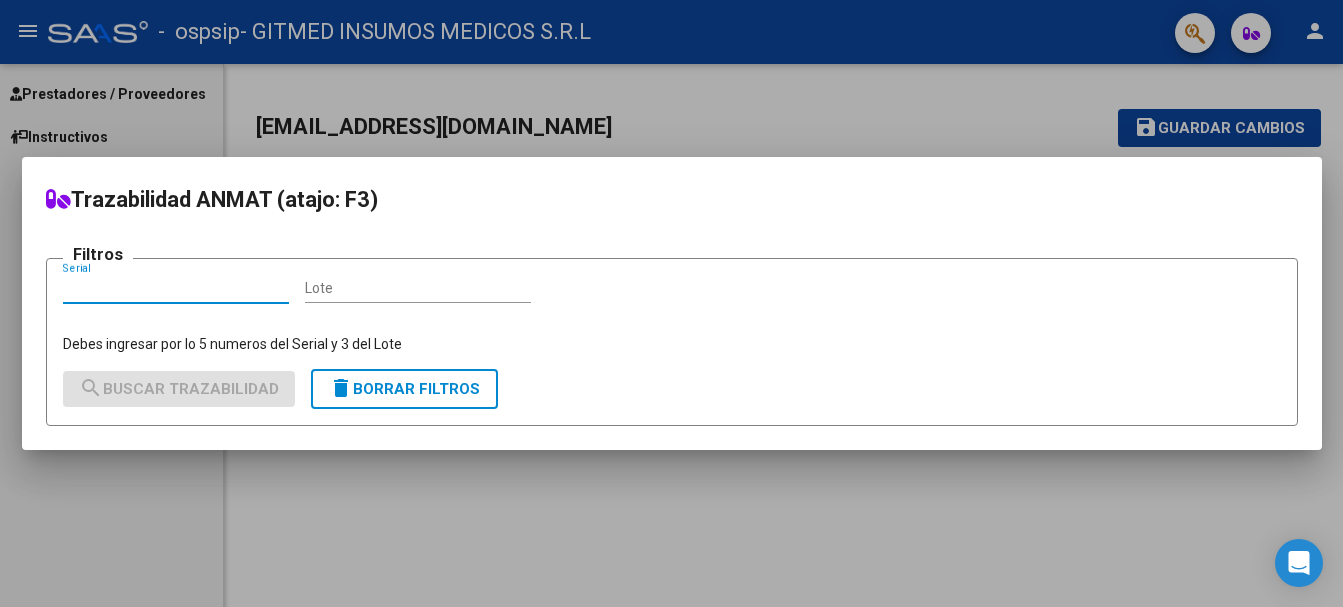 click at bounding box center [671, 303] 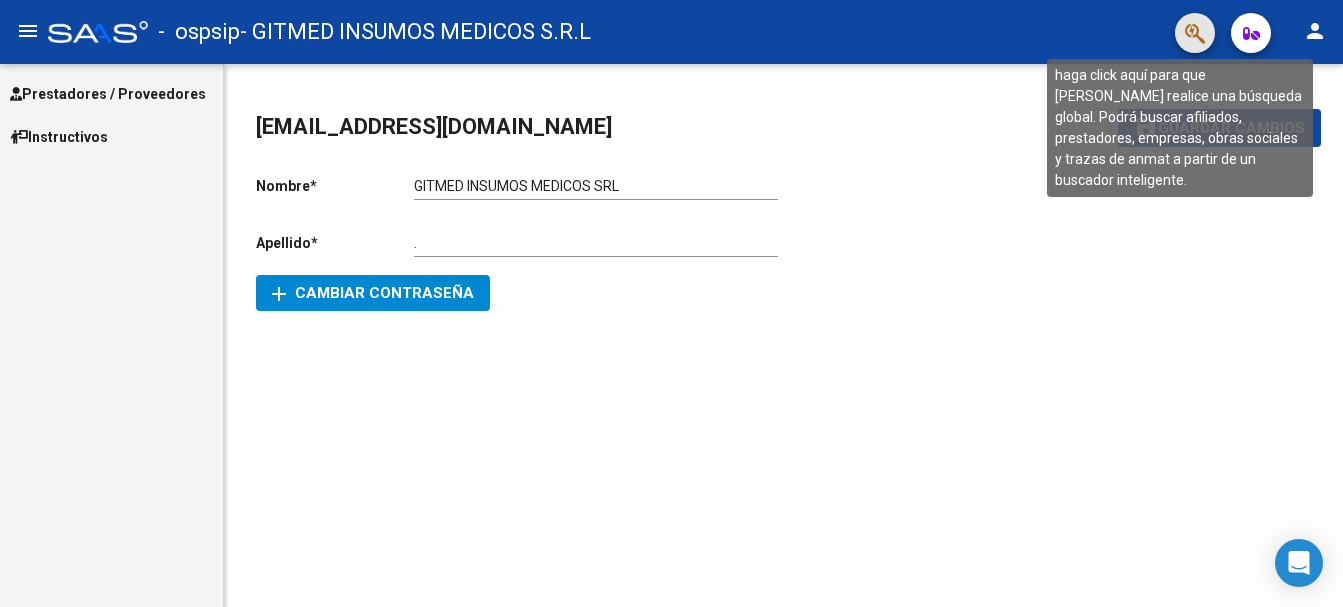 click 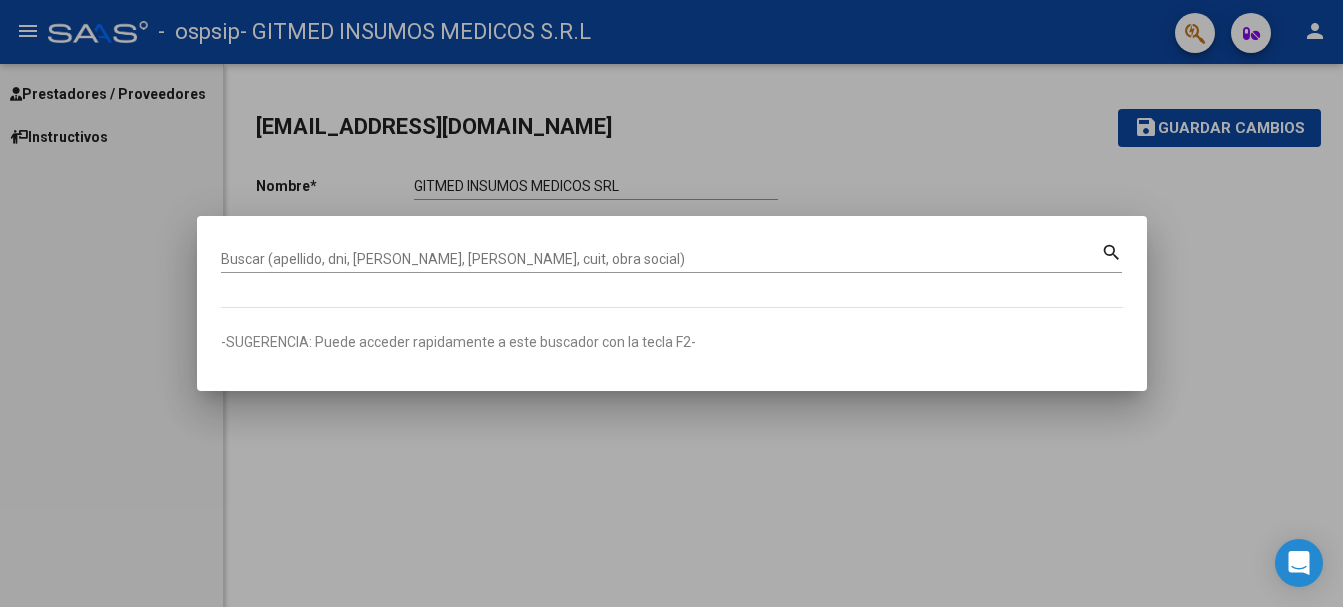 drag, startPoint x: 1297, startPoint y: 294, endPoint x: 909, endPoint y: 254, distance: 390.0564 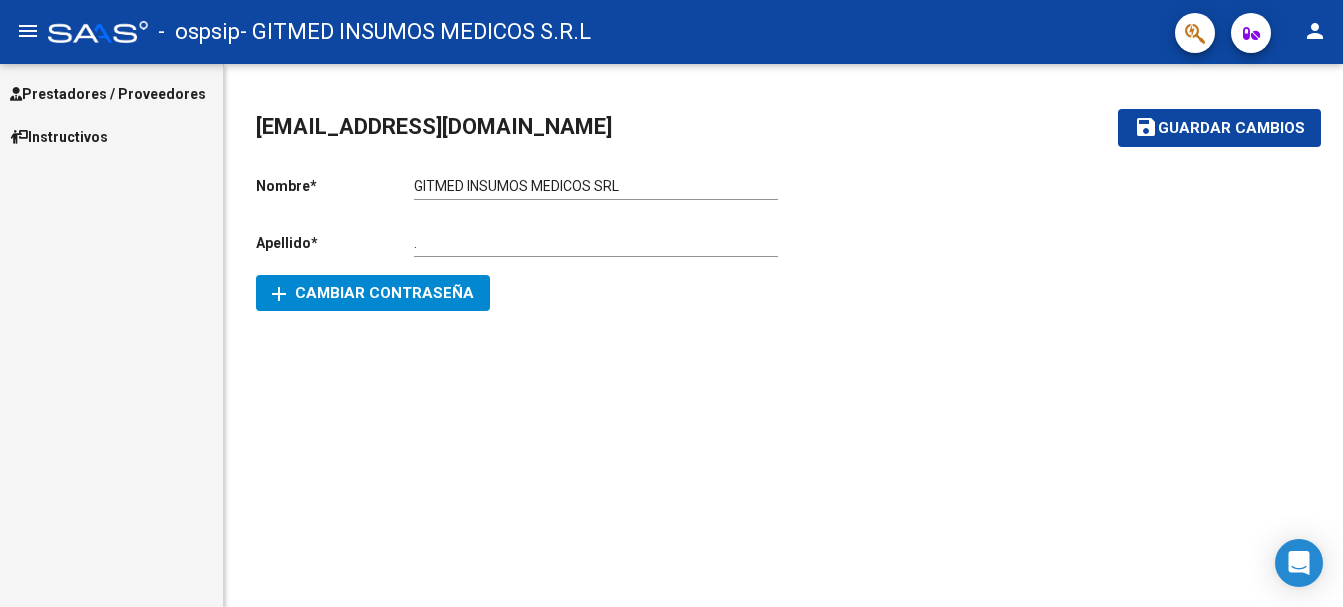 click on "Prestadores / Proveedores" at bounding box center (108, 94) 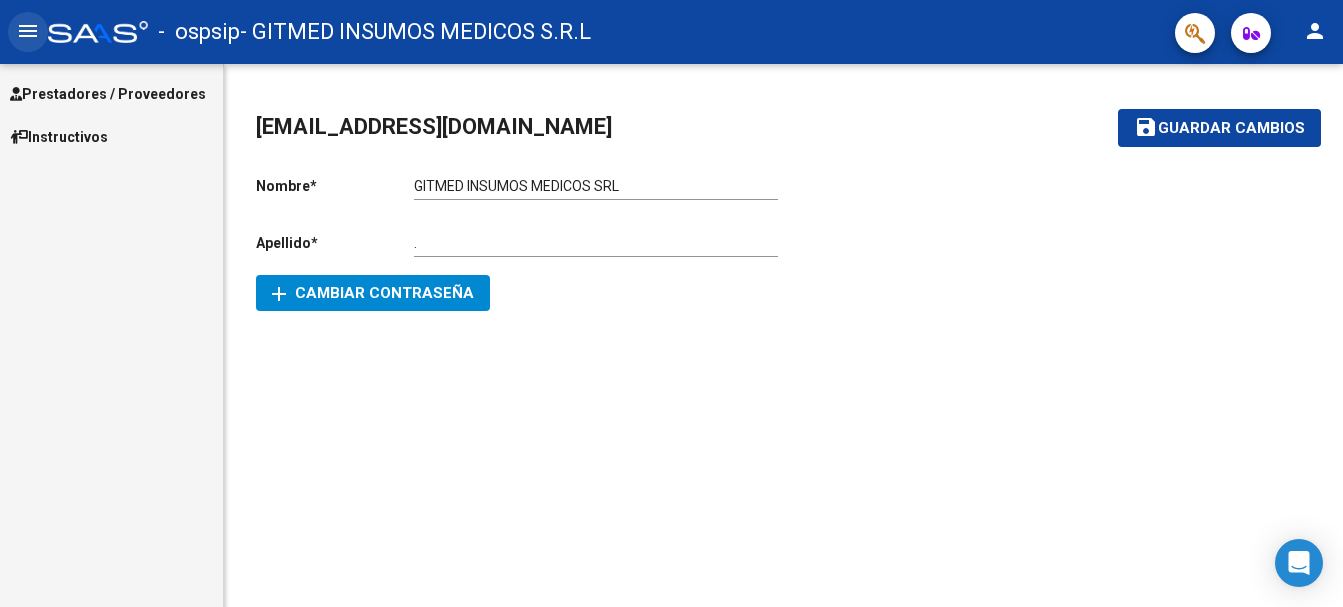 click on "menu" 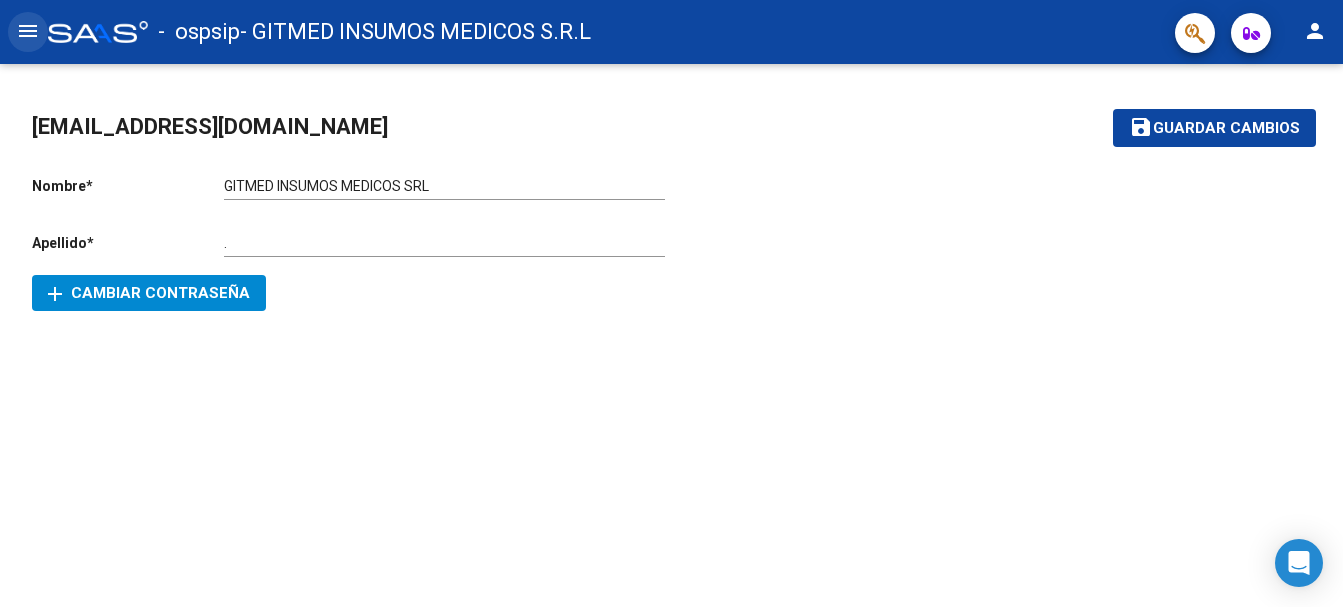 click on "menu" 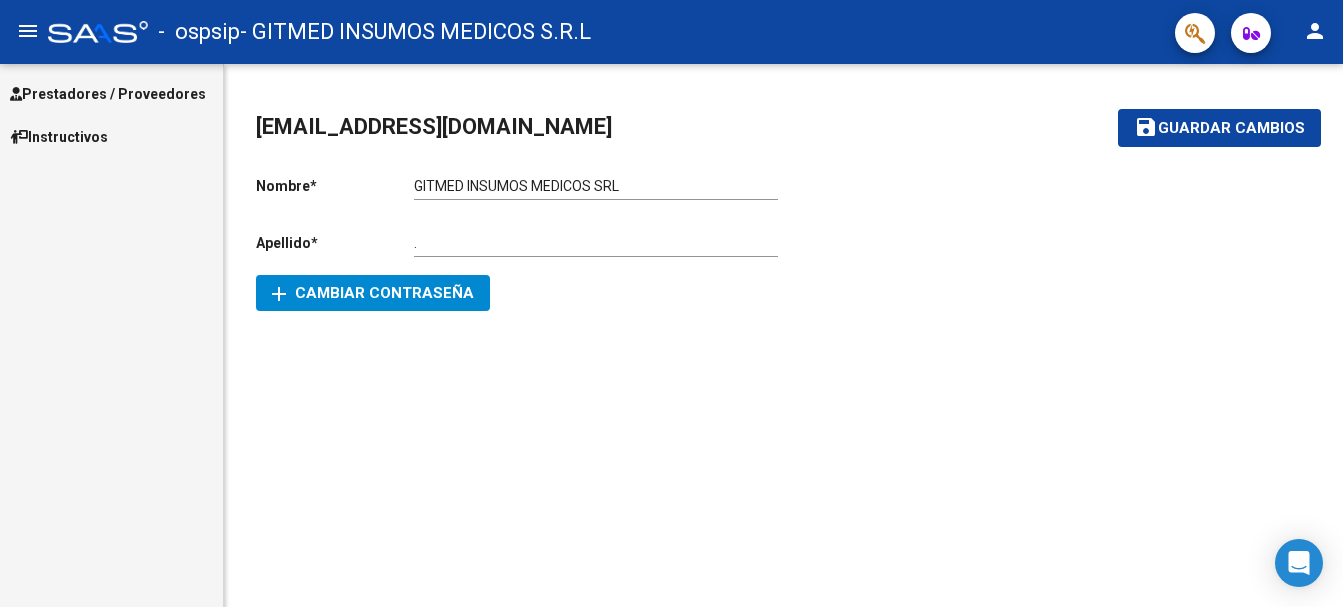 click on "Prestadores / Proveedores" at bounding box center (108, 94) 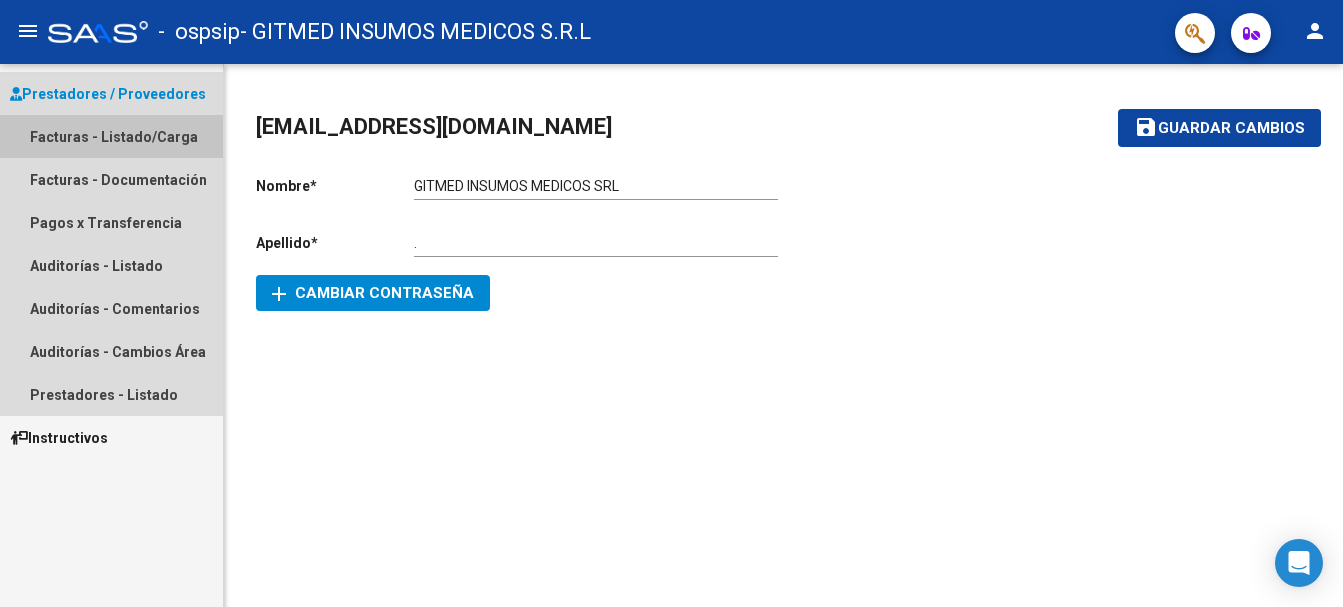 click on "Facturas - Listado/Carga" at bounding box center [111, 136] 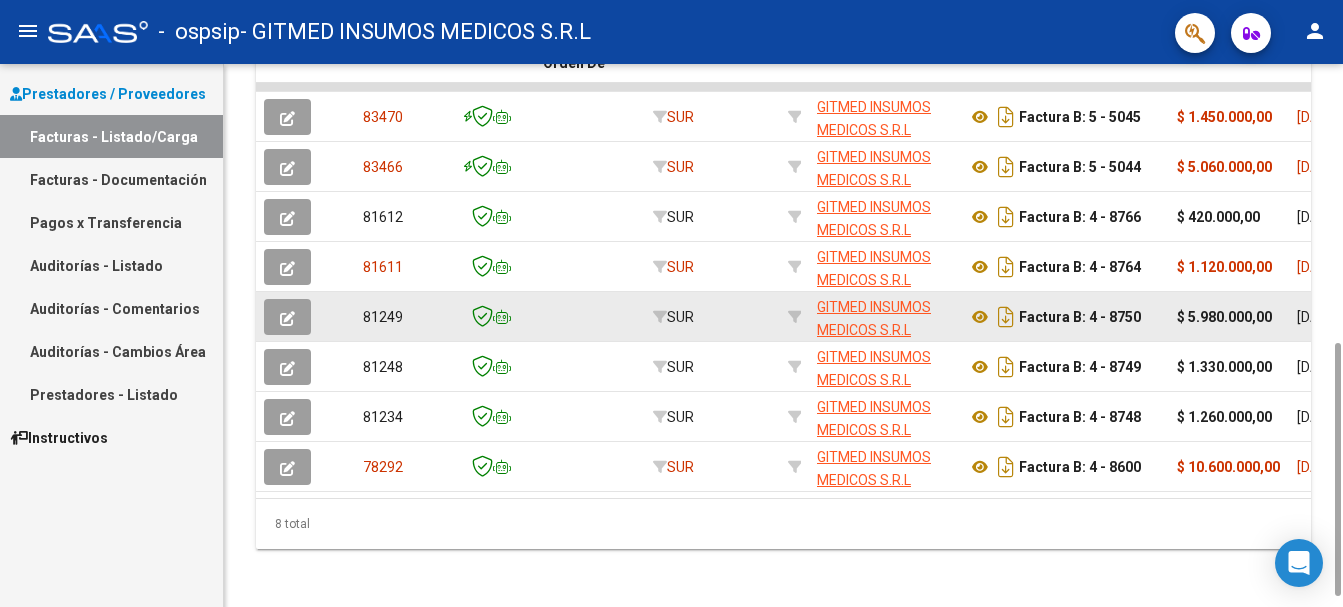 scroll, scrollTop: 200, scrollLeft: 0, axis: vertical 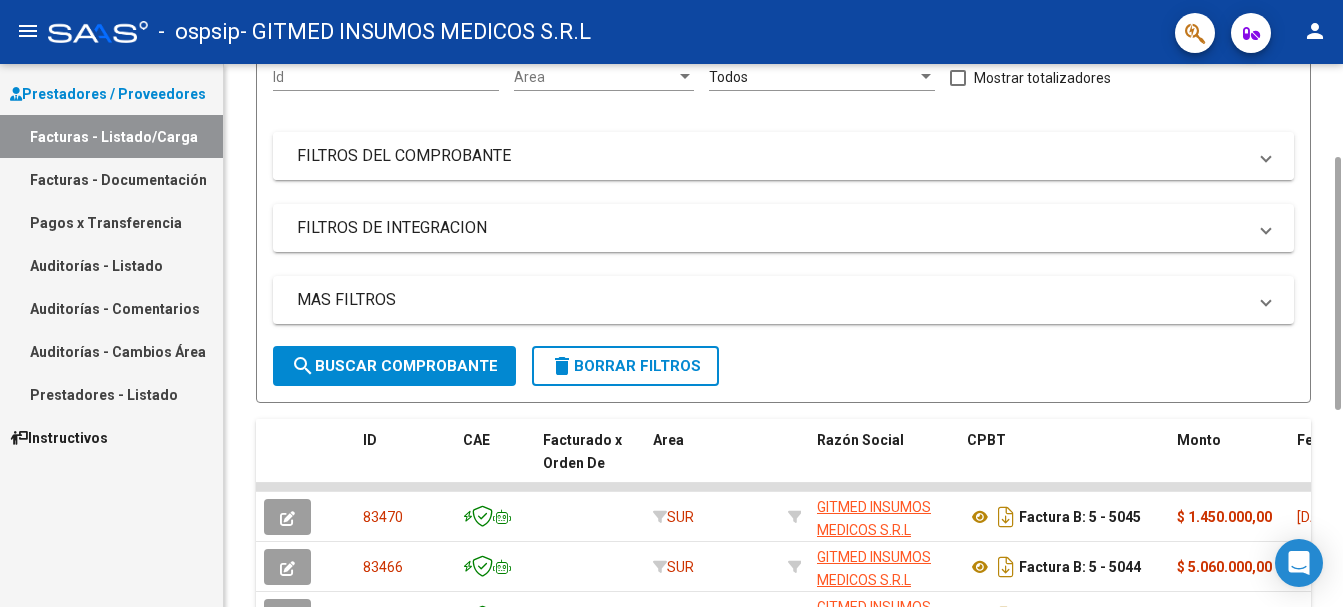 click on "FILTROS DEL COMPROBANTE" at bounding box center (783, 156) 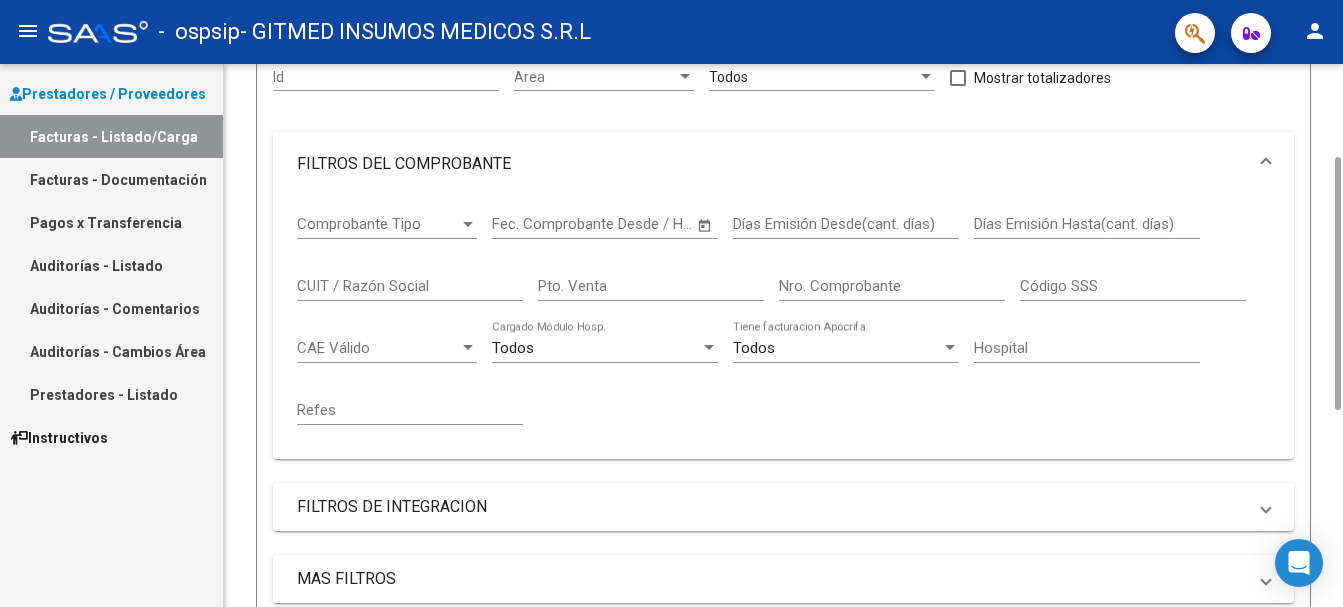 click on "FILTROS DEL COMPROBANTE" at bounding box center [783, 164] 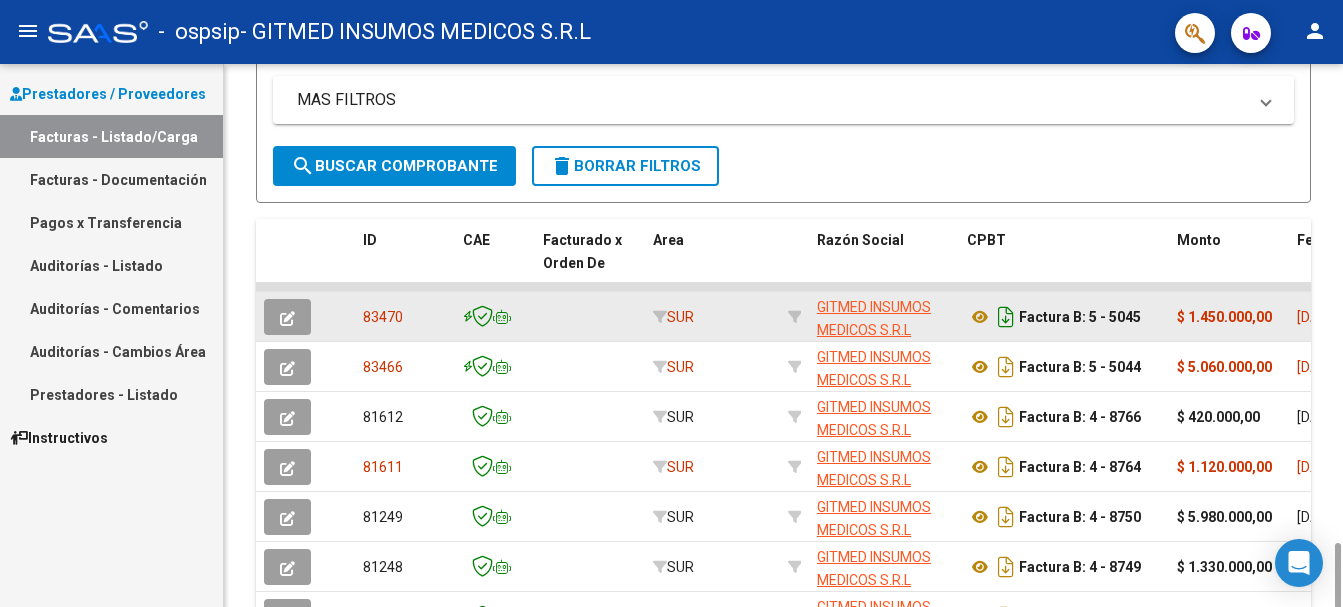 scroll, scrollTop: 622, scrollLeft: 0, axis: vertical 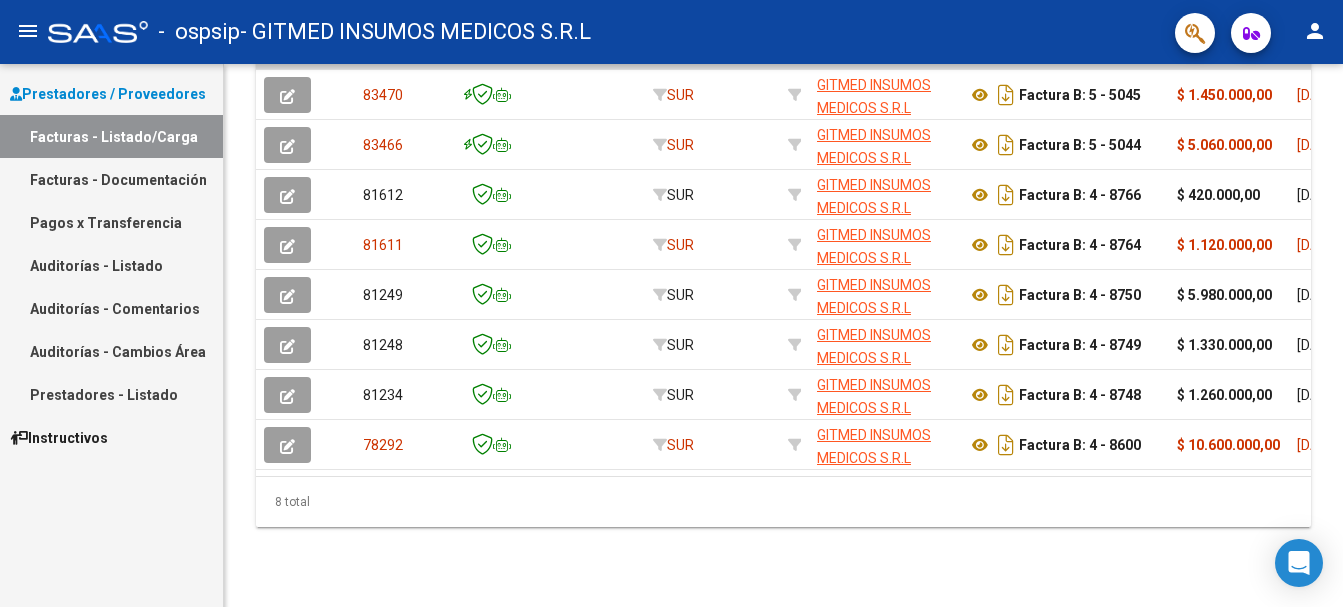 drag, startPoint x: 1212, startPoint y: 448, endPoint x: 122, endPoint y: 493, distance: 1090.9285 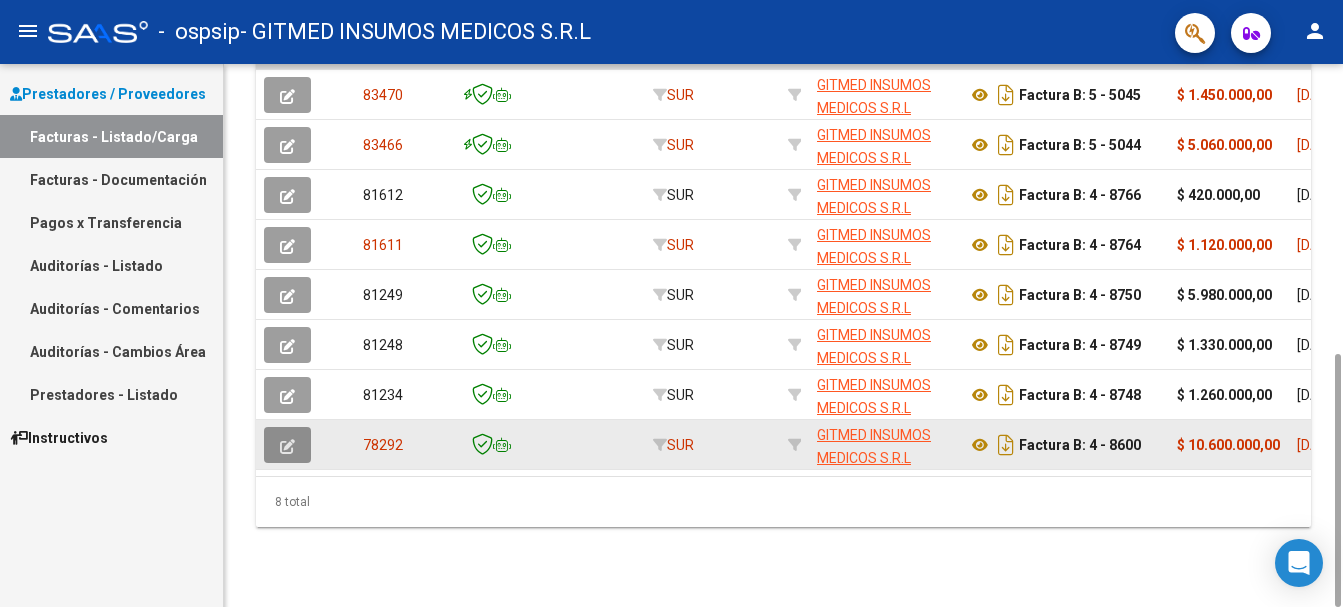 click 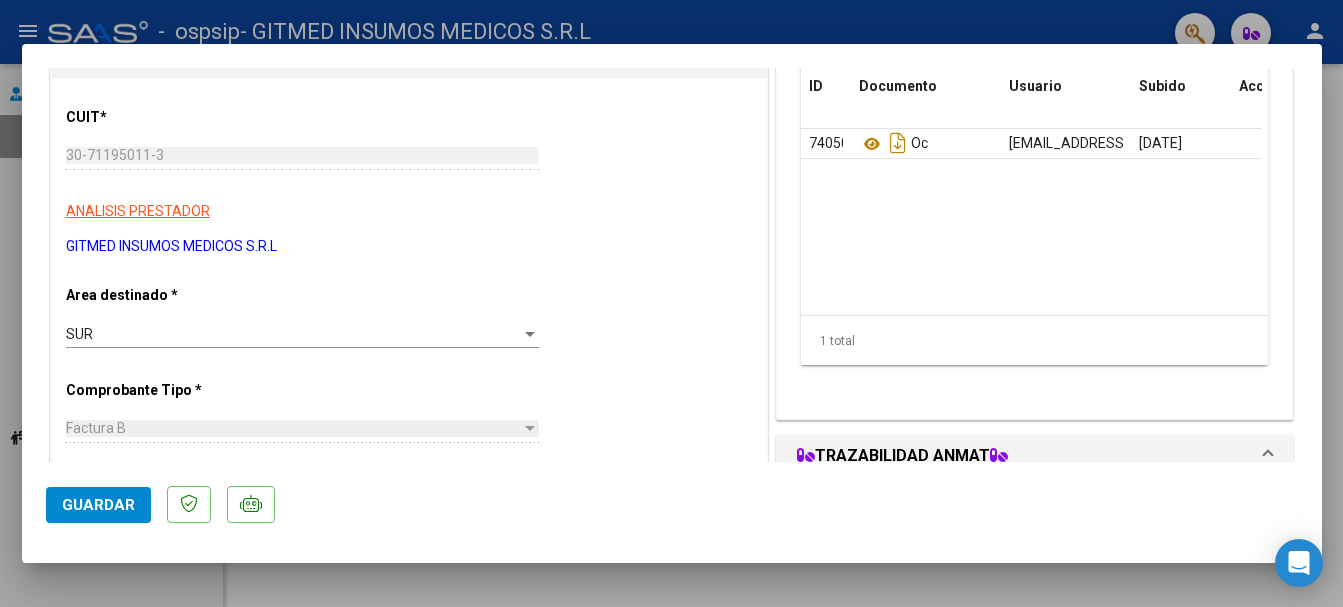 scroll, scrollTop: 0, scrollLeft: 0, axis: both 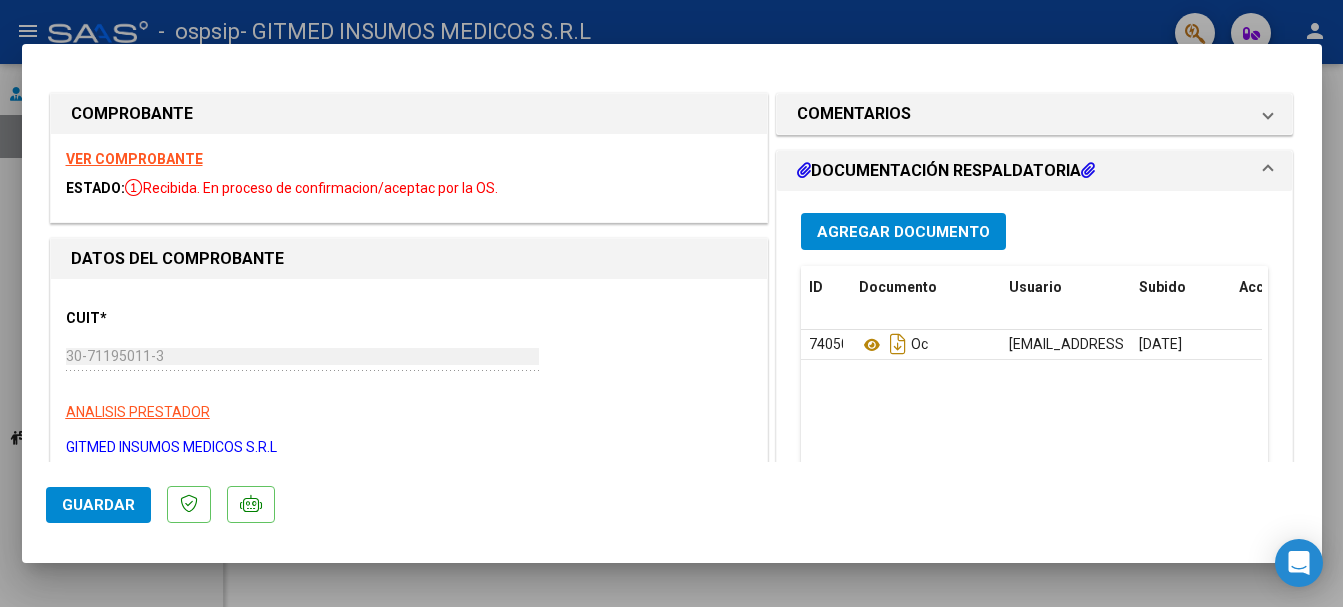drag, startPoint x: 1269, startPoint y: 49, endPoint x: 1273, endPoint y: -12, distance: 61.13101 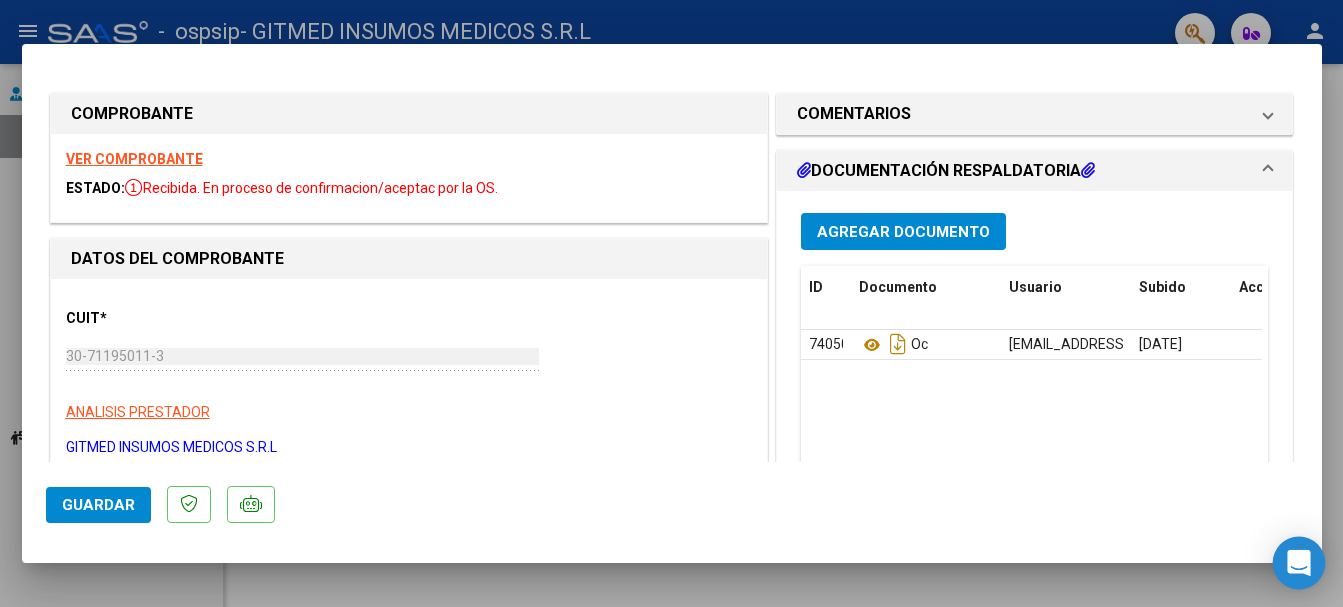 click 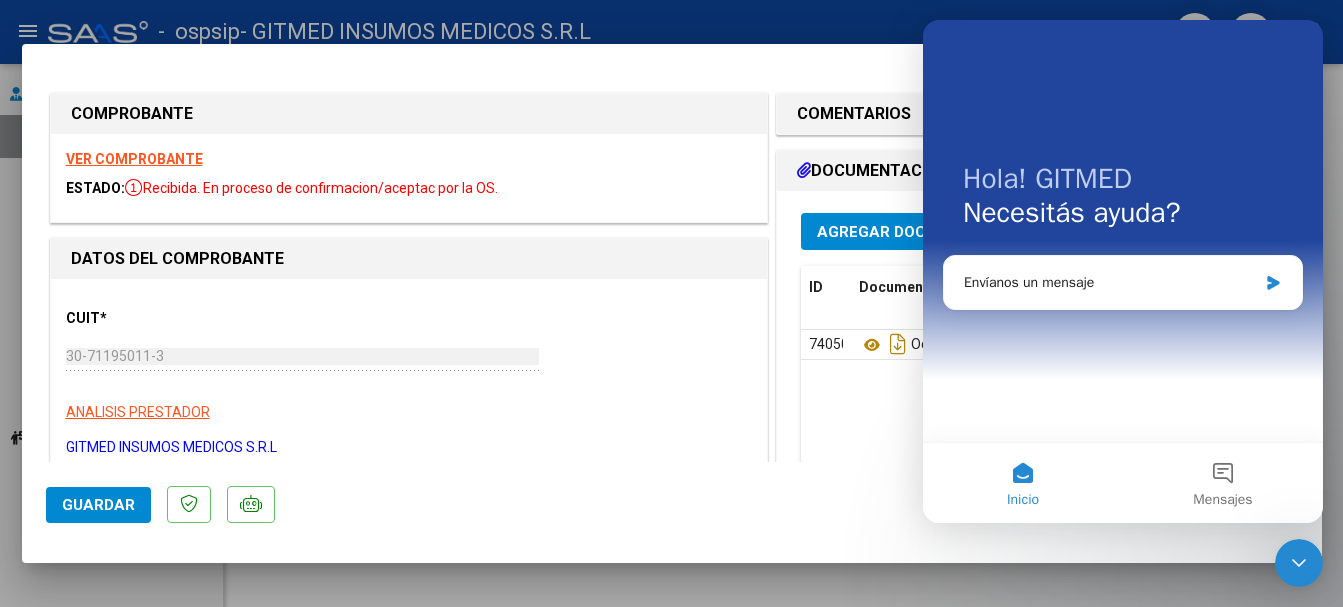 scroll, scrollTop: 0, scrollLeft: 0, axis: both 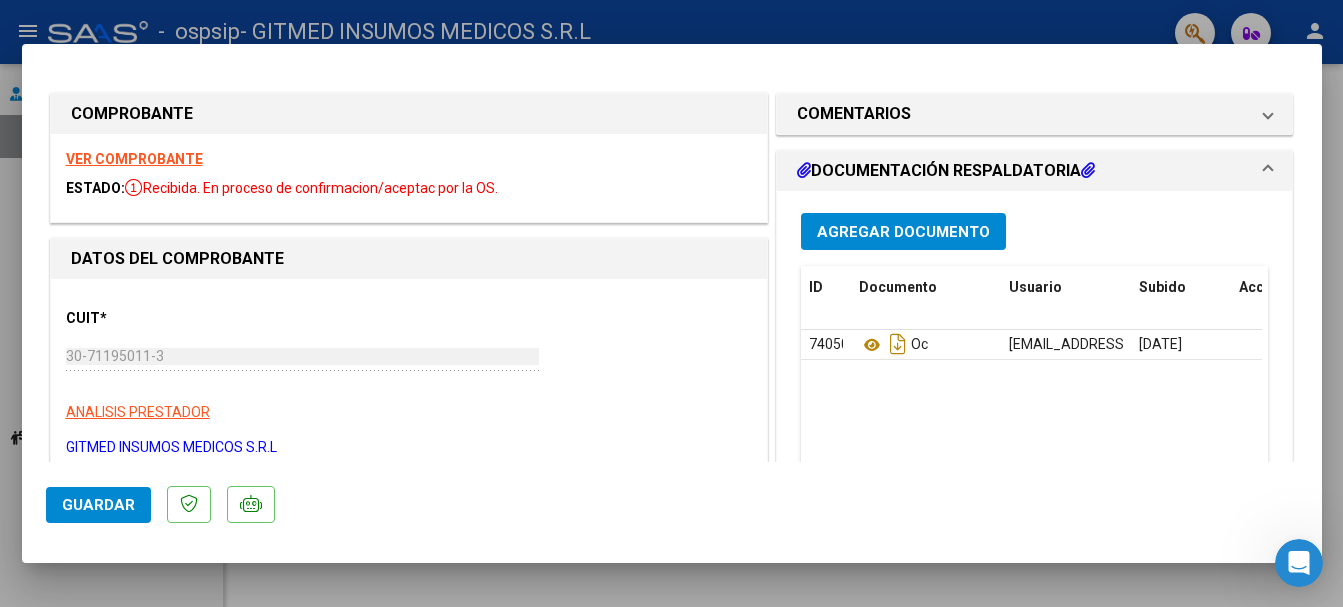 click on "COMPROBANTE VER COMPROBANTE       ESTADO:   Recibida. En proceso de confirmacion/aceptac por la OS.  DATOS DEL COMPROBANTE CUIT  *   30-71195011-3 Ingresar CUIT  ANALISIS PRESTADOR  GITMED INSUMOS MEDICOS S.R.L  ARCA Padrón  Area destinado * SUR Seleccionar Area  Comprobante Tipo * Factura B Seleccionar Tipo Punto de Venta  *   4 Ingresar el Nro.  Número  *   8600 Ingresar el Nro.  Monto  *   $ 10.600.000,00 Ingresar el monto  [GEOGRAPHIC_DATA].  *   [DATE] Ingresar la fecha  CAE / CAEA (no ingrese CAI)    75103941960279 Ingresar el CAE o CAEA (no ingrese CAI)  Fecha de Vencimiento    Ingresar la fecha  Ref. Externa    Ingresar la ref.  N° Liquidación    Ingresar el N° Liquidación  COMENTARIOS Comentarios del Prestador / Gerenciador:   DOCUMENTACIÓN RESPALDATORIA  Agregar Documento ID Documento Usuario Subido Acción 74050  Oc   [EMAIL_ADDRESS][DOMAIN_NAME] - [PERSON_NAME]   [DATE]   1 total   1   TRAZABILIDAD ANMAT  Agregar Trazabilidad ID Estado Serial Lote C/ Rec Apellido Nombre DNI Medicamento" at bounding box center [672, 785] 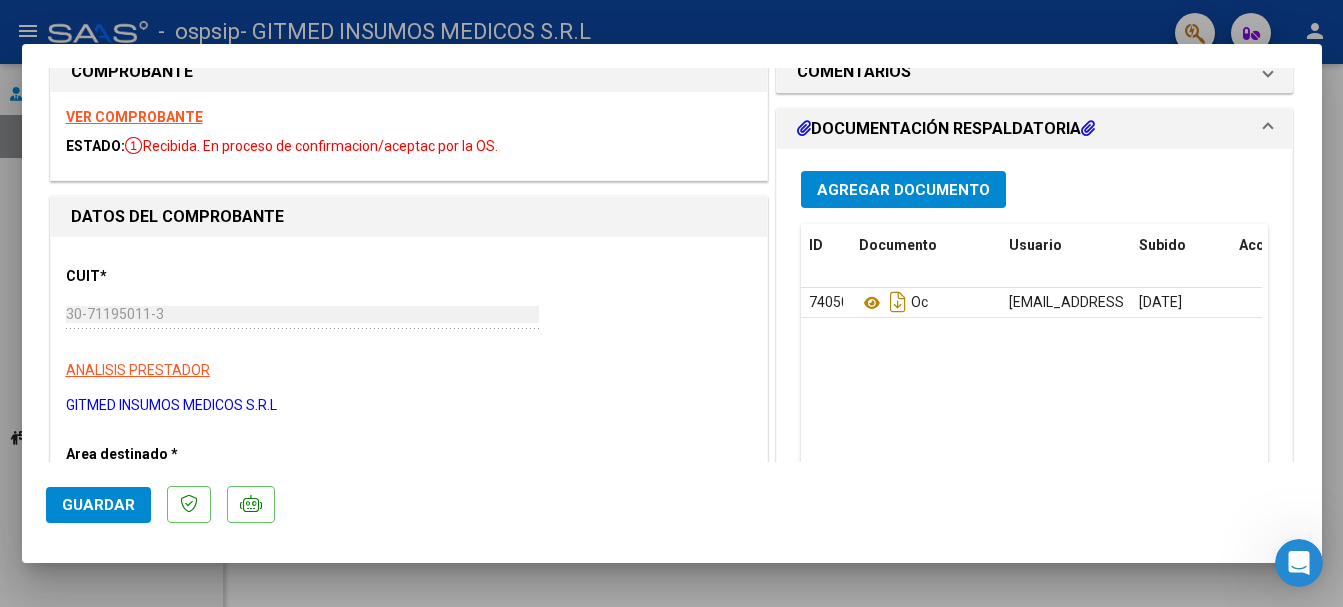 scroll, scrollTop: 0, scrollLeft: 0, axis: both 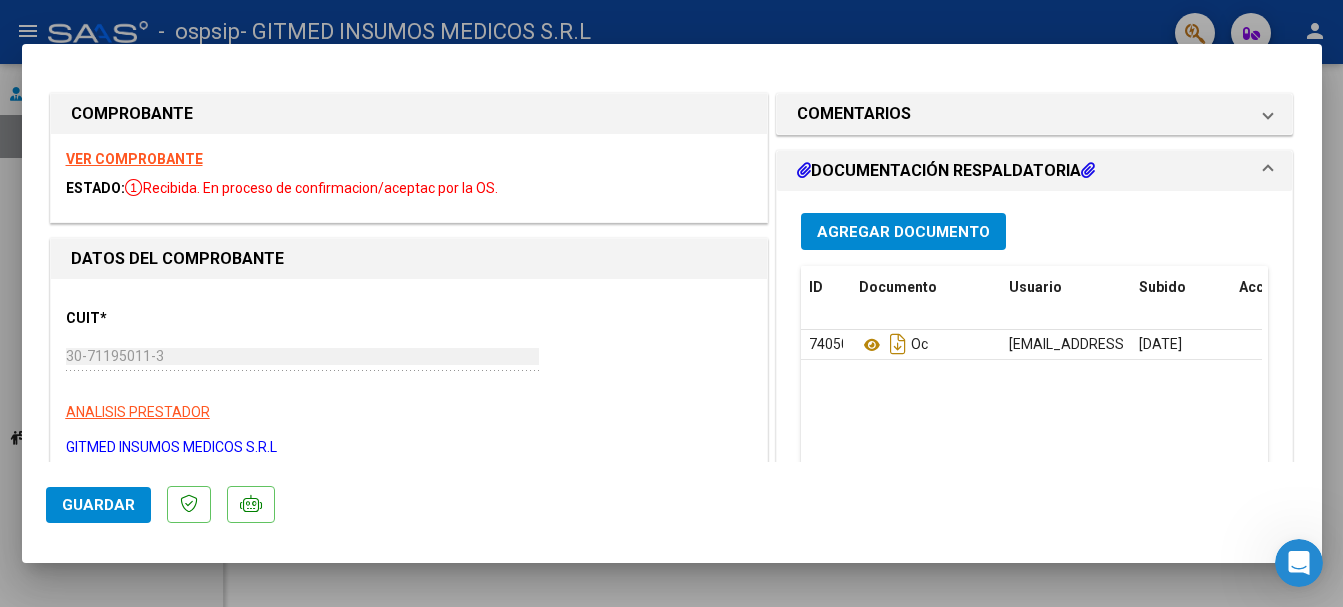 click on "Guardar" 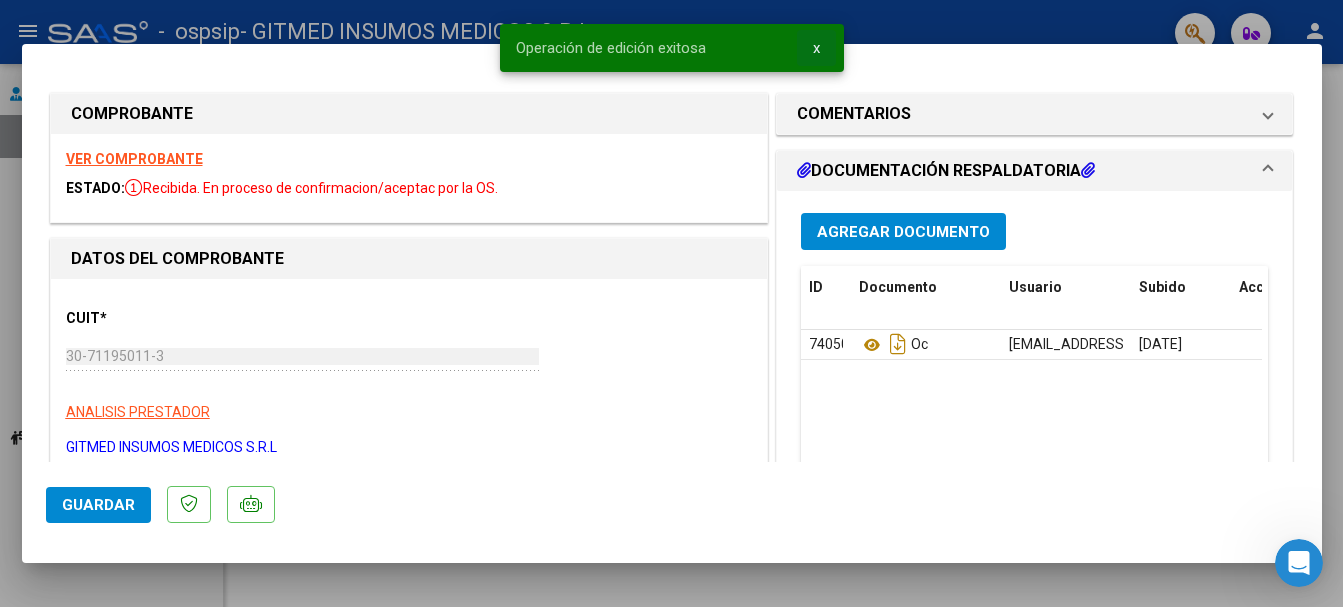 click on "x" at bounding box center (816, 48) 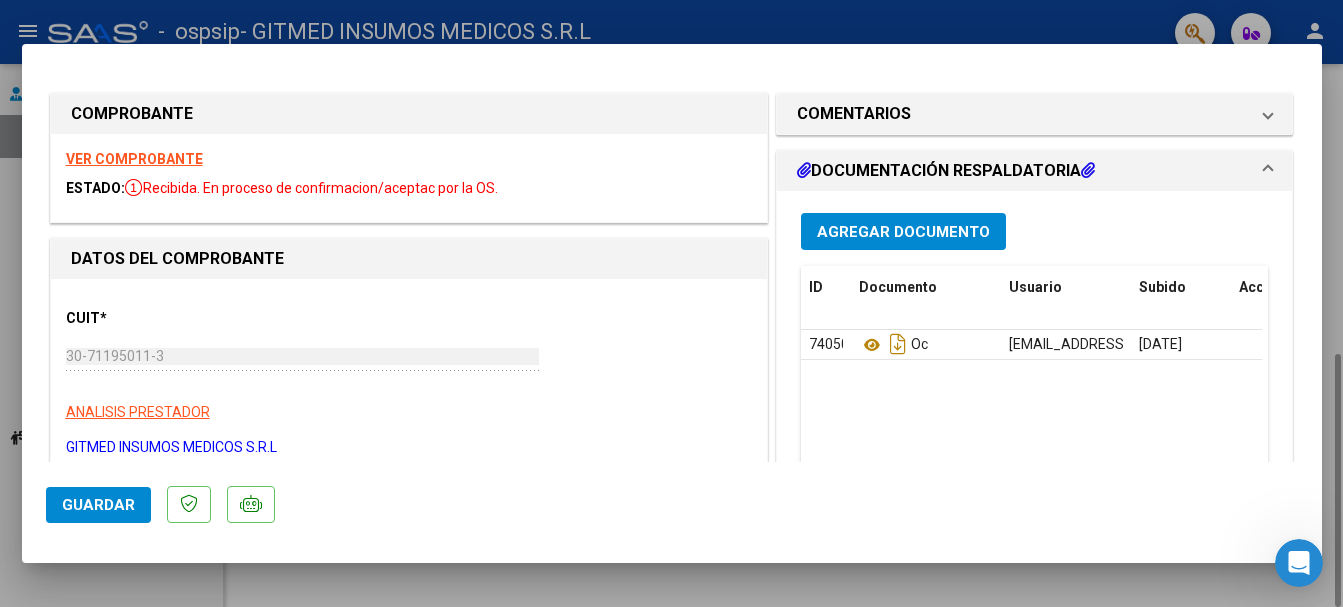 click at bounding box center (671, 303) 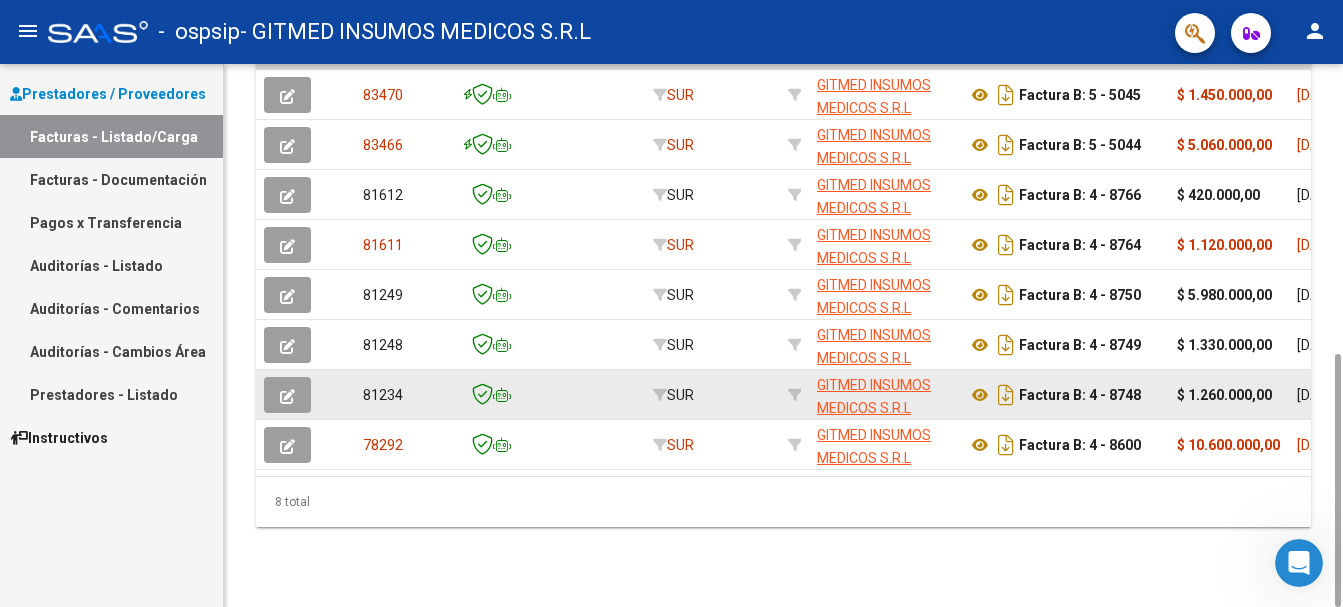 click on "81234" 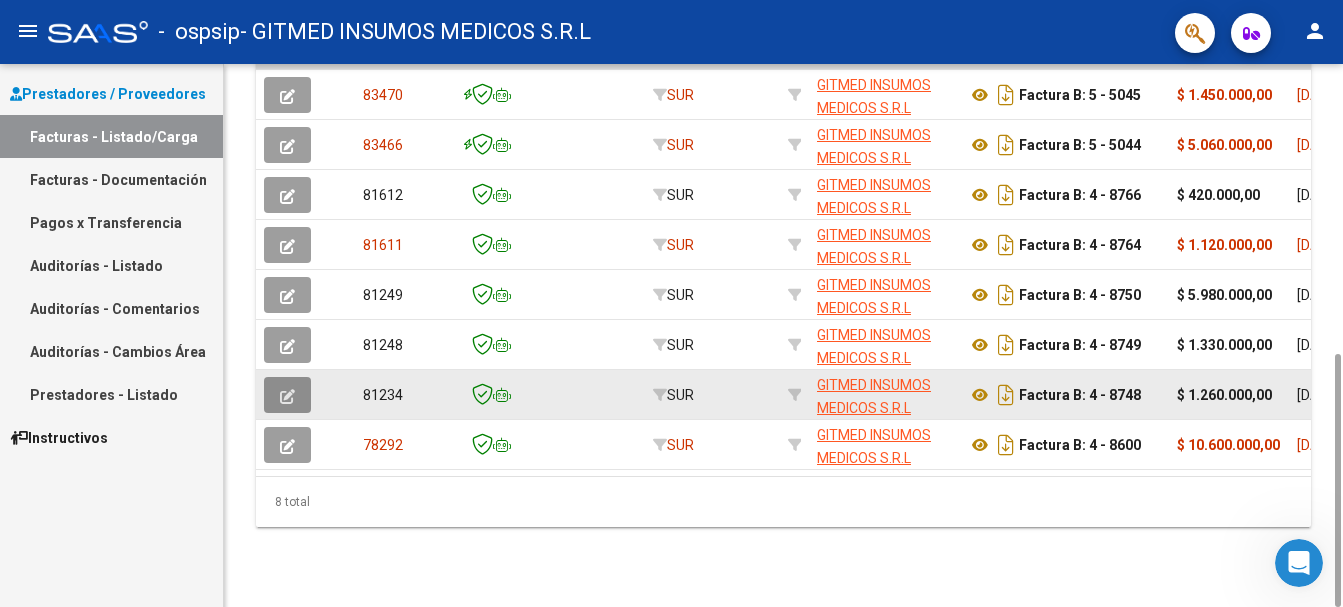 click 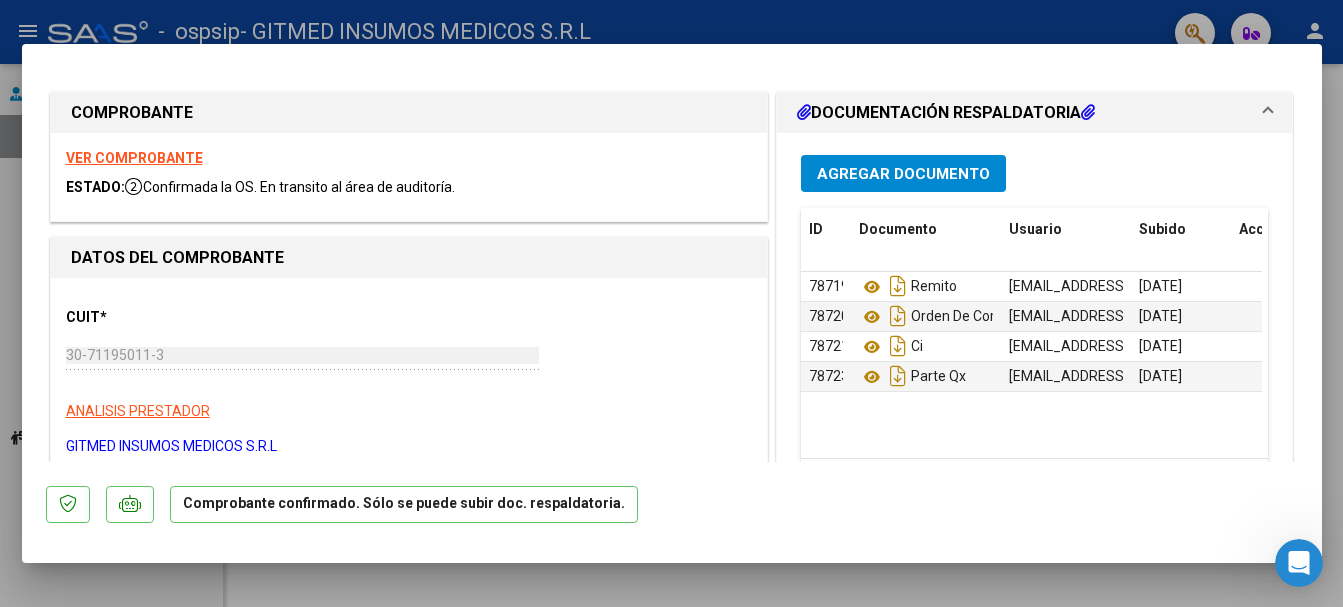 scroll, scrollTop: 0, scrollLeft: 0, axis: both 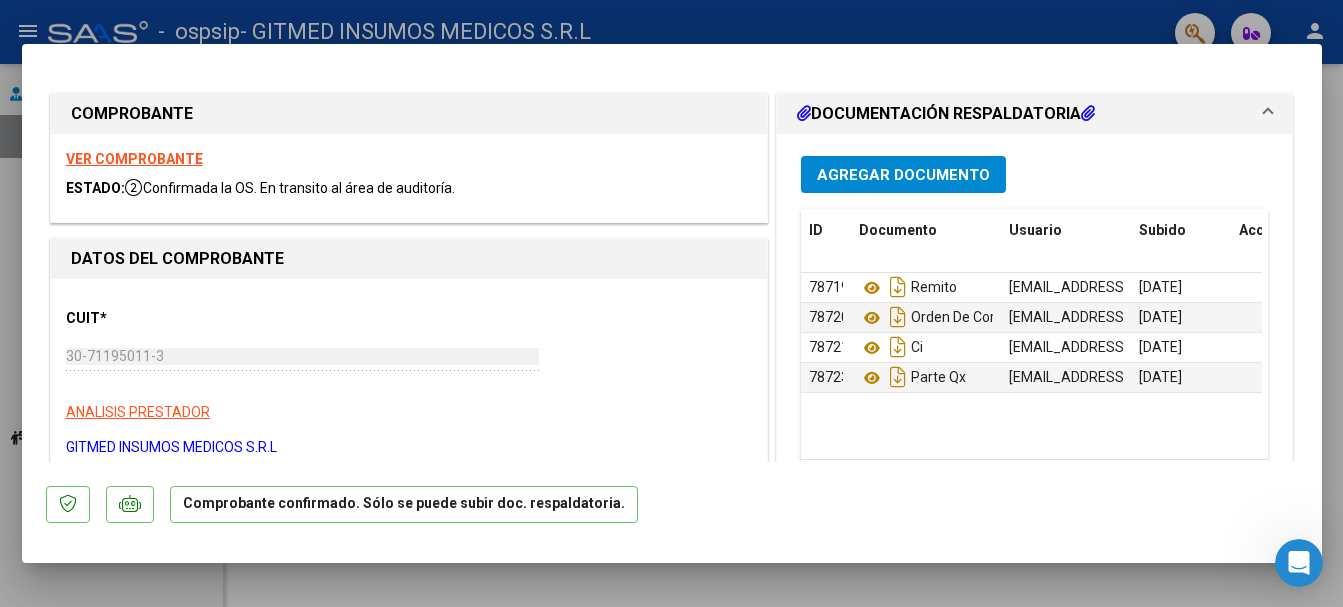 click on "VER COMPROBANTE" at bounding box center (134, 159) 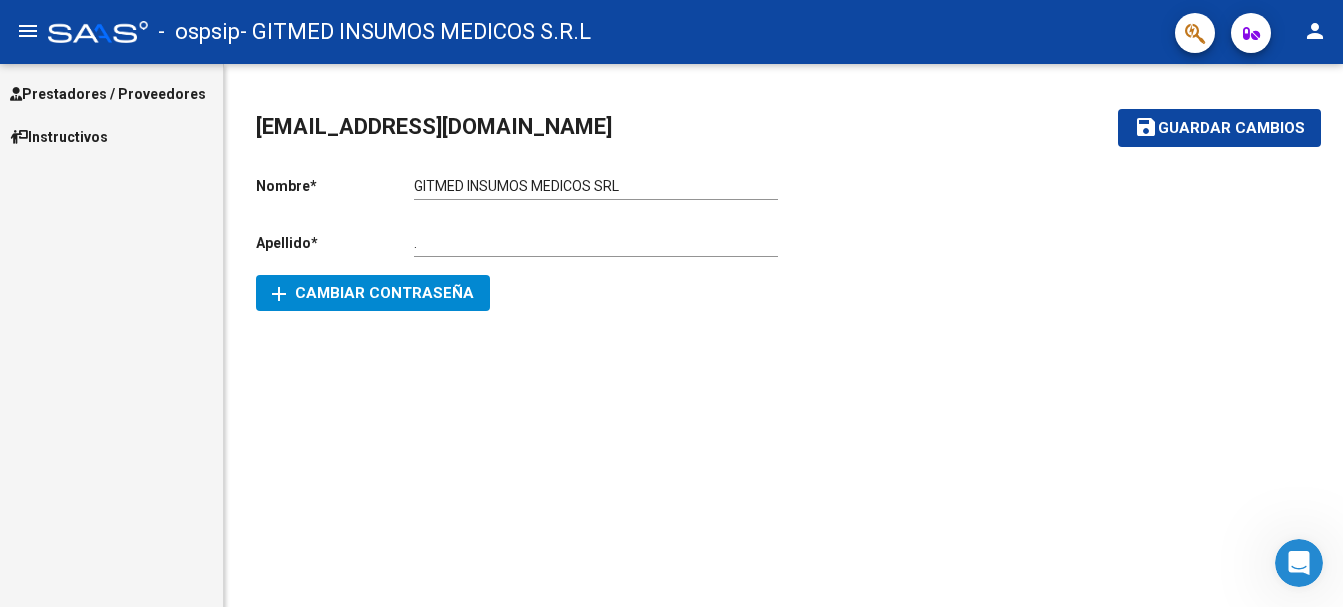 click on "Prestadores / Proveedores" at bounding box center (108, 94) 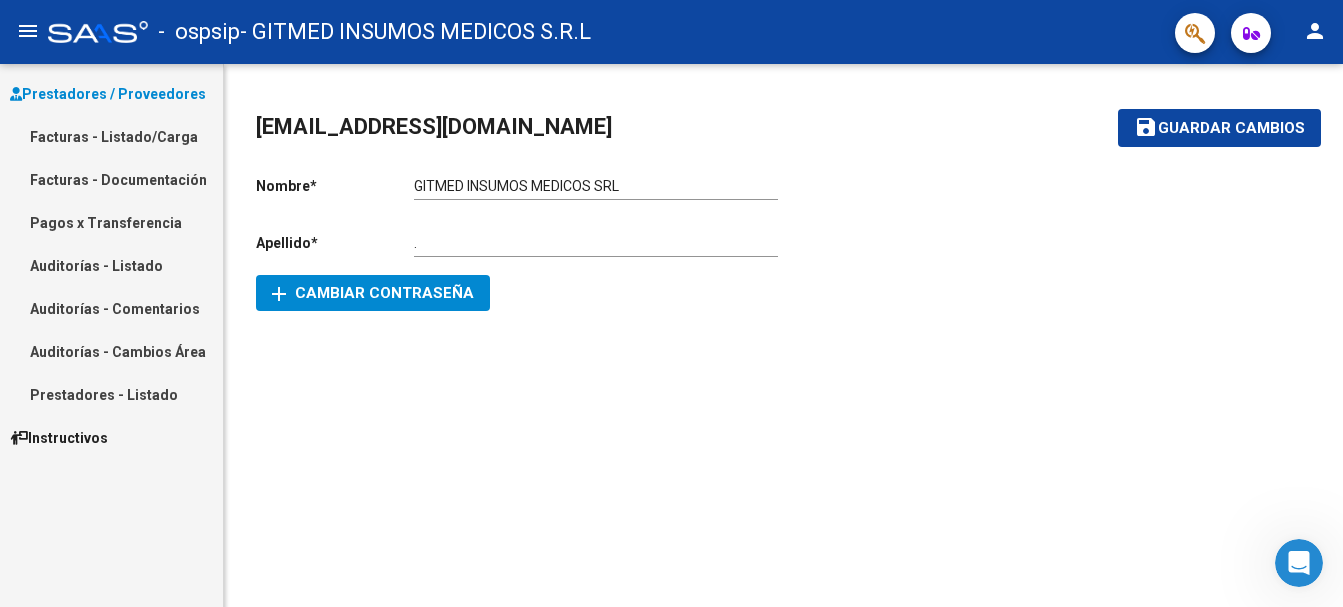 click on "Pagos x Transferencia" at bounding box center (111, 222) 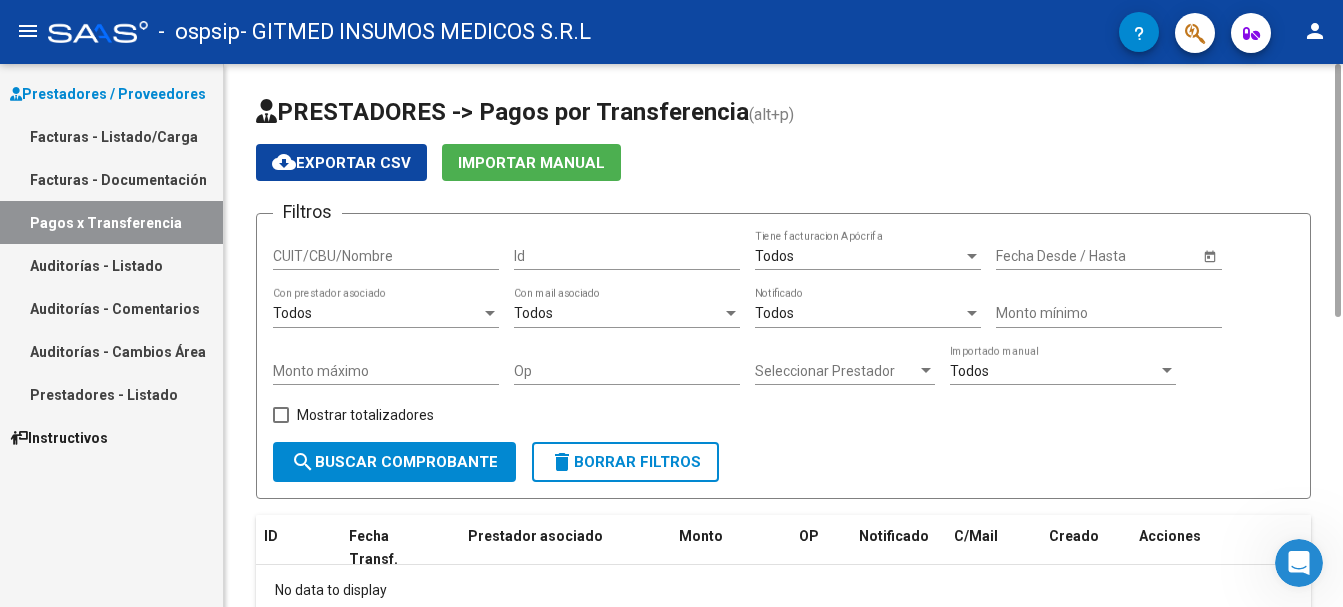 click on "CUIT/CBU/Nombre" at bounding box center [386, 256] 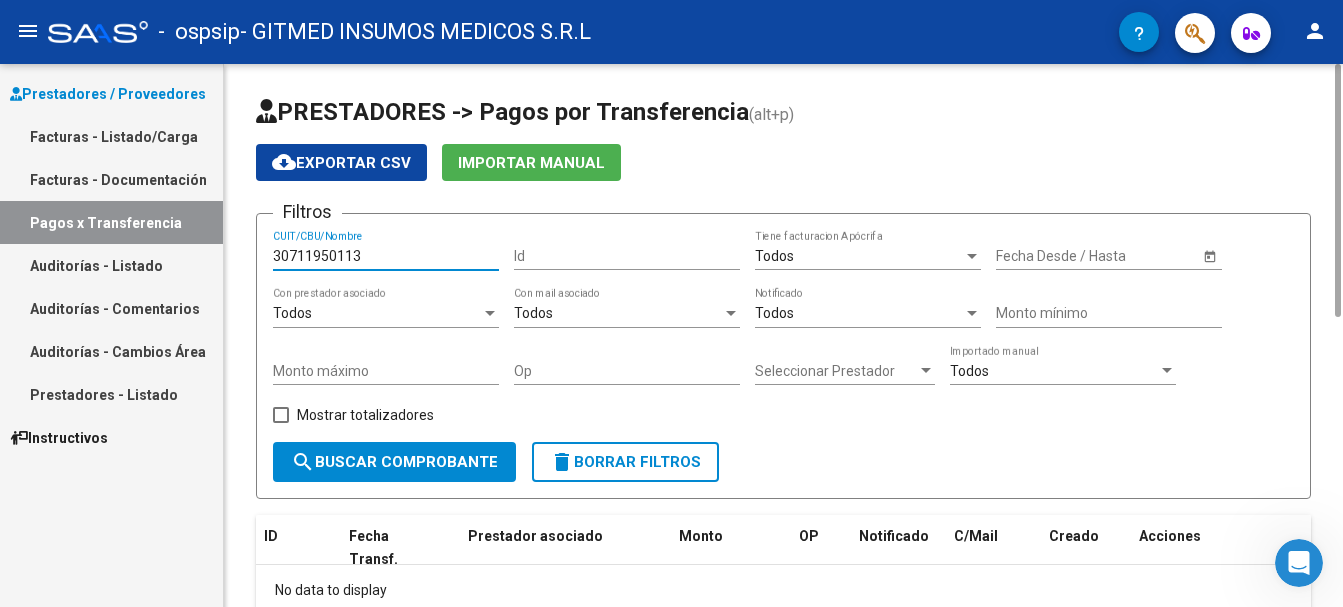type on "30711950113" 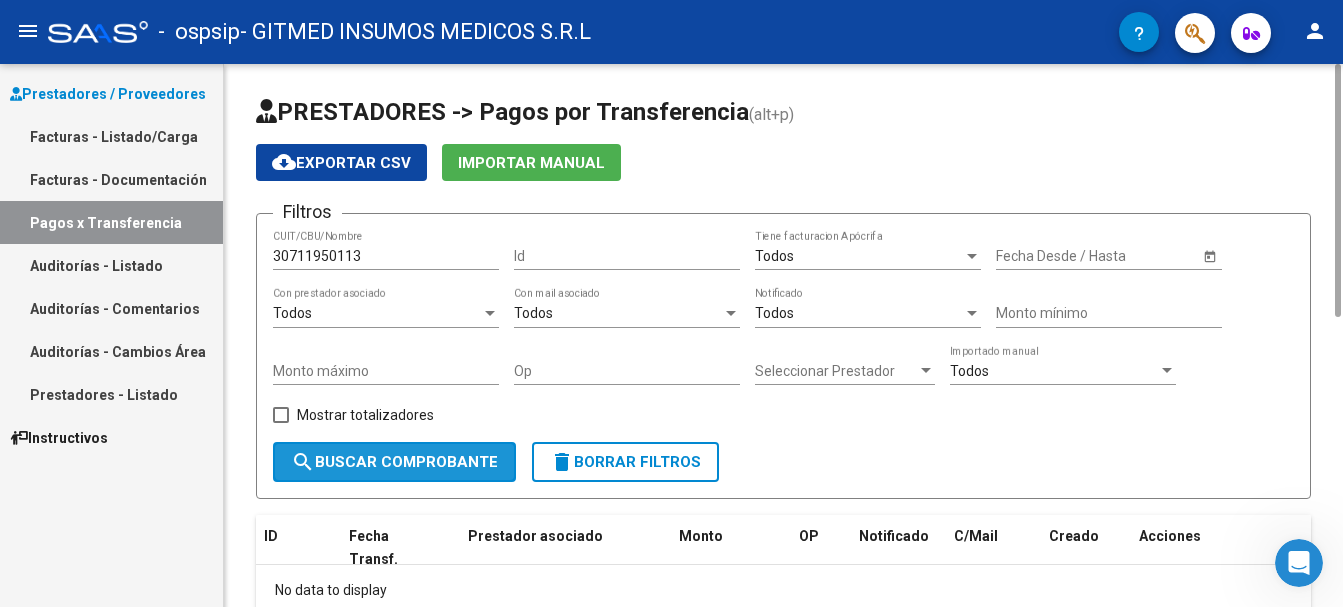 click on "search  Buscar Comprobante" 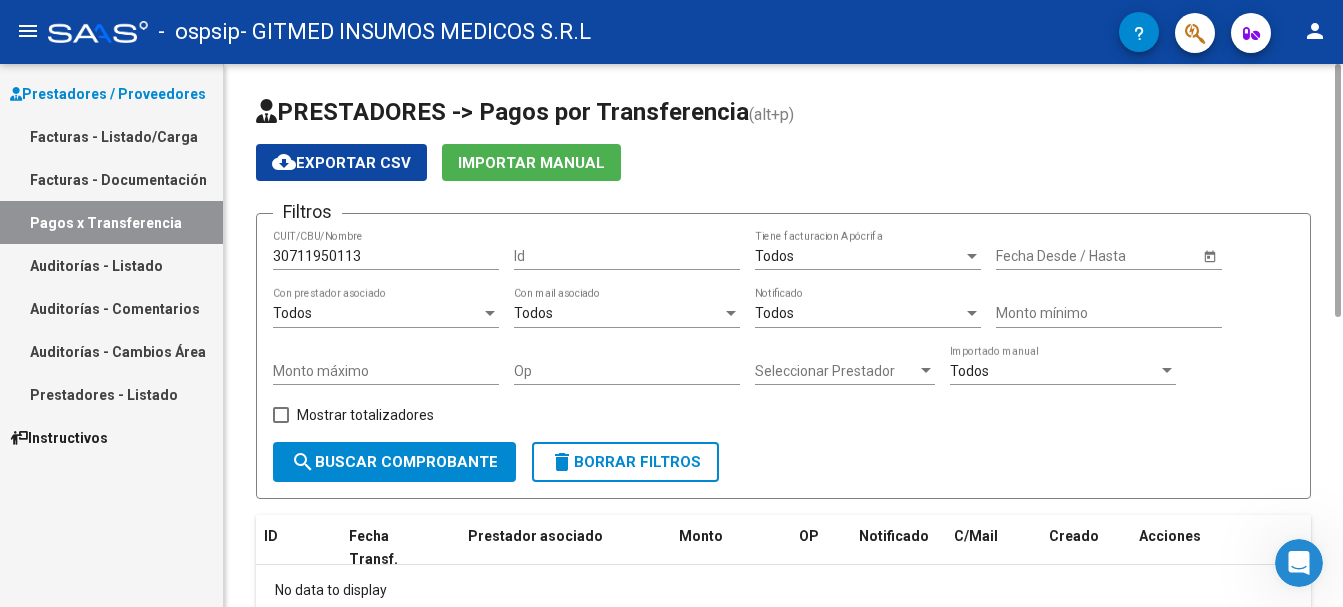 scroll, scrollTop: 123, scrollLeft: 0, axis: vertical 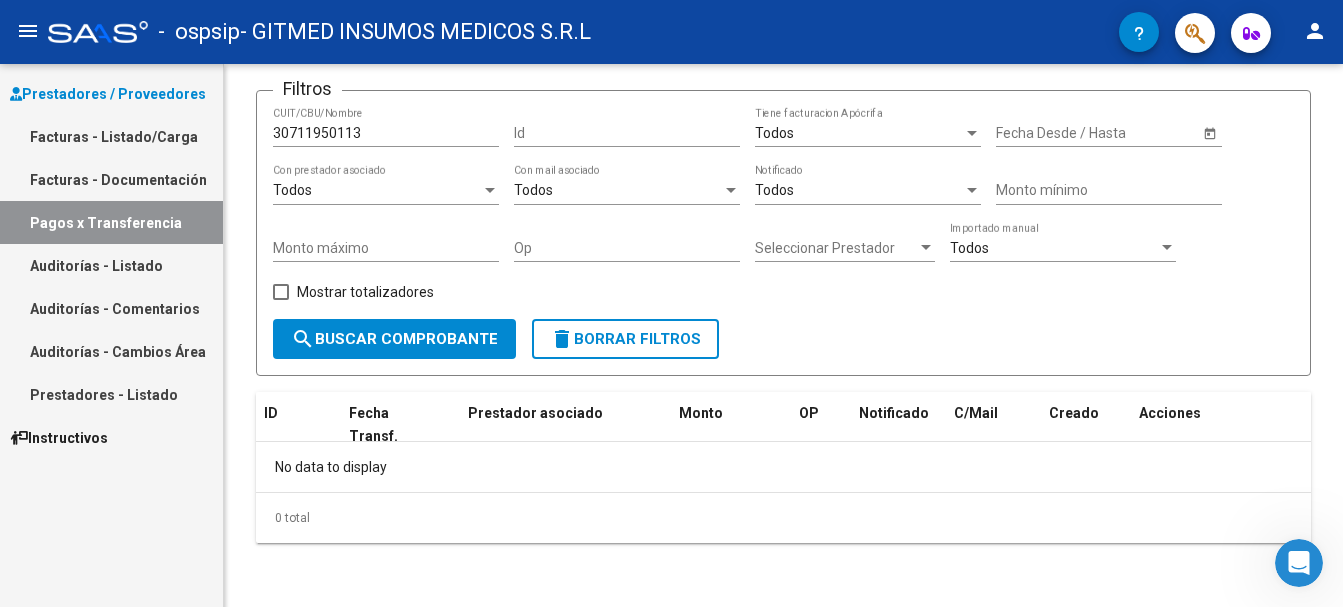 click on "Facturas - Listado/Carga" at bounding box center (111, 136) 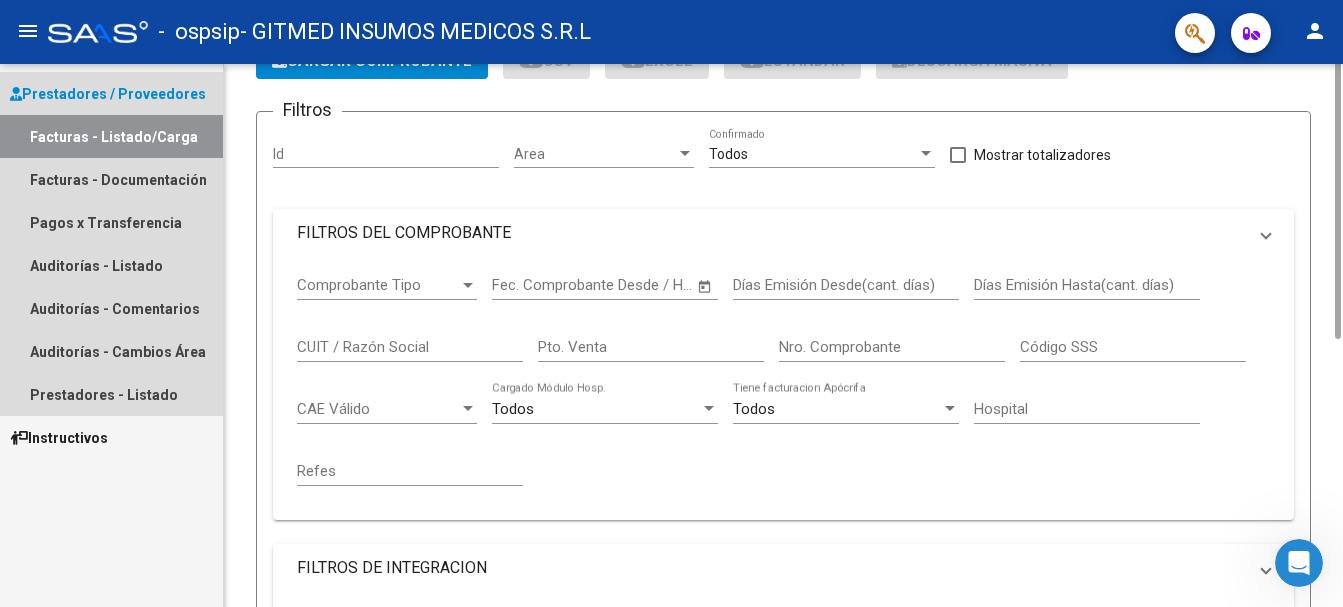 scroll, scrollTop: 0, scrollLeft: 0, axis: both 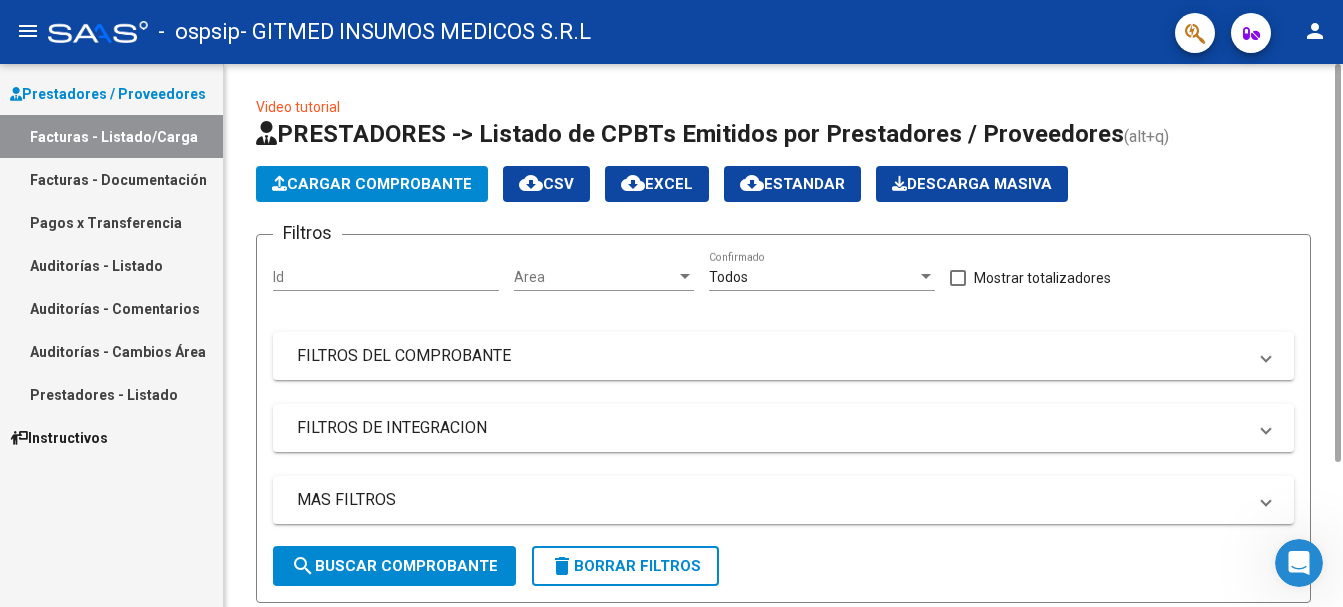 click on "Id" 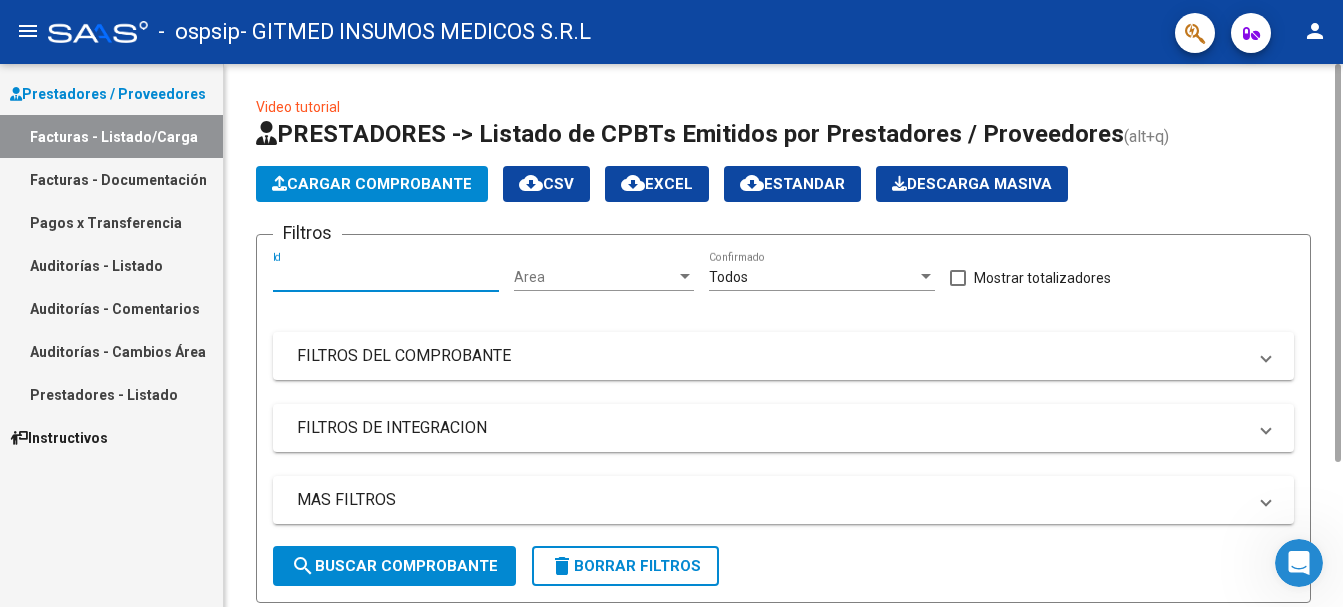 click on "Id" at bounding box center (386, 277) 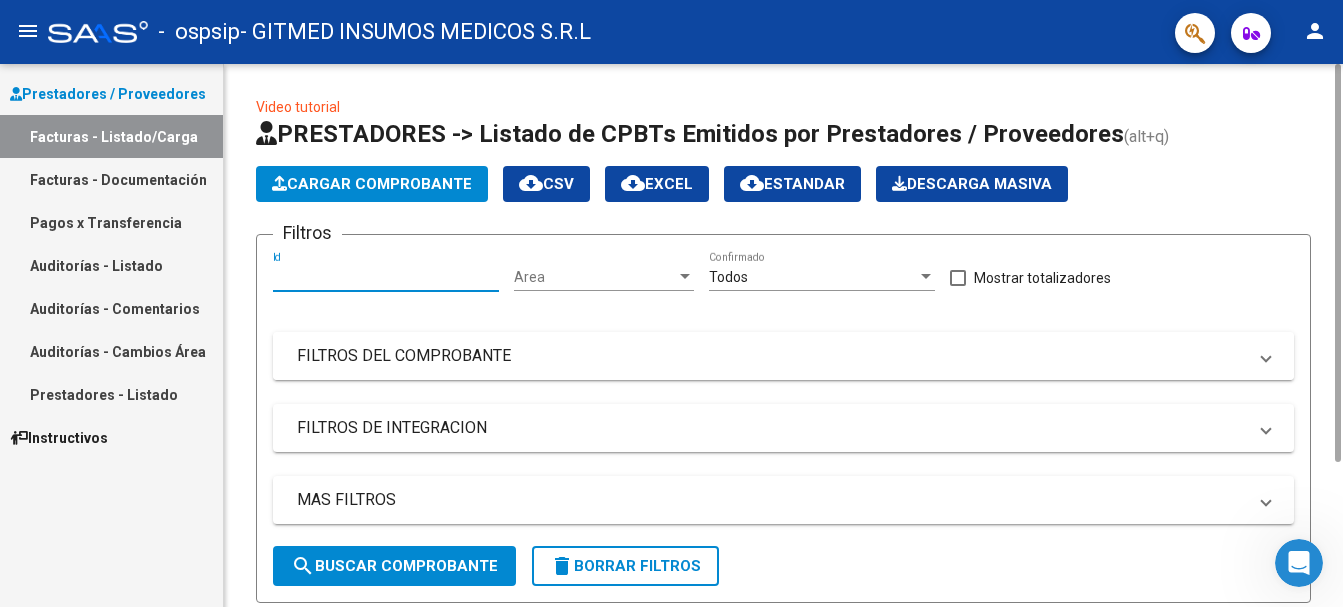 click on "FILTROS DEL COMPROBANTE" at bounding box center [771, 356] 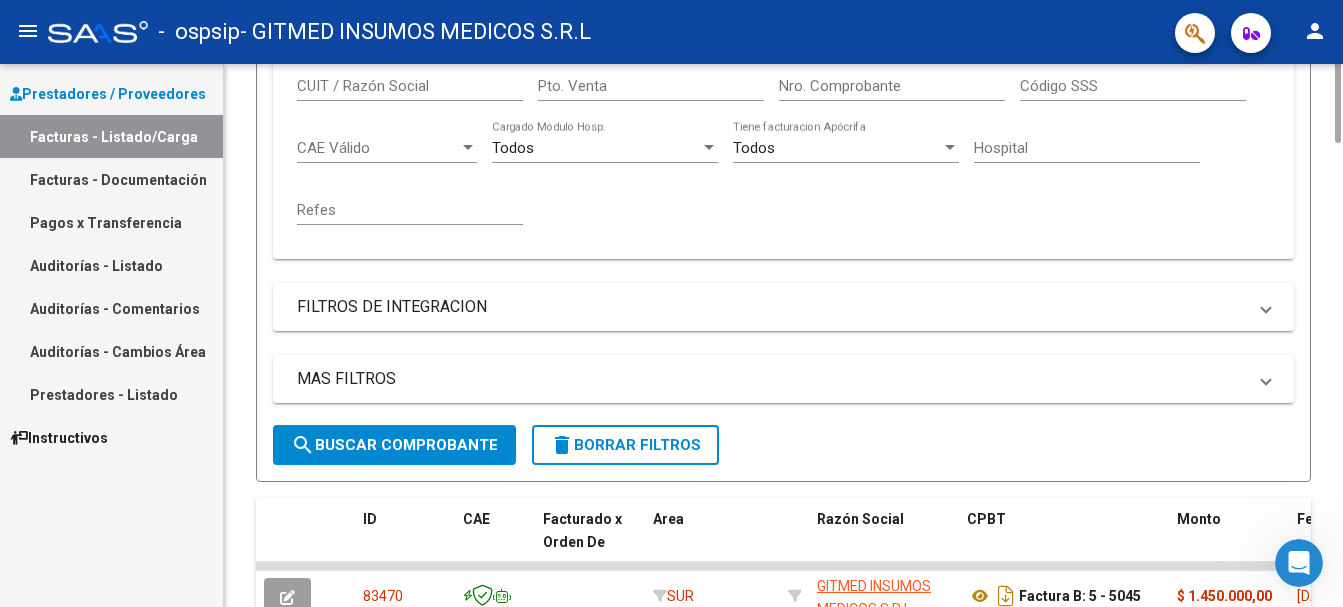 scroll, scrollTop: 0, scrollLeft: 0, axis: both 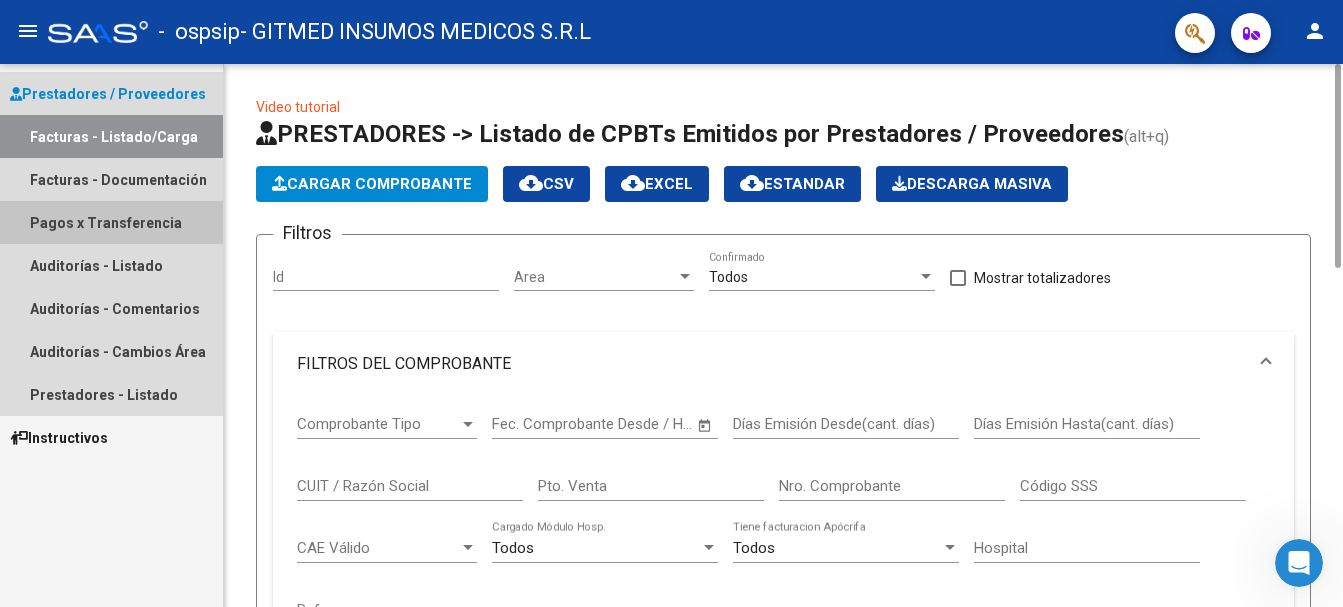 click on "Pagos x Transferencia" at bounding box center (111, 222) 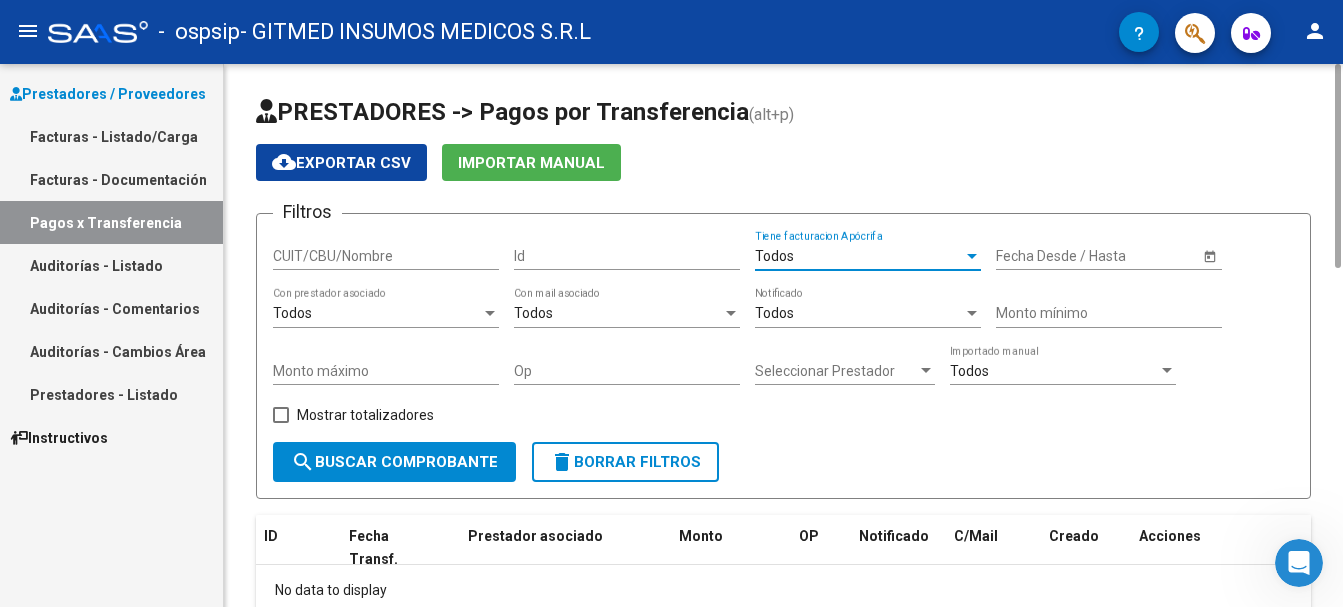 click on "Todos" at bounding box center [859, 256] 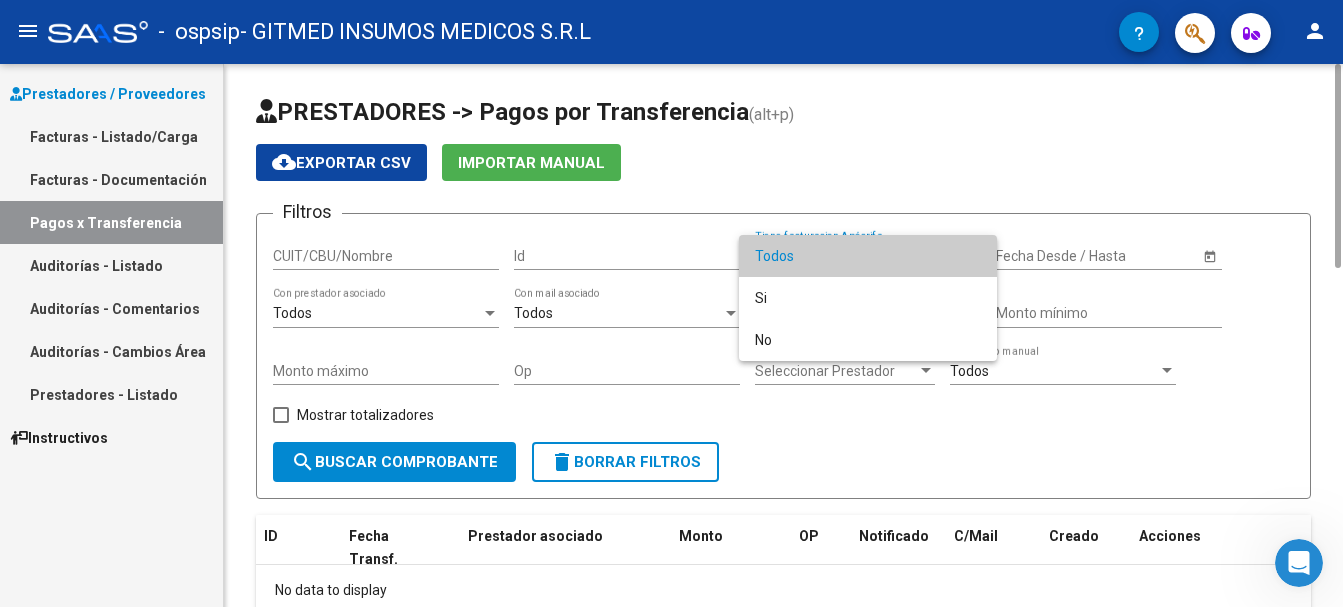 click on "Todos" at bounding box center (868, 256) 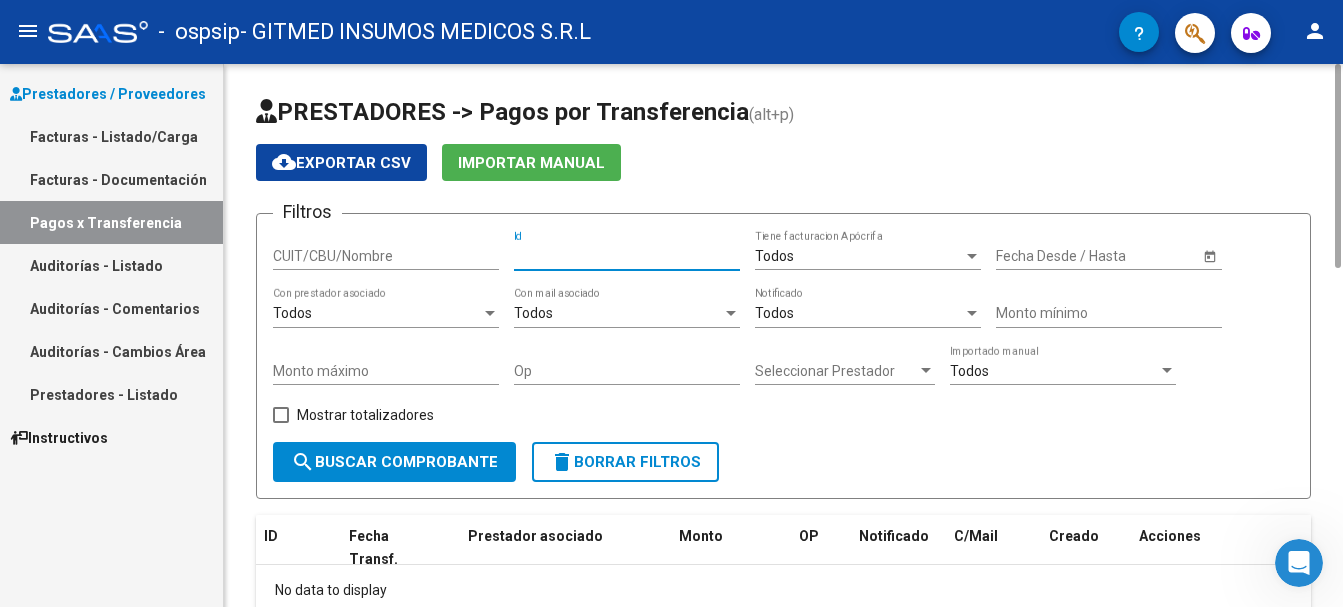 click on "Id" at bounding box center [627, 256] 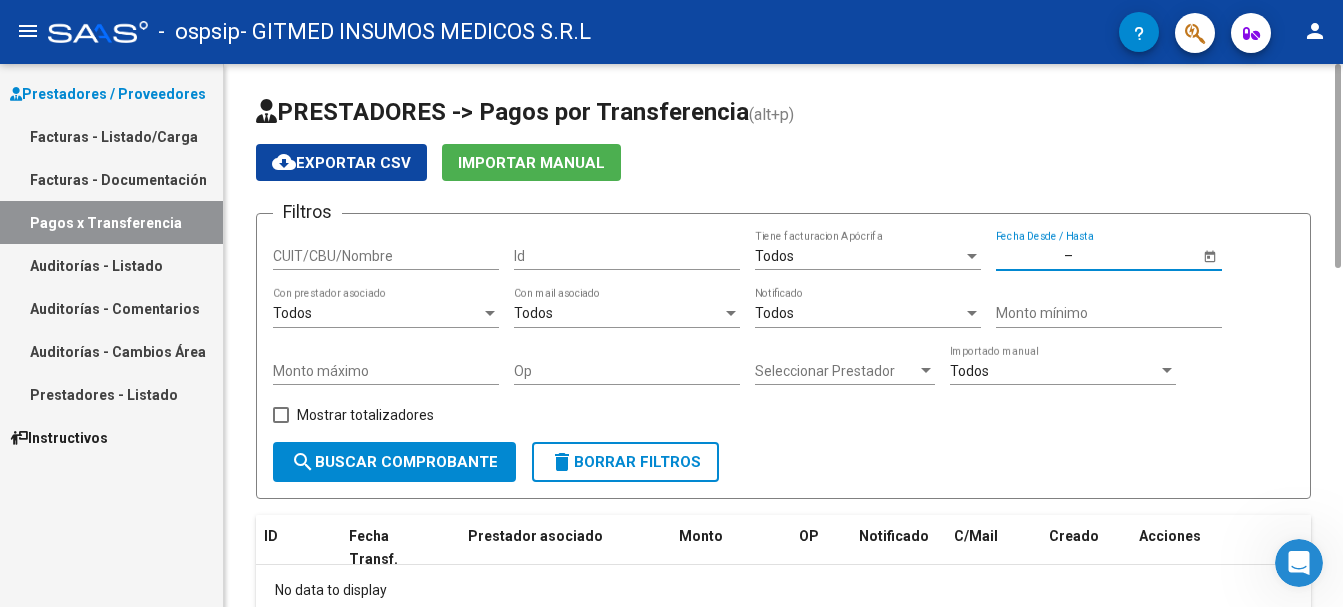 click 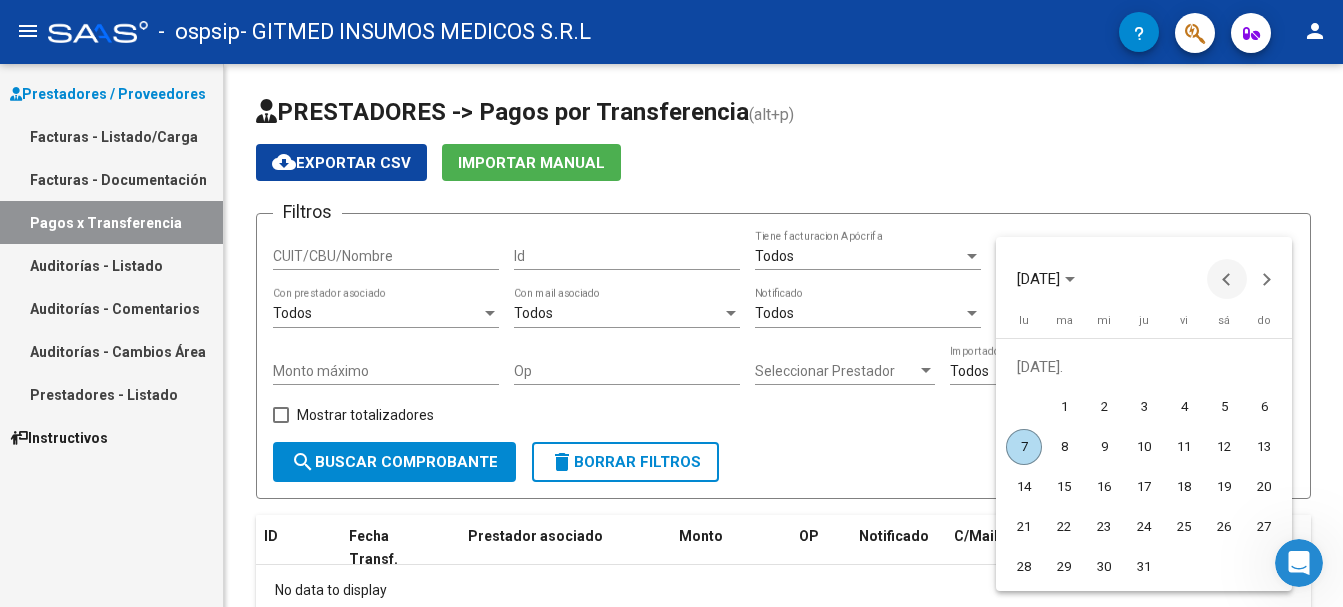 click at bounding box center [1227, 279] 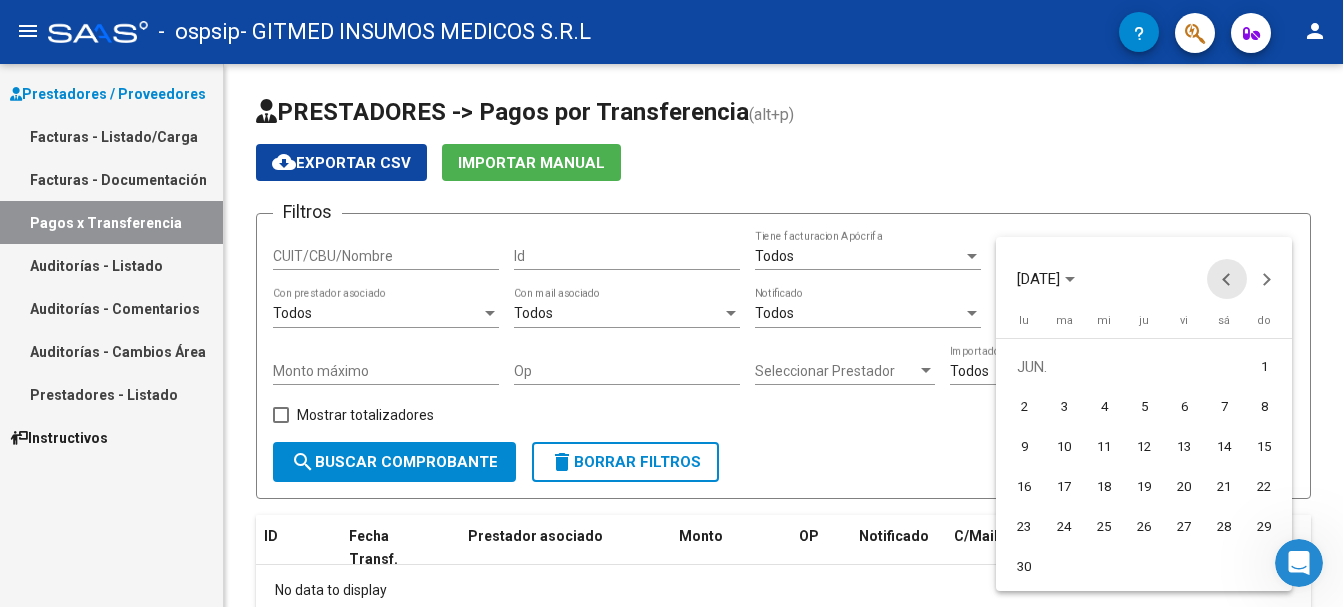 click at bounding box center [1227, 279] 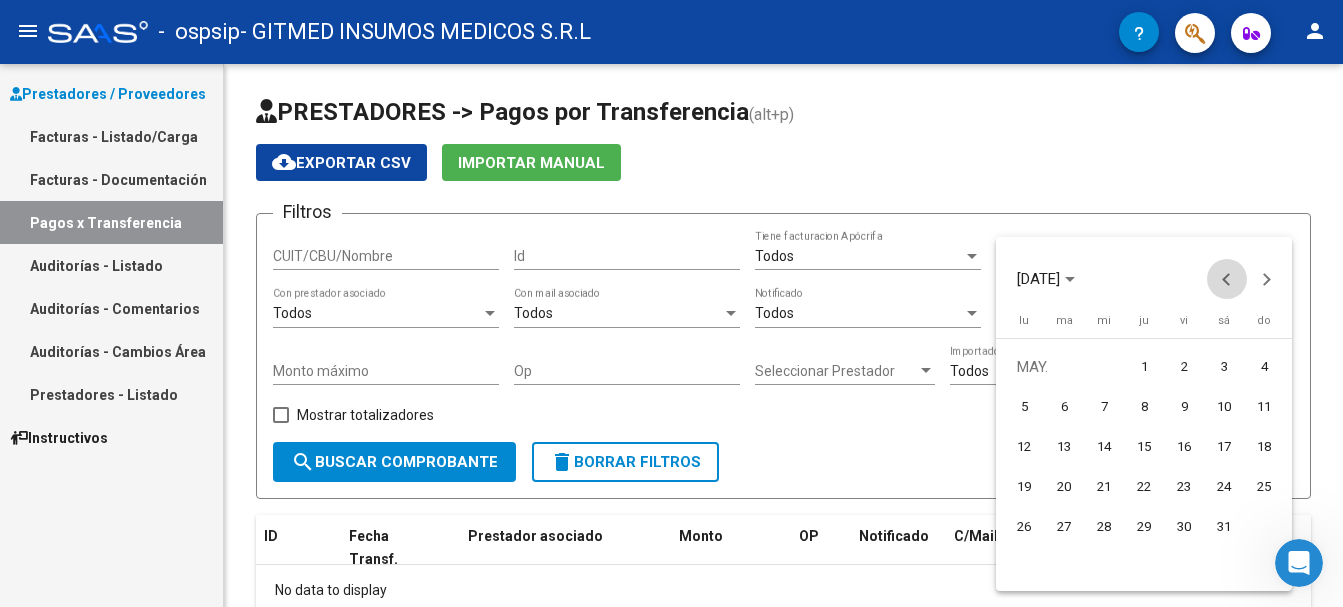 click at bounding box center [1227, 279] 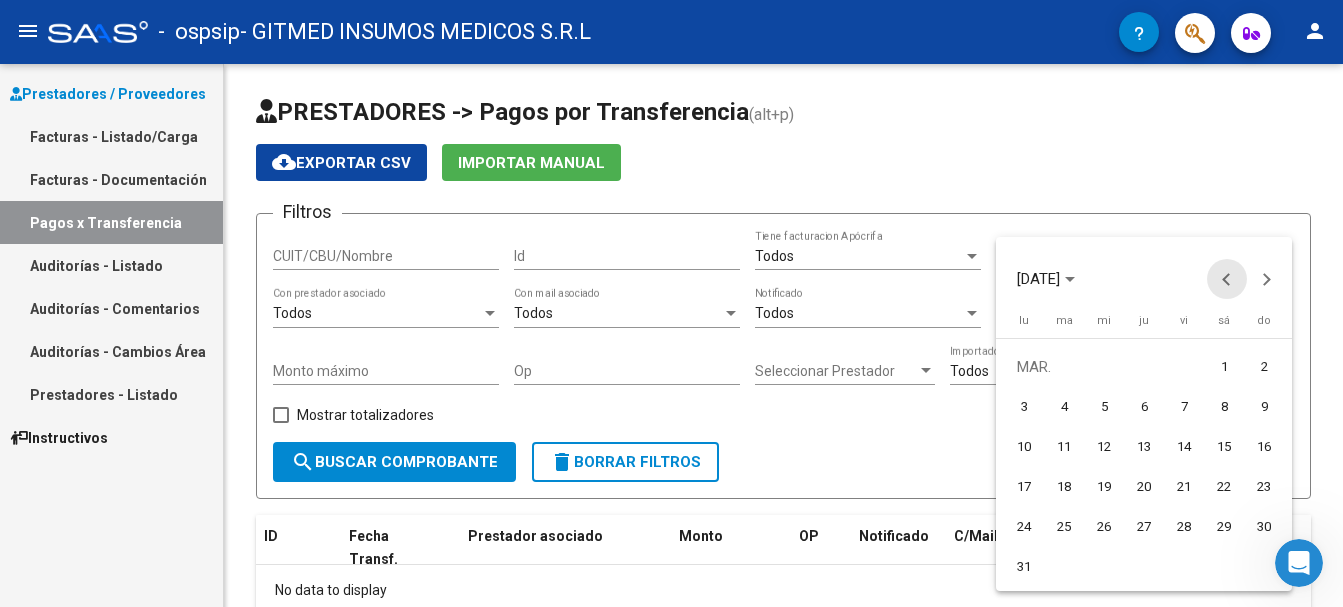 click at bounding box center (1227, 279) 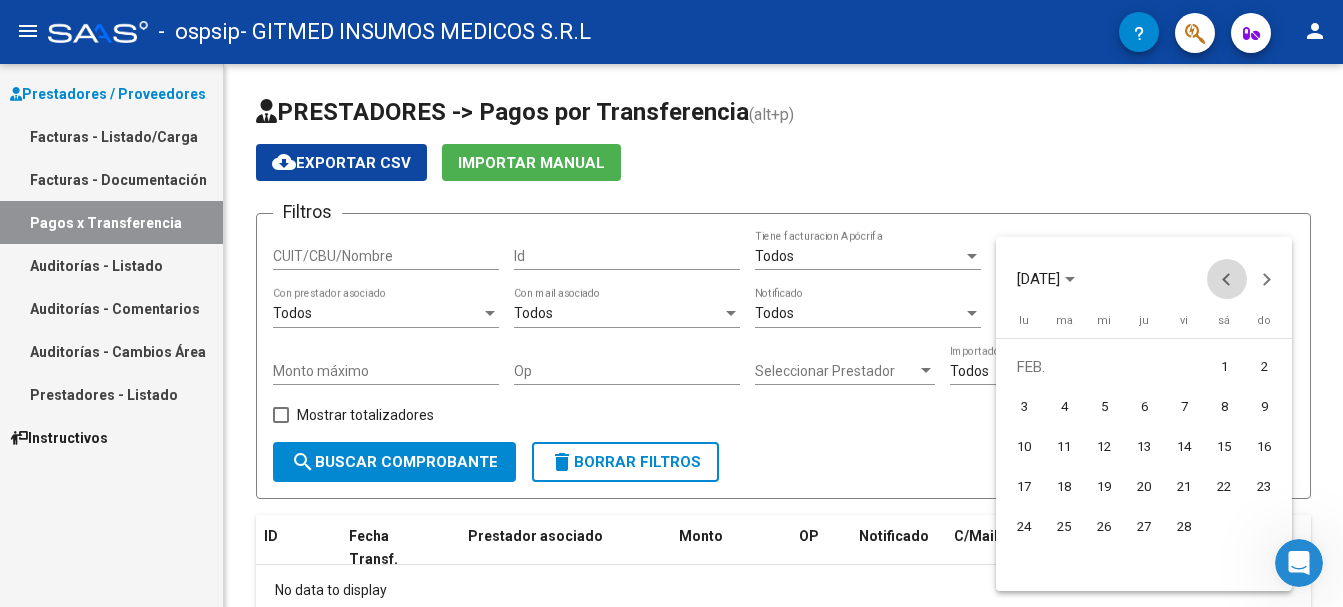 click at bounding box center (1227, 279) 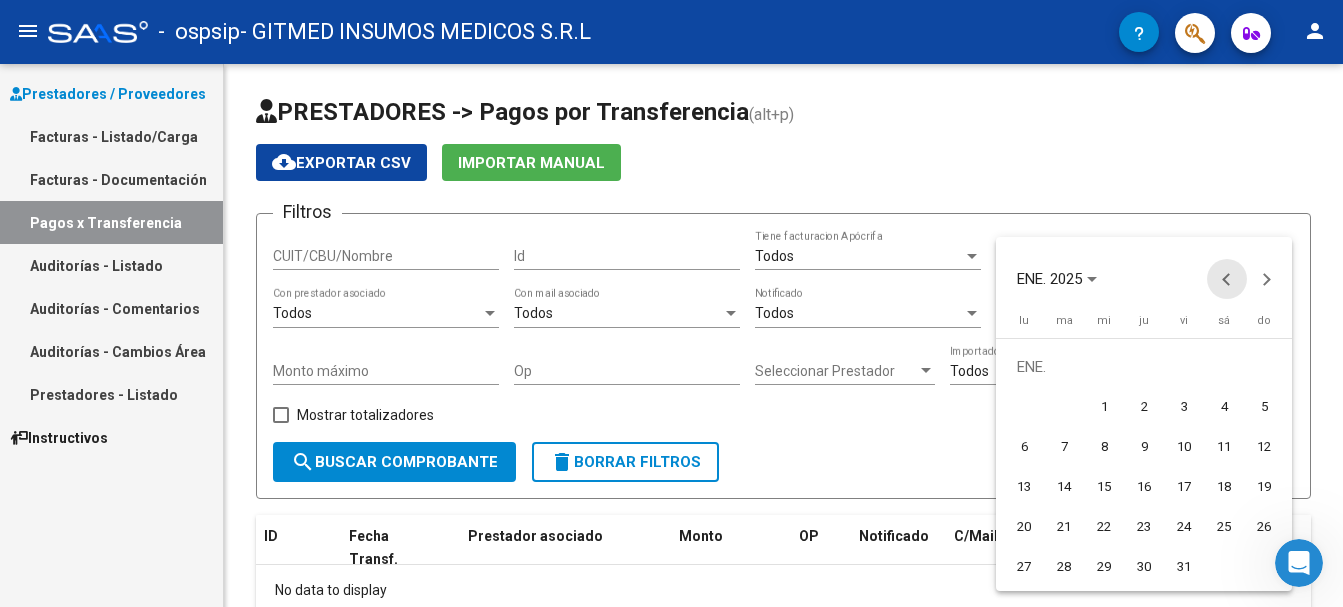 click at bounding box center [1227, 279] 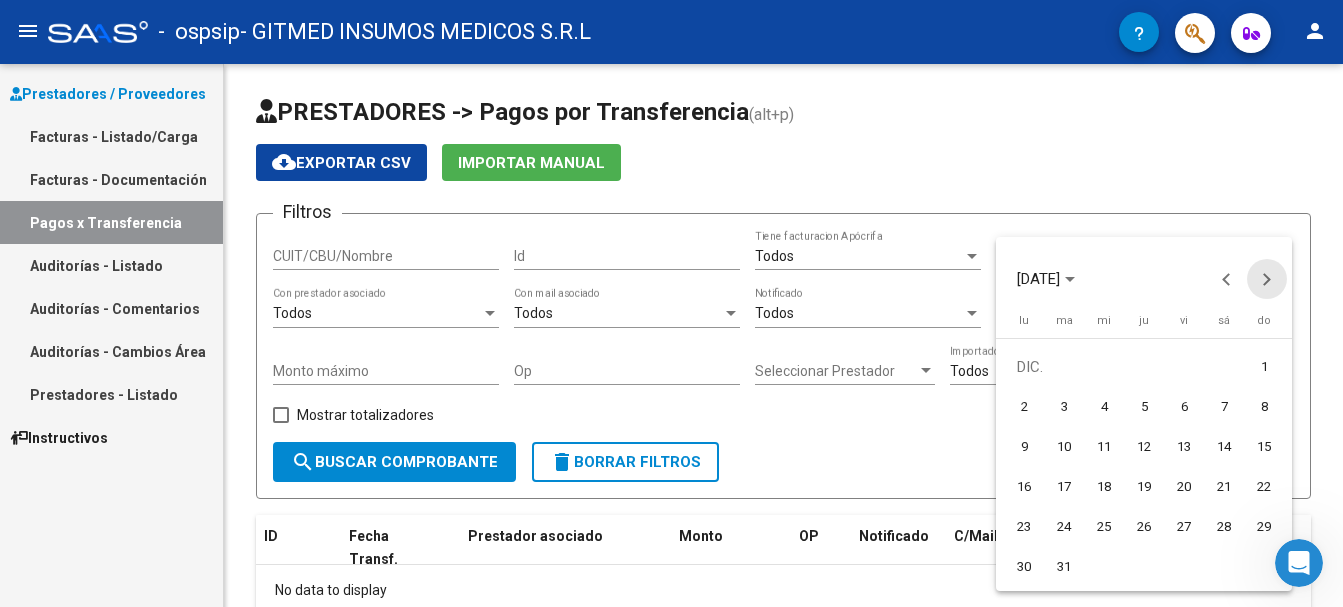 click at bounding box center [1267, 279] 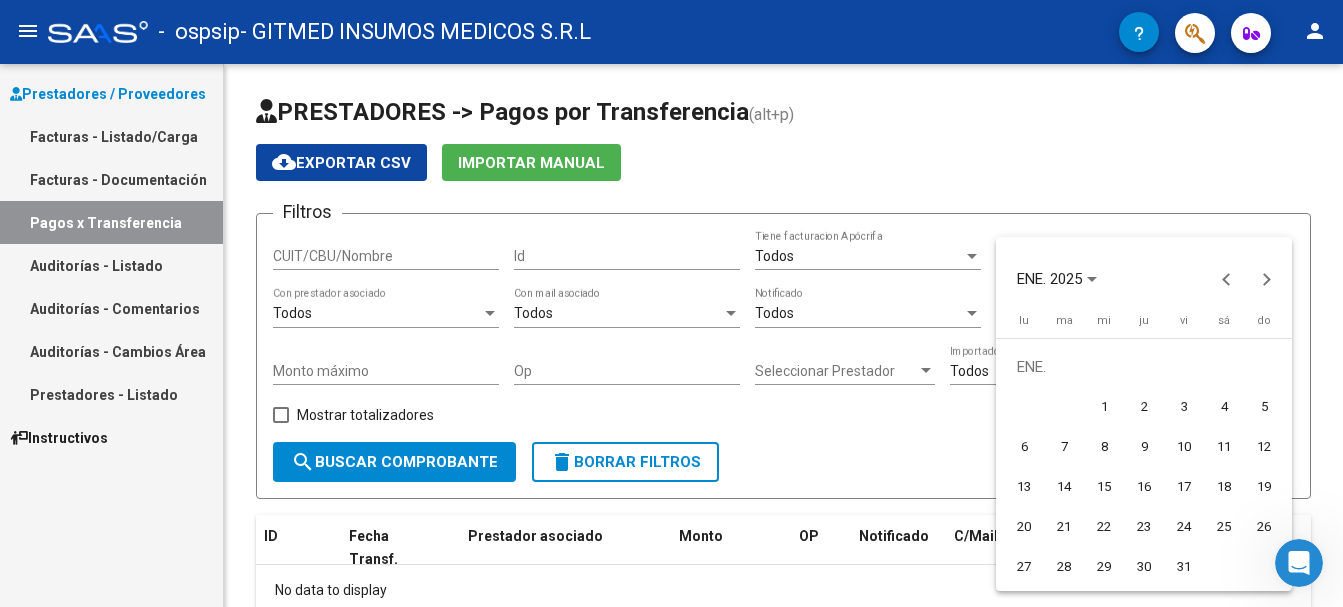click on "1" at bounding box center [1104, 407] 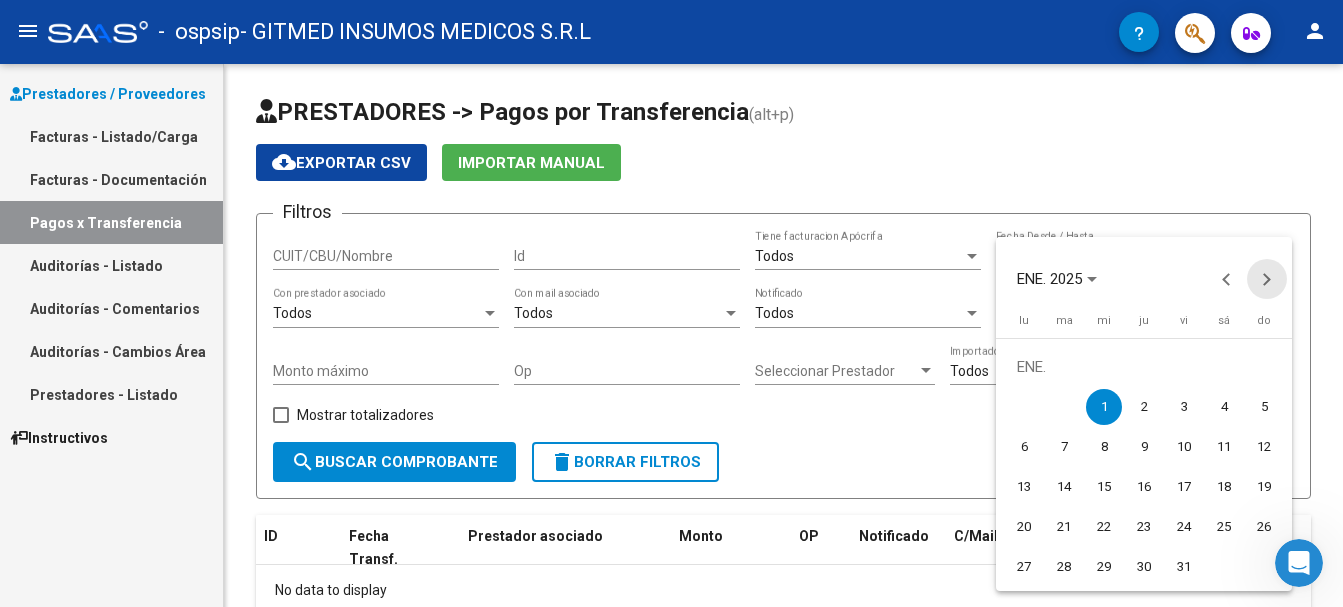 click at bounding box center [1267, 279] 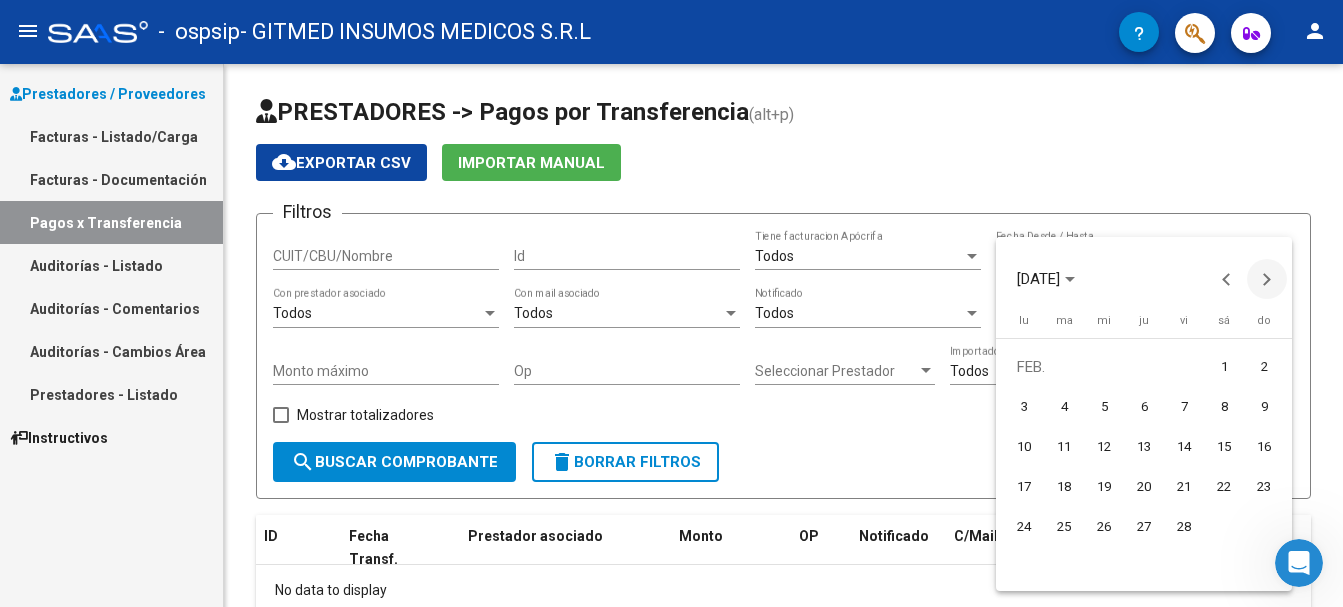 click at bounding box center (1267, 279) 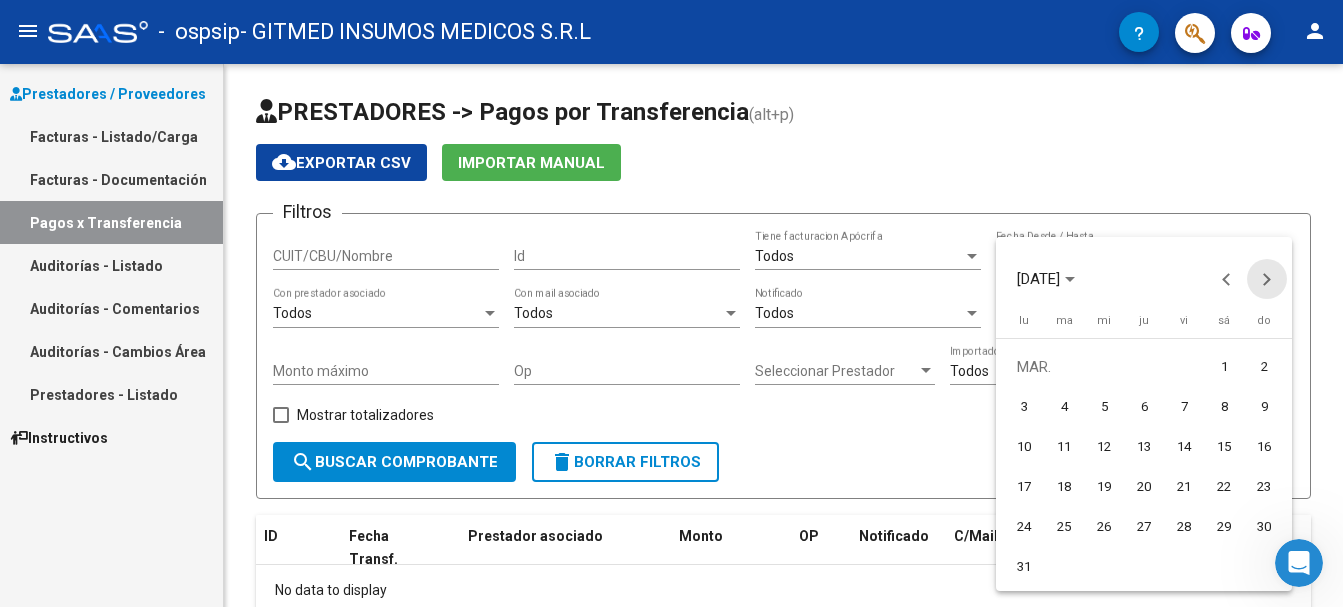 click at bounding box center (1267, 279) 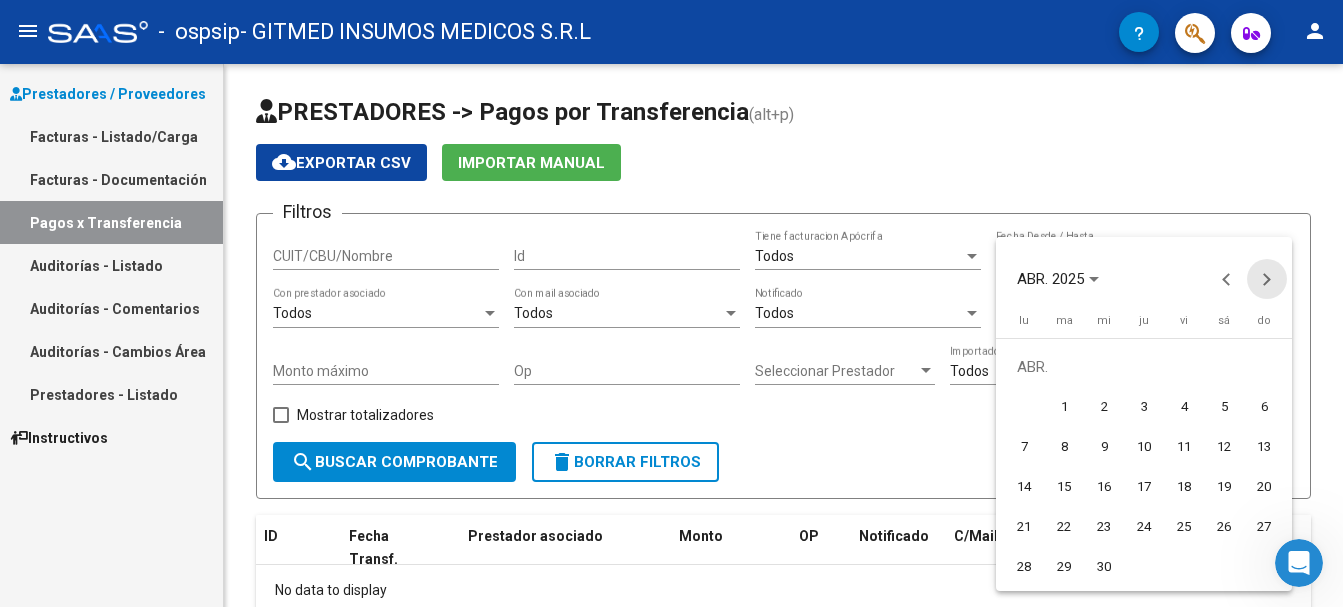 click at bounding box center [1267, 279] 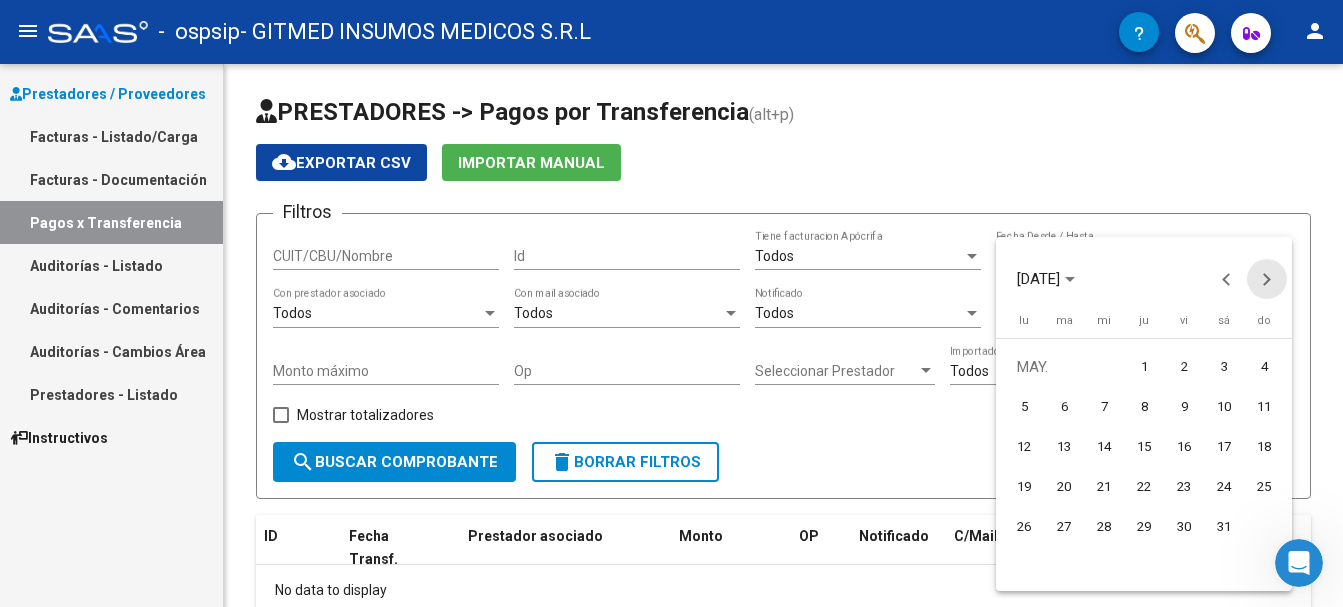 click at bounding box center [1267, 279] 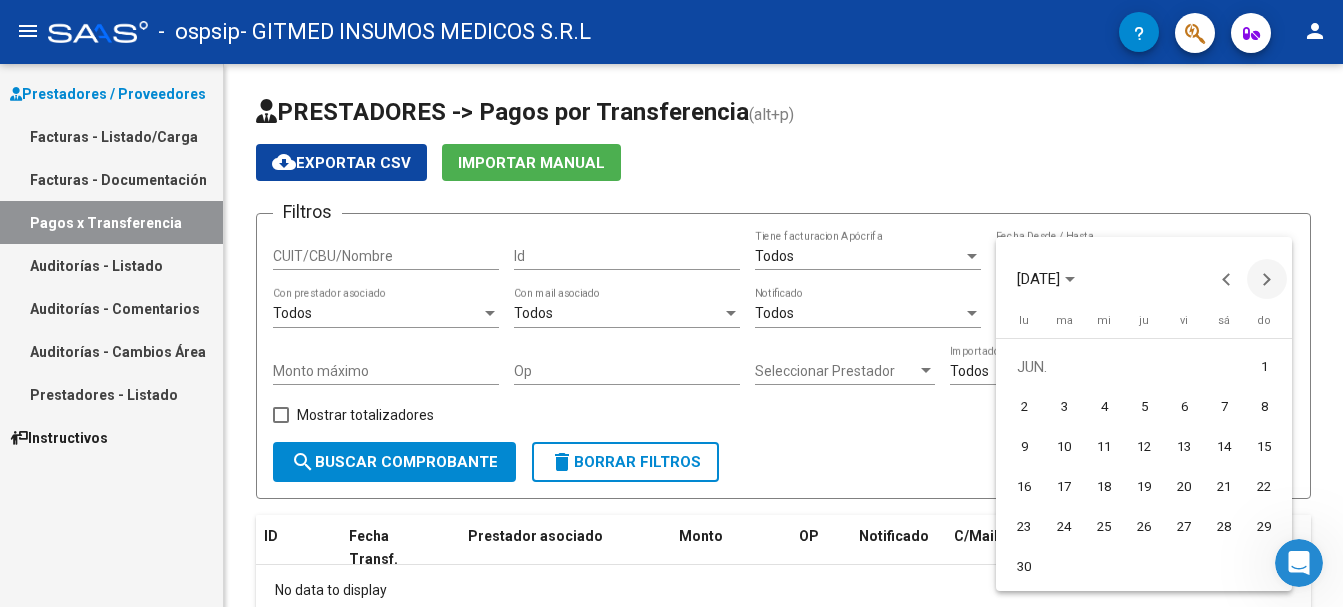 click at bounding box center [1267, 279] 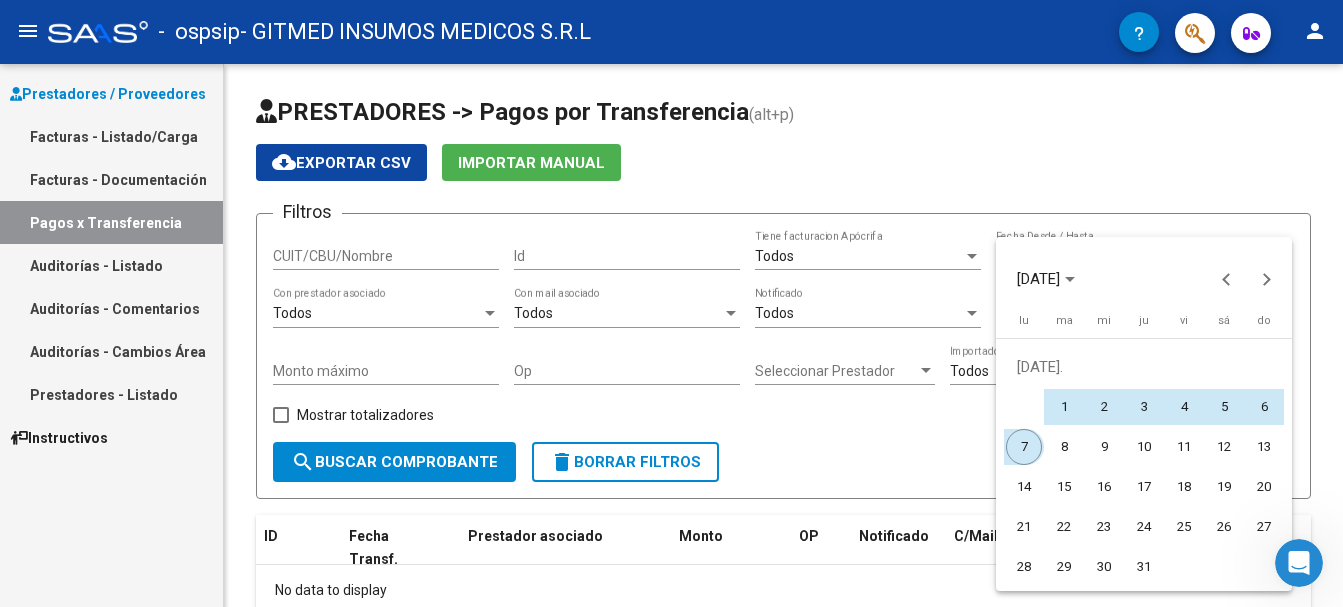 click on "7" at bounding box center (1024, 447) 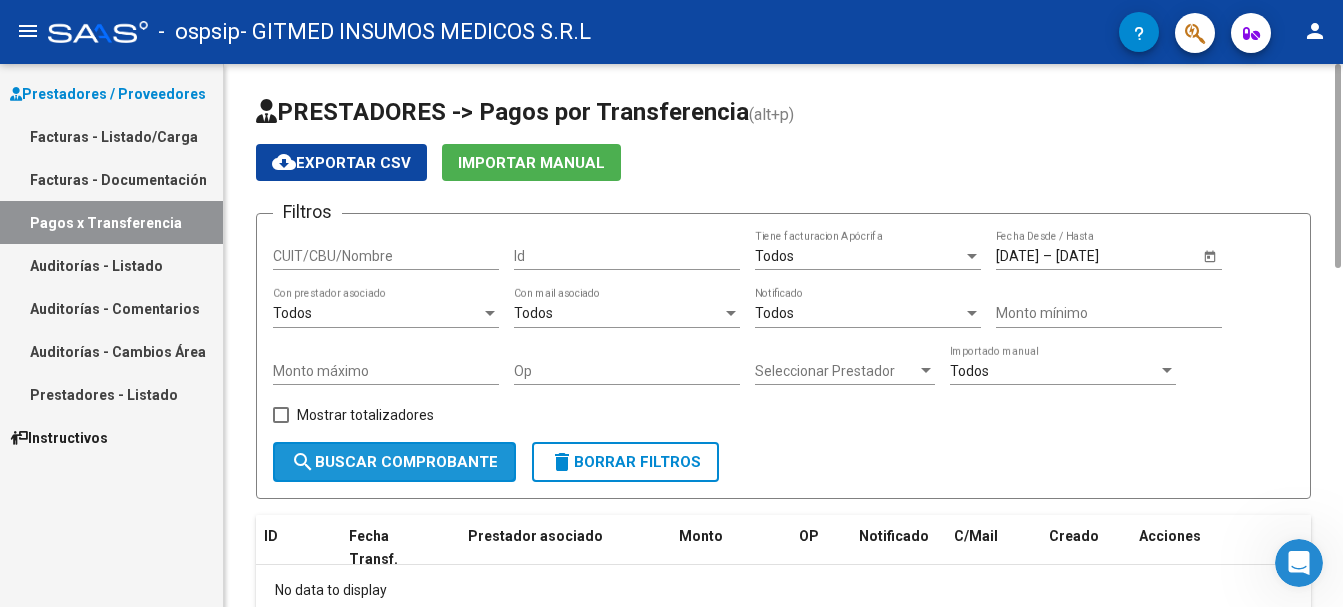 click on "search  Buscar Comprobante" 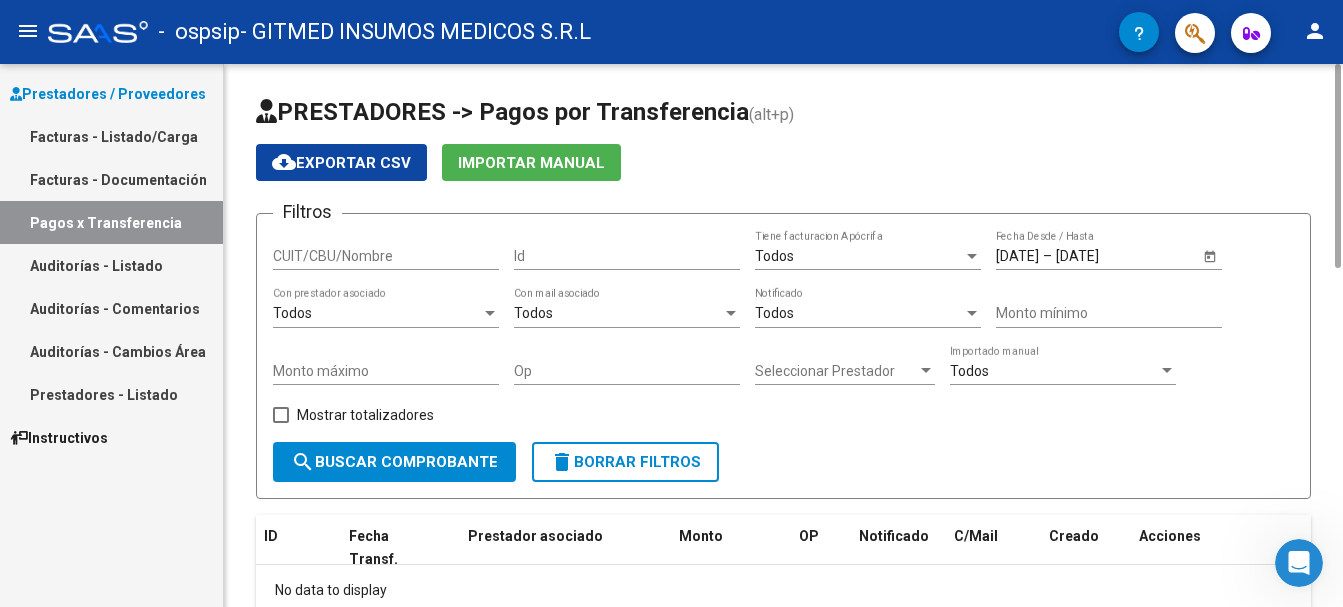 scroll, scrollTop: 123, scrollLeft: 0, axis: vertical 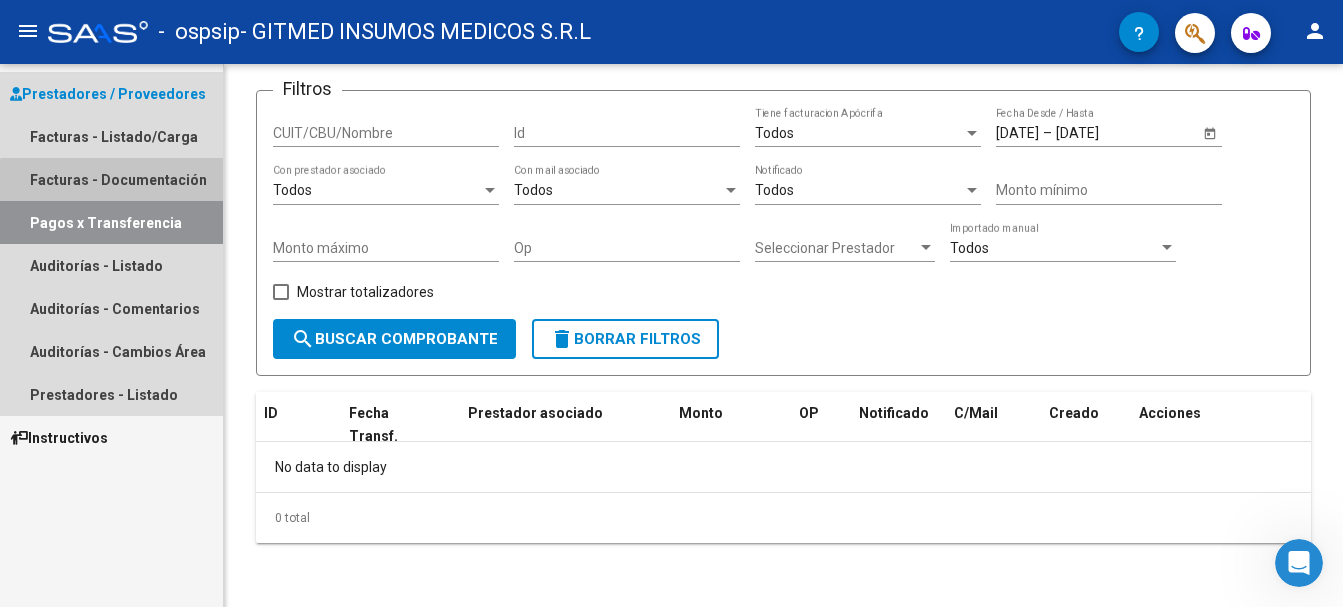 click on "Facturas - Documentación" at bounding box center (111, 179) 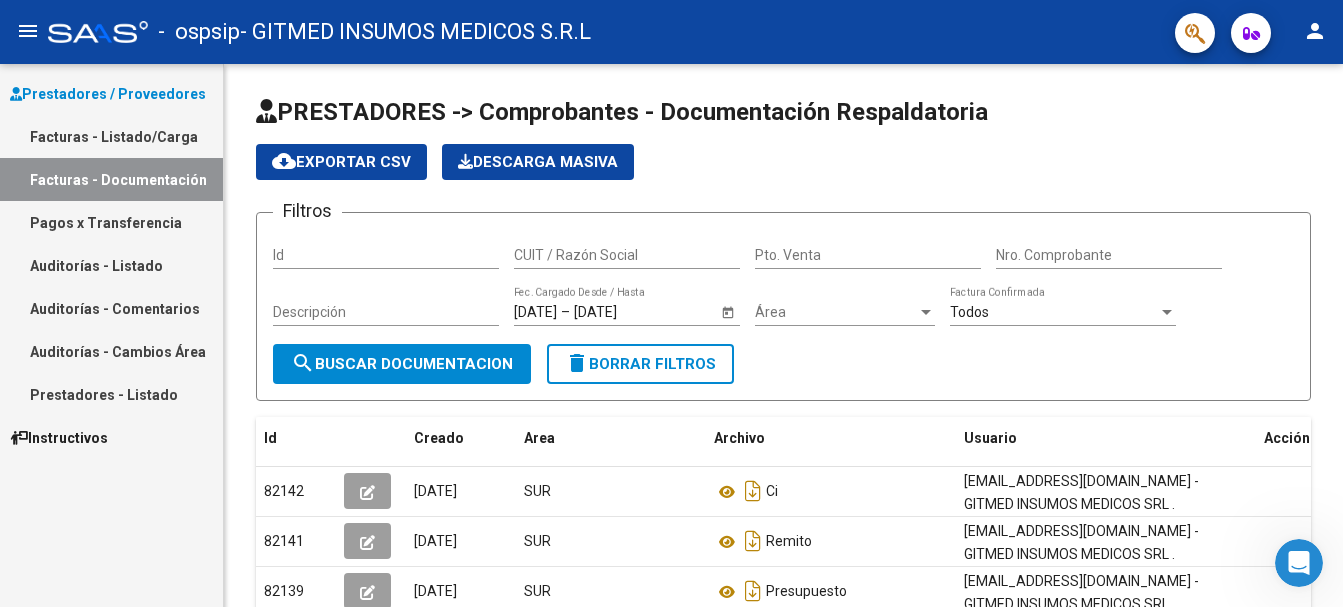 click on "Pagos x Transferencia" at bounding box center [111, 222] 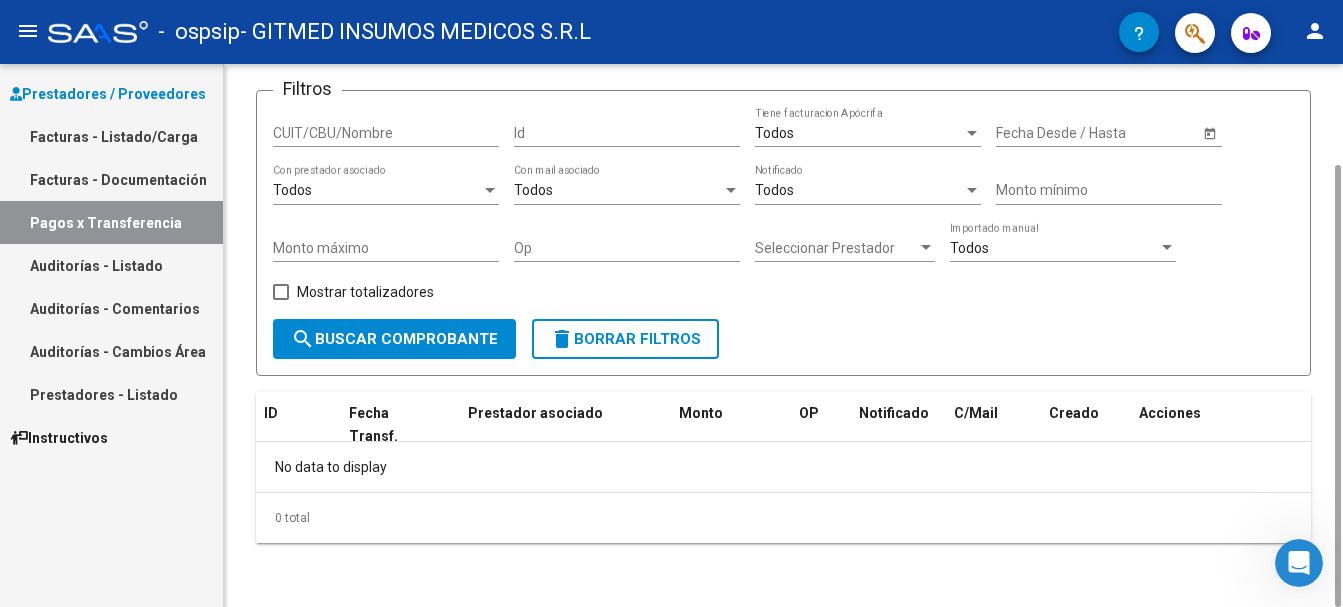 scroll, scrollTop: 0, scrollLeft: 0, axis: both 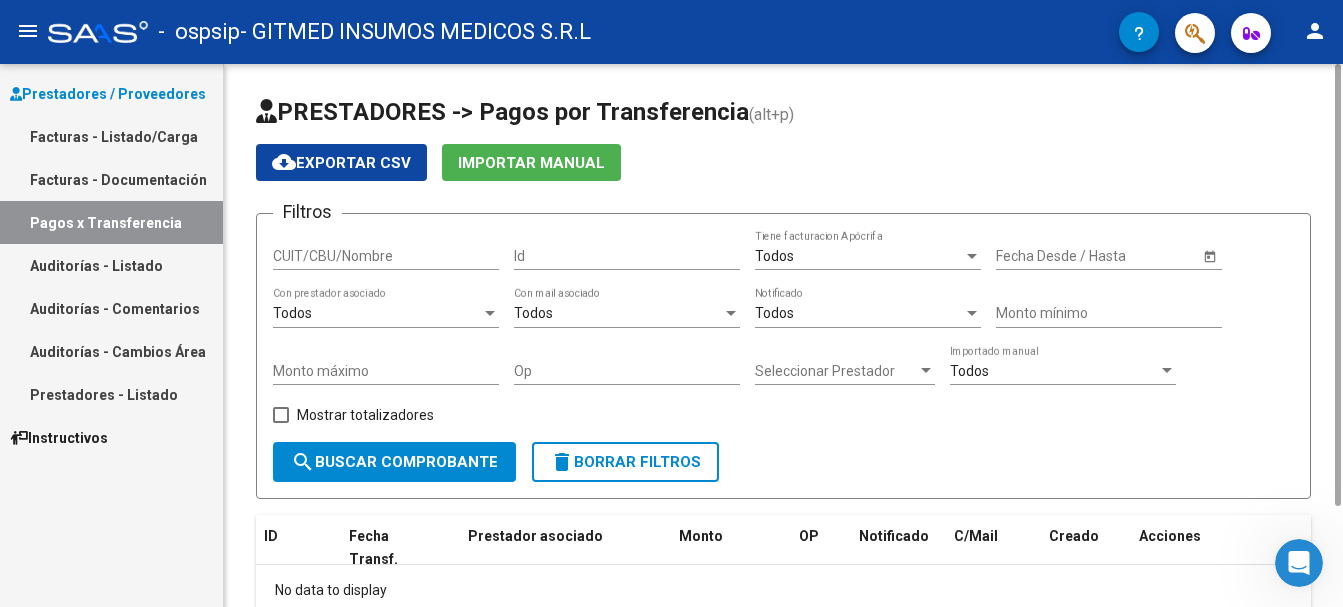 click on "Todos  Con prestador asociado" 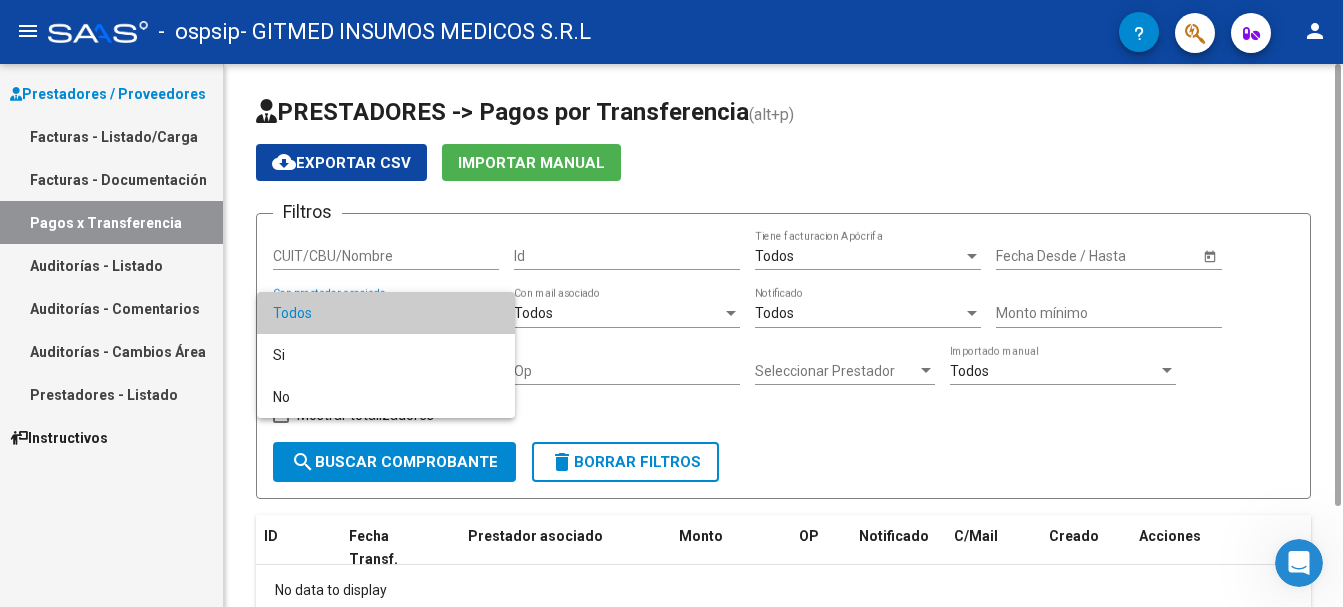 click on "Todos" at bounding box center (386, 313) 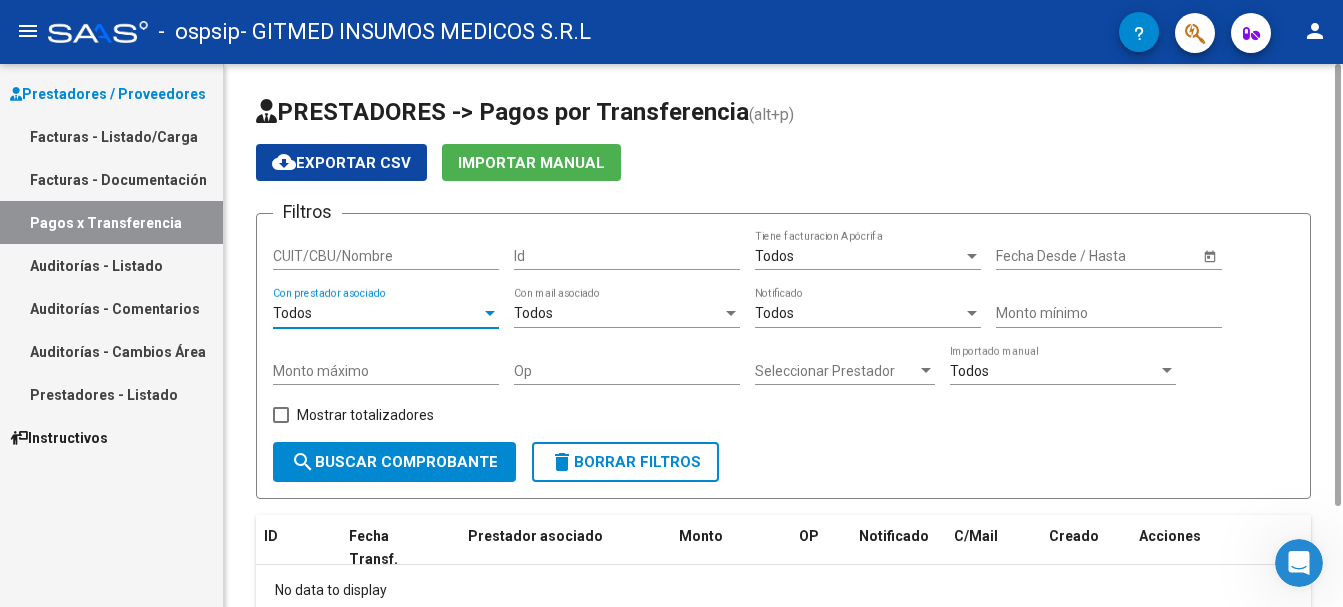 click on "CUIT/CBU/Nombre" 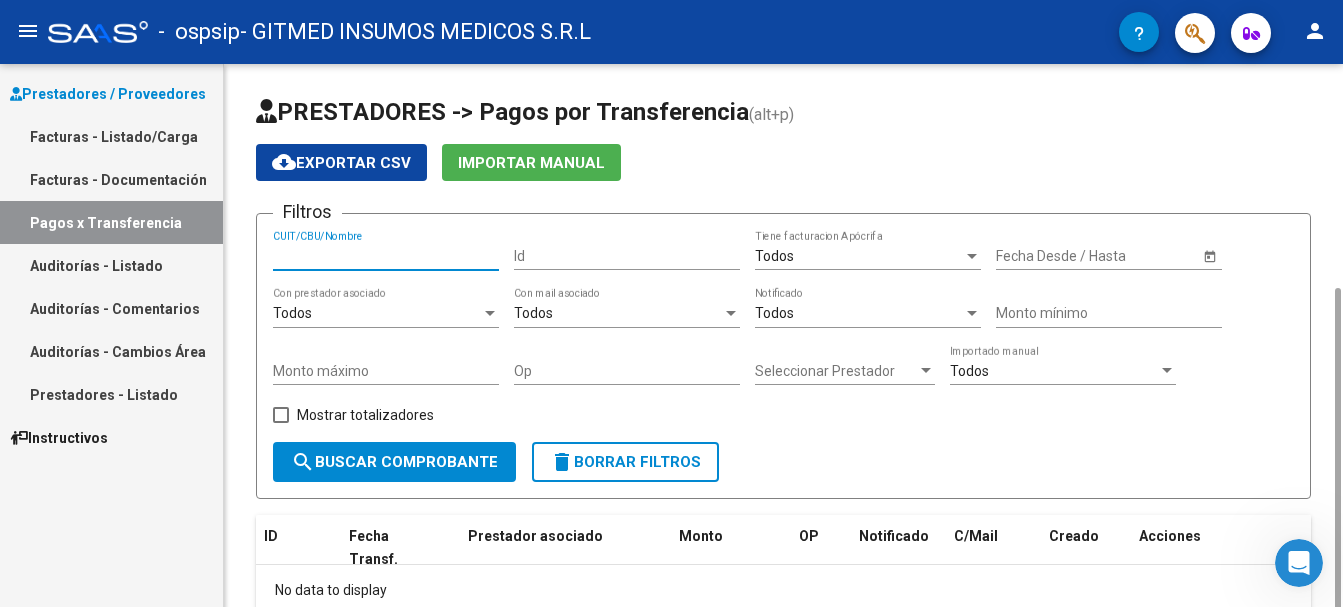 scroll, scrollTop: 123, scrollLeft: 0, axis: vertical 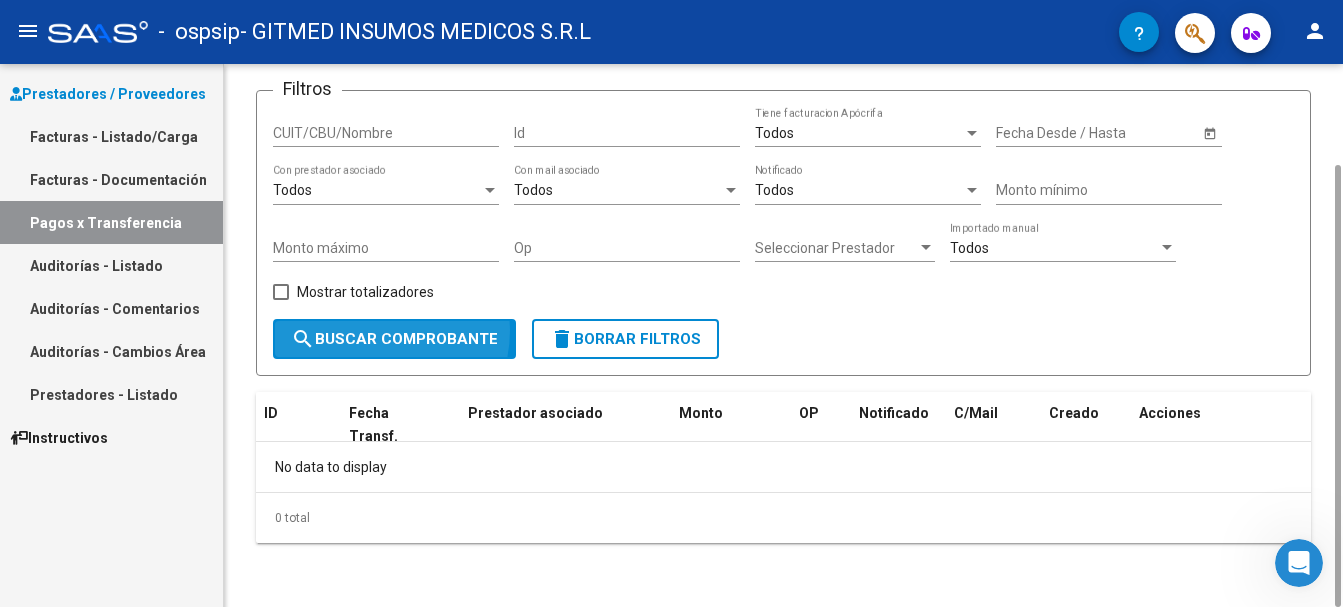 click on "search  Buscar Comprobante" 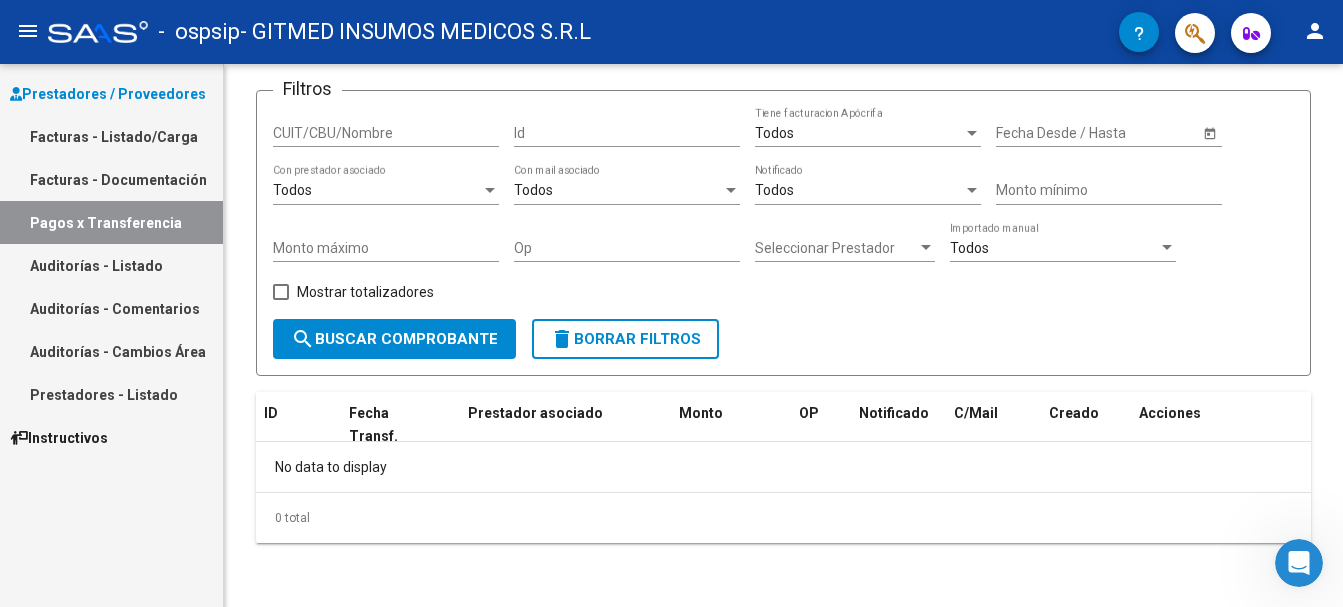 click on "Facturas - Documentación" at bounding box center [111, 179] 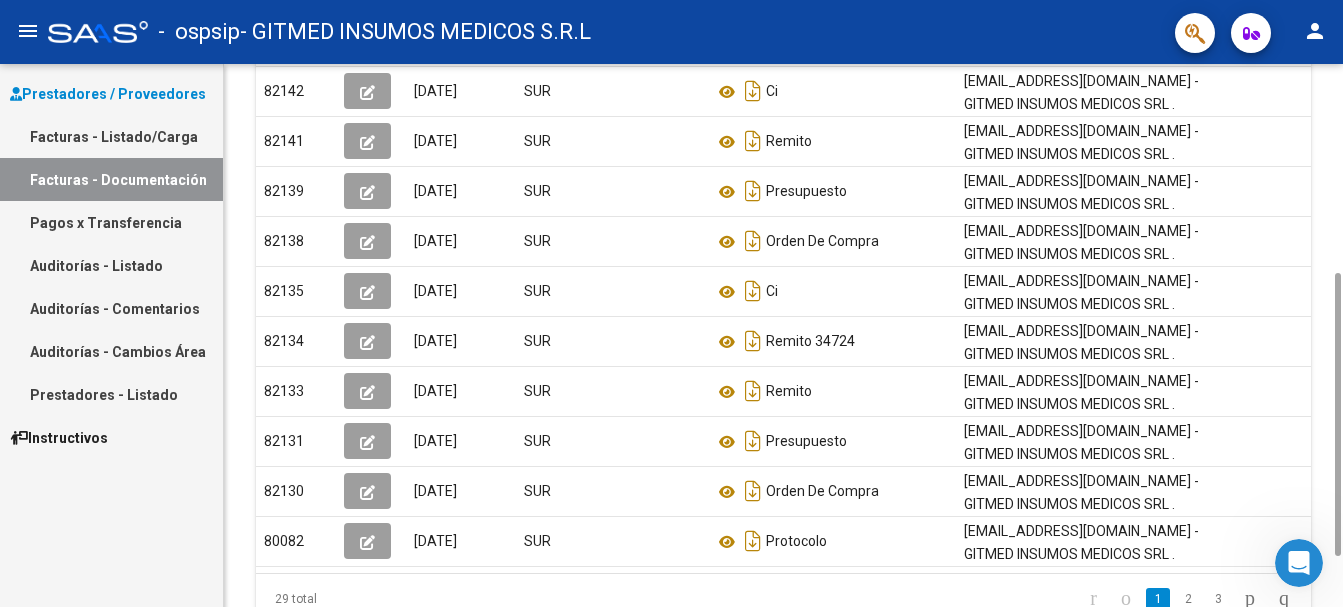 scroll, scrollTop: 497, scrollLeft: 0, axis: vertical 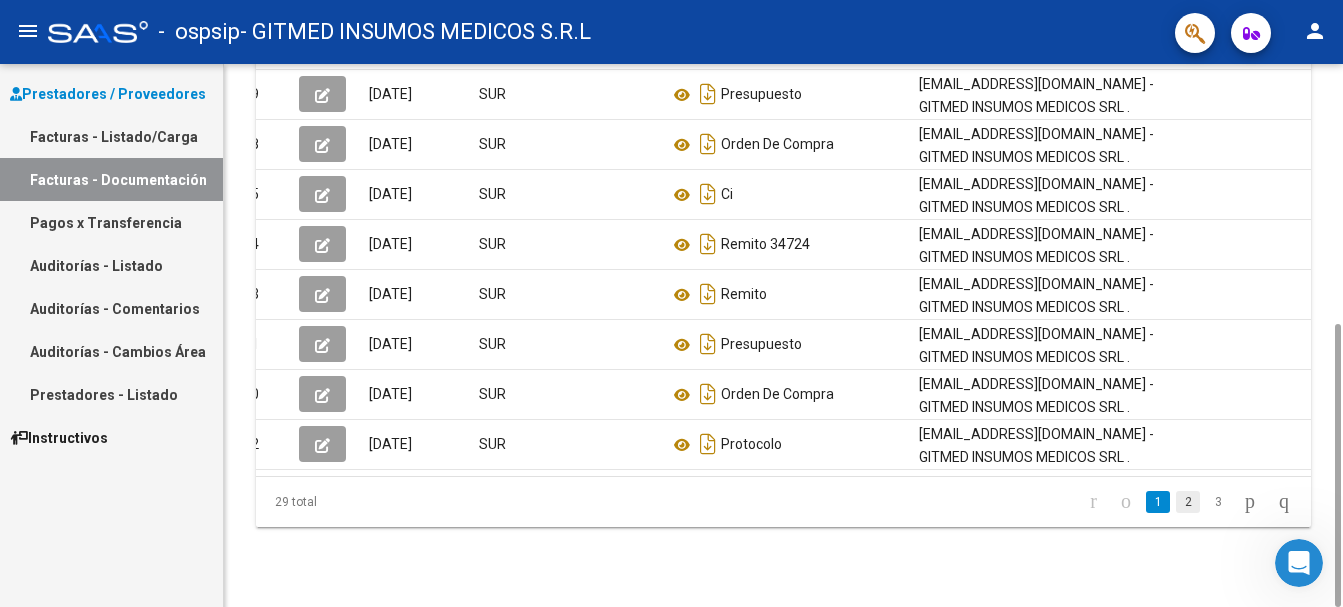 click on "2" 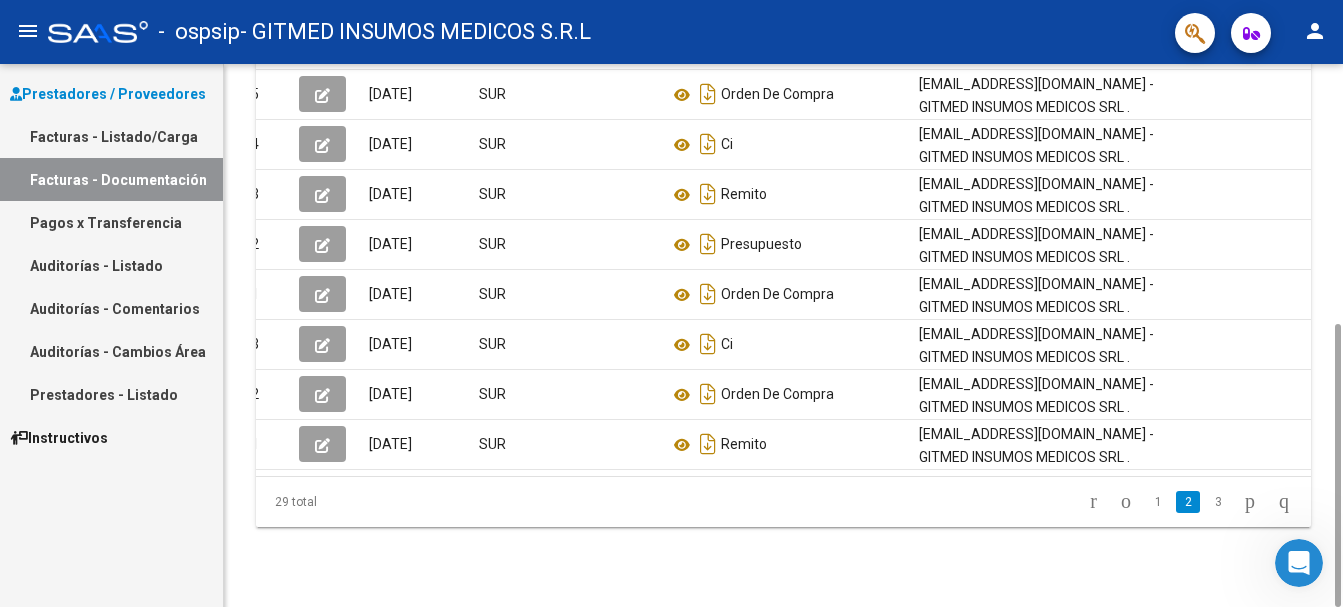 scroll, scrollTop: 0, scrollLeft: 0, axis: both 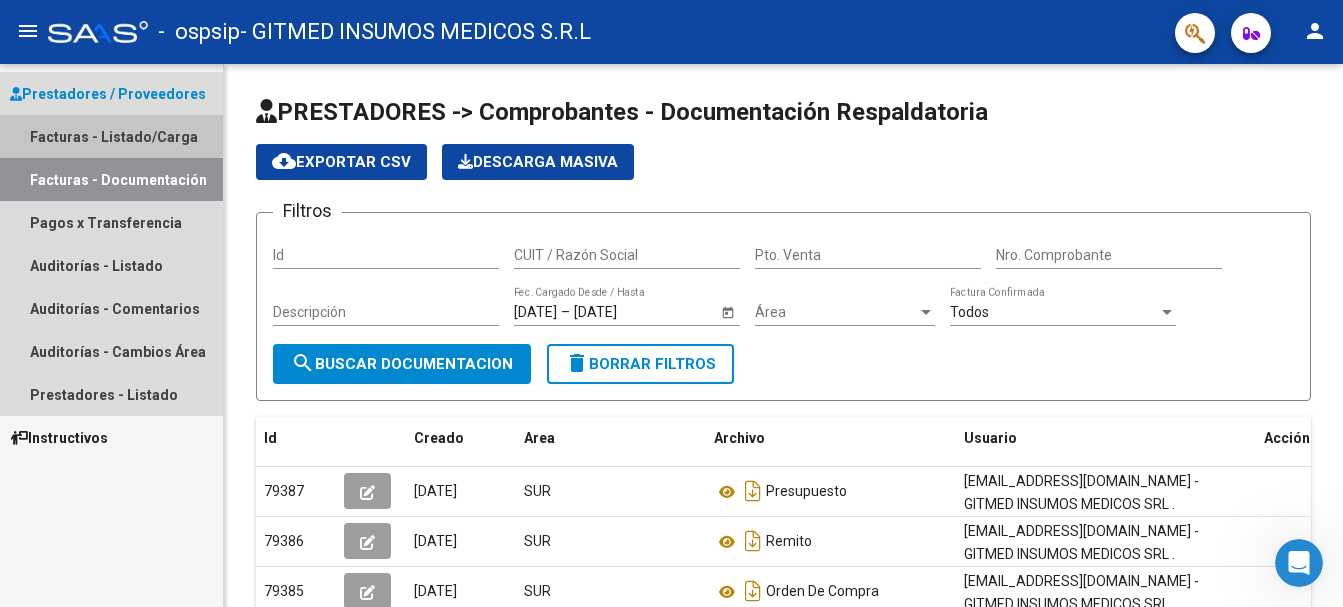 click on "Facturas - Listado/Carga" at bounding box center [111, 136] 